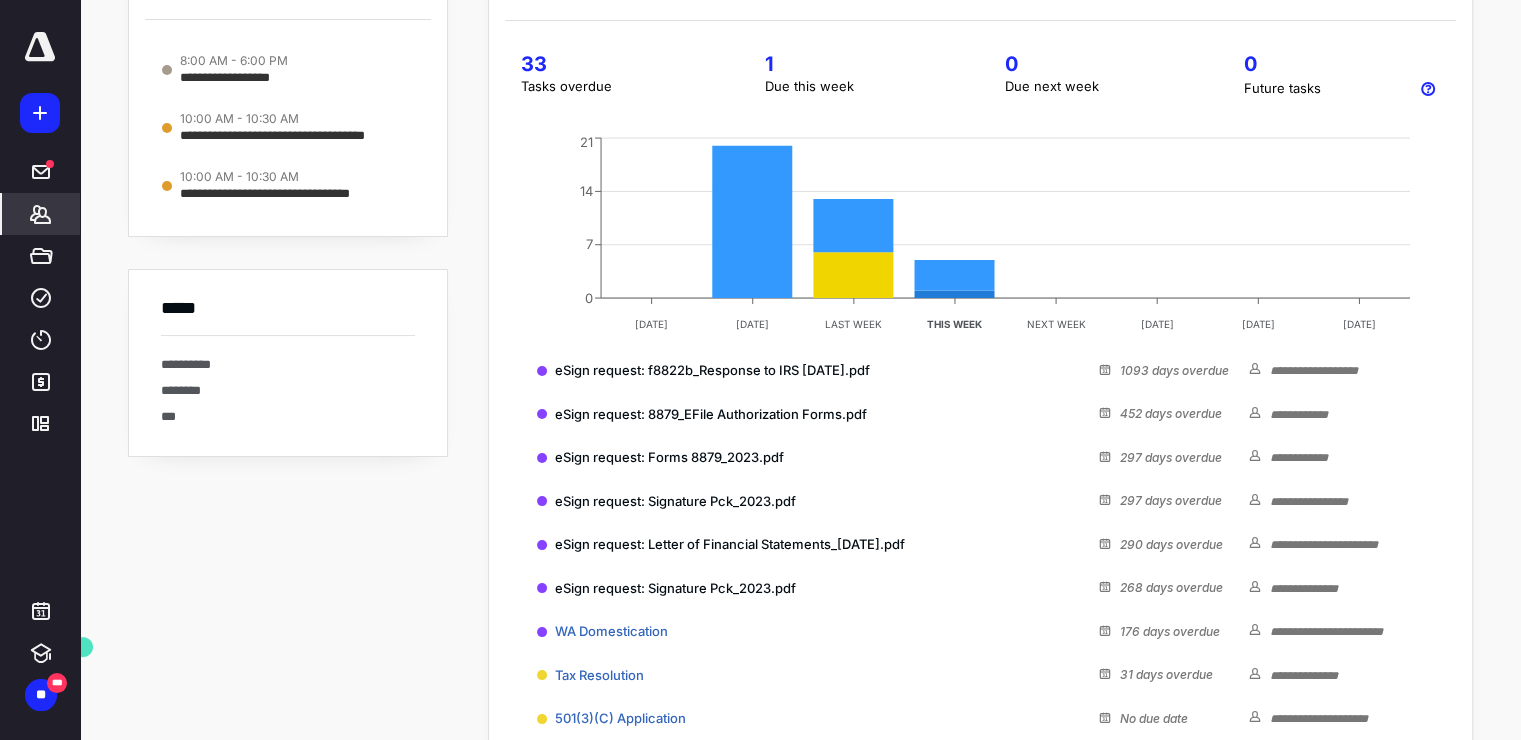 scroll, scrollTop: 0, scrollLeft: 0, axis: both 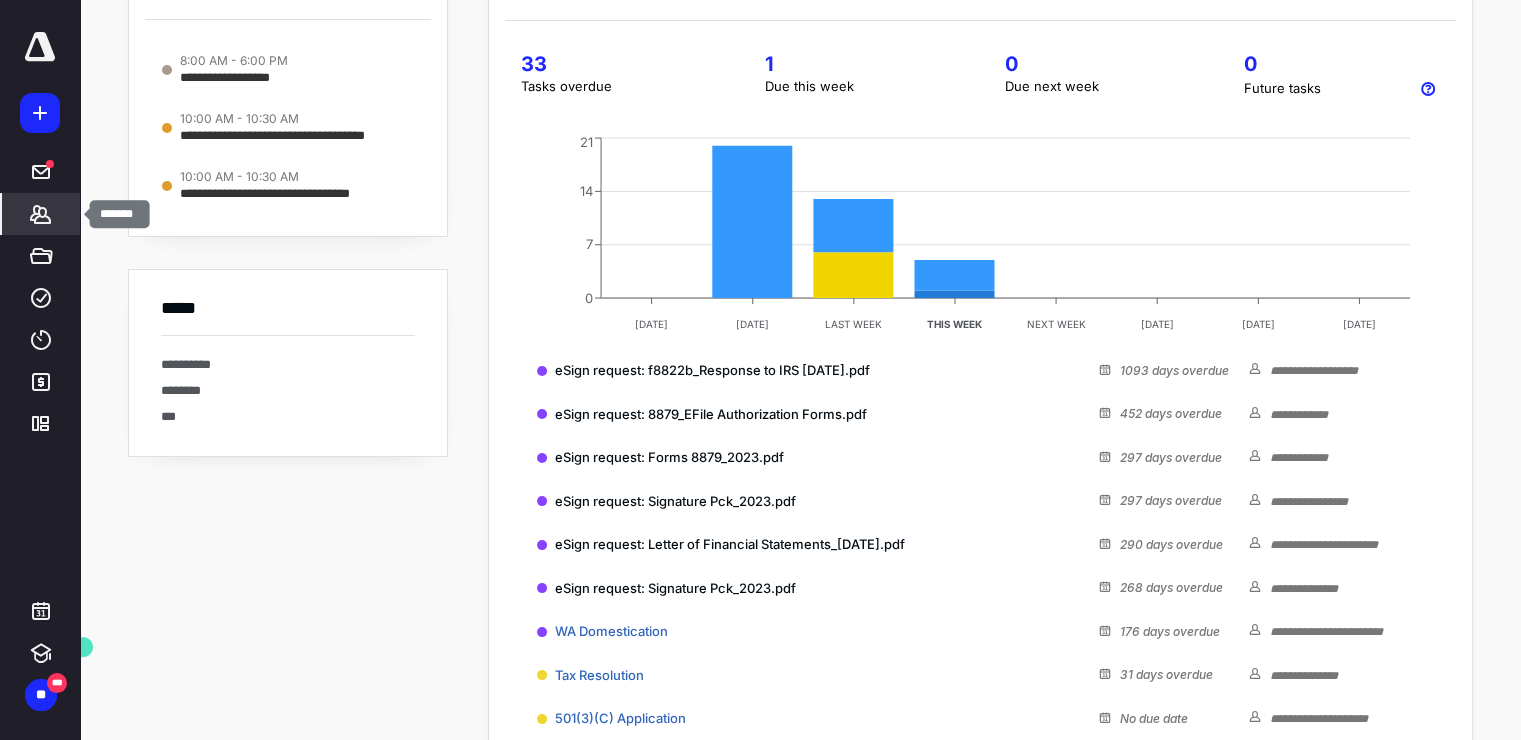 click 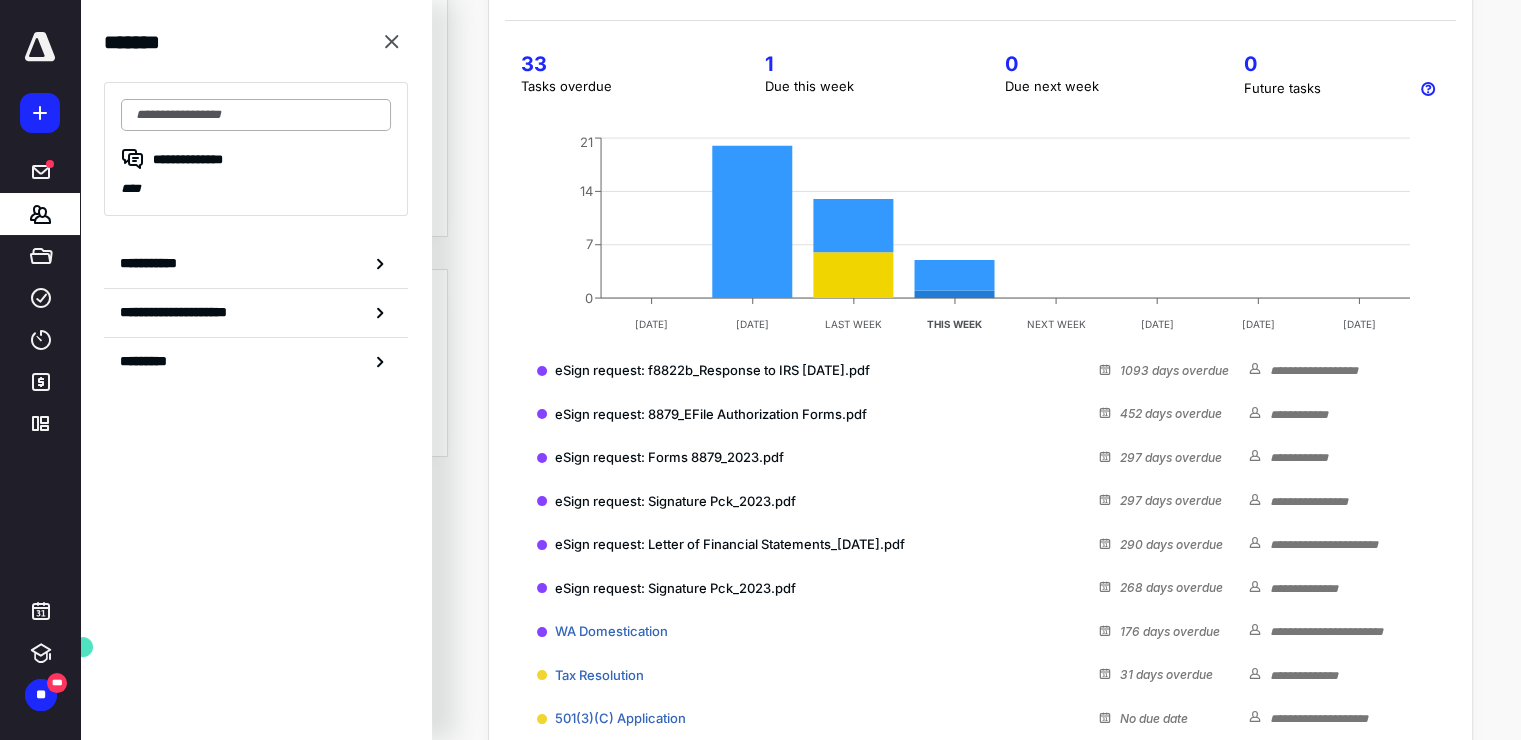 click at bounding box center [256, 115] 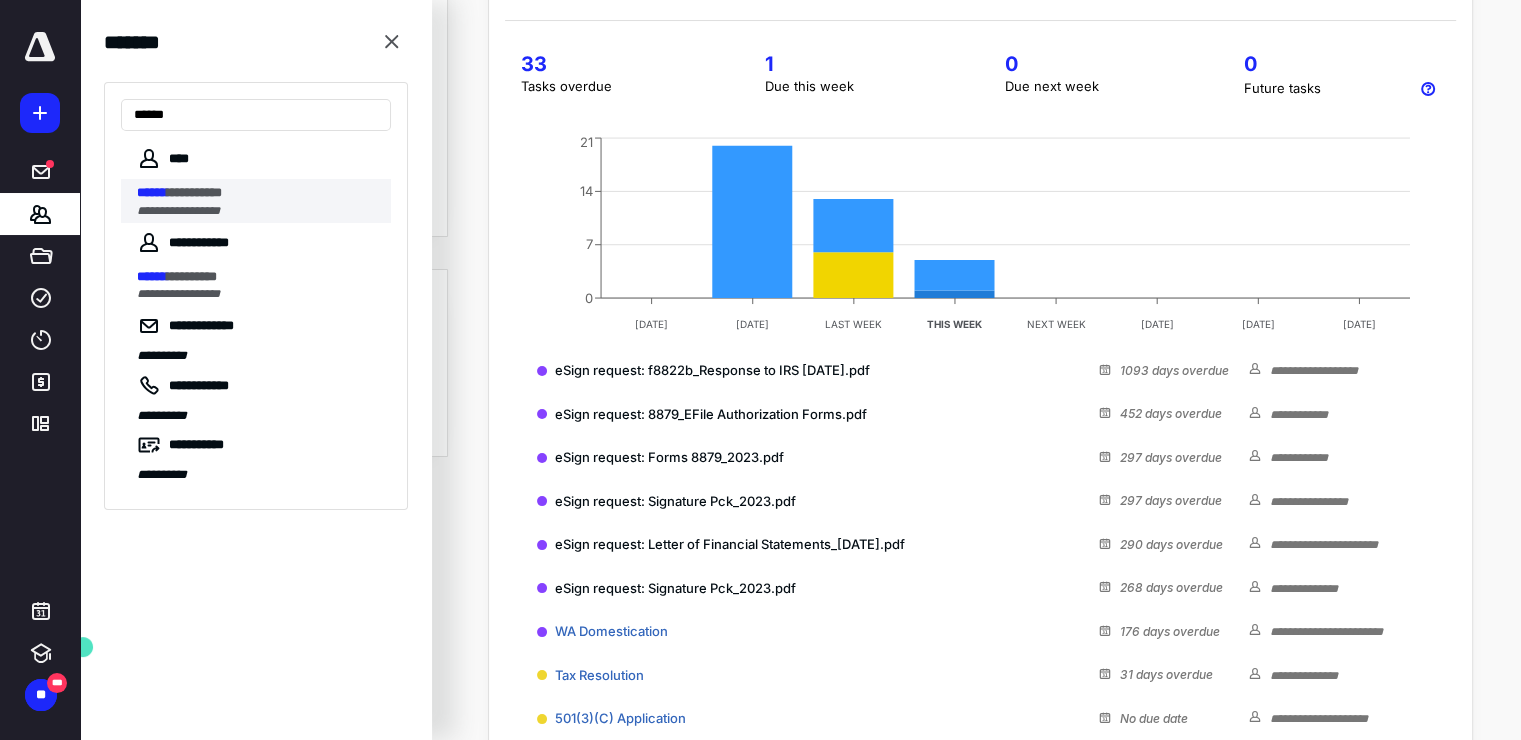 type on "******" 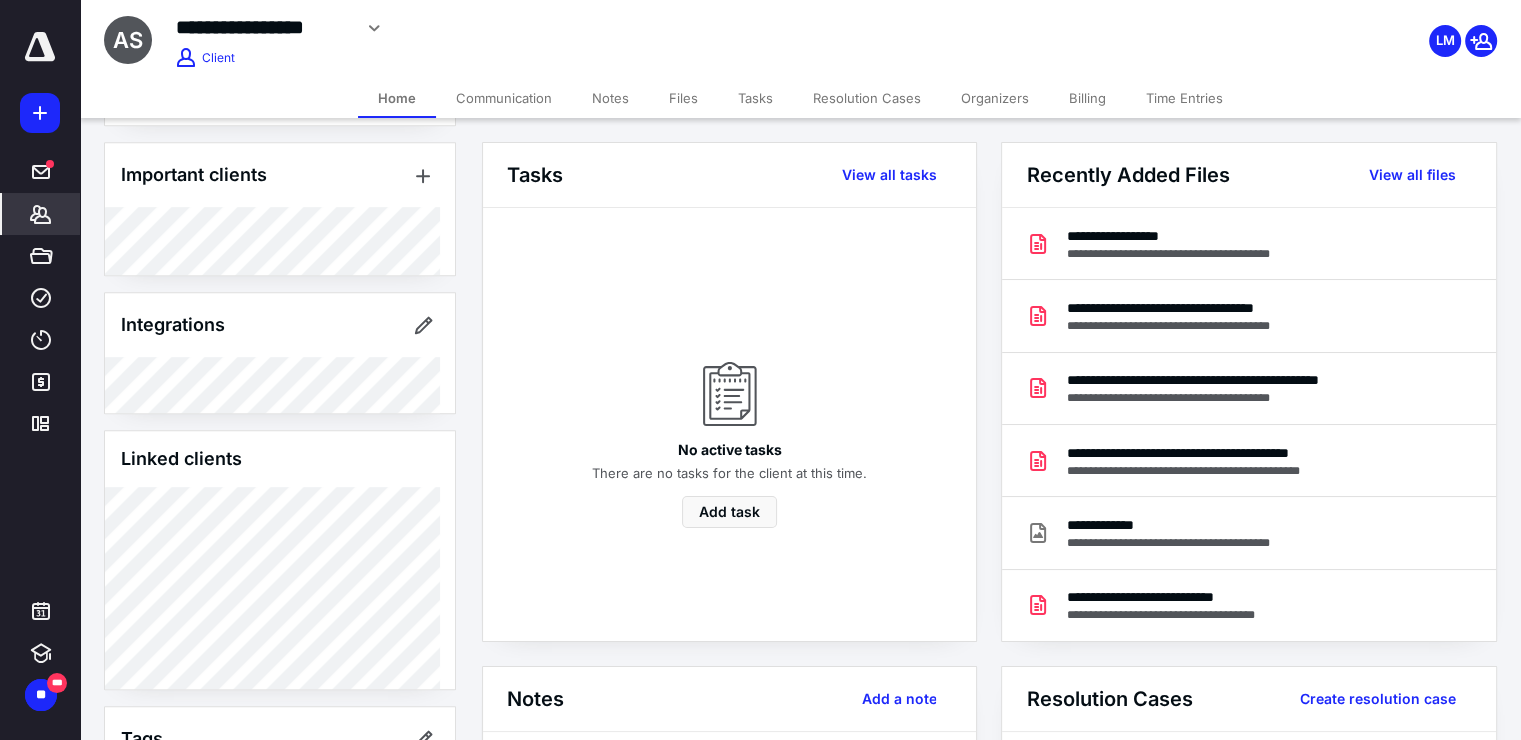 scroll, scrollTop: 1172, scrollLeft: 0, axis: vertical 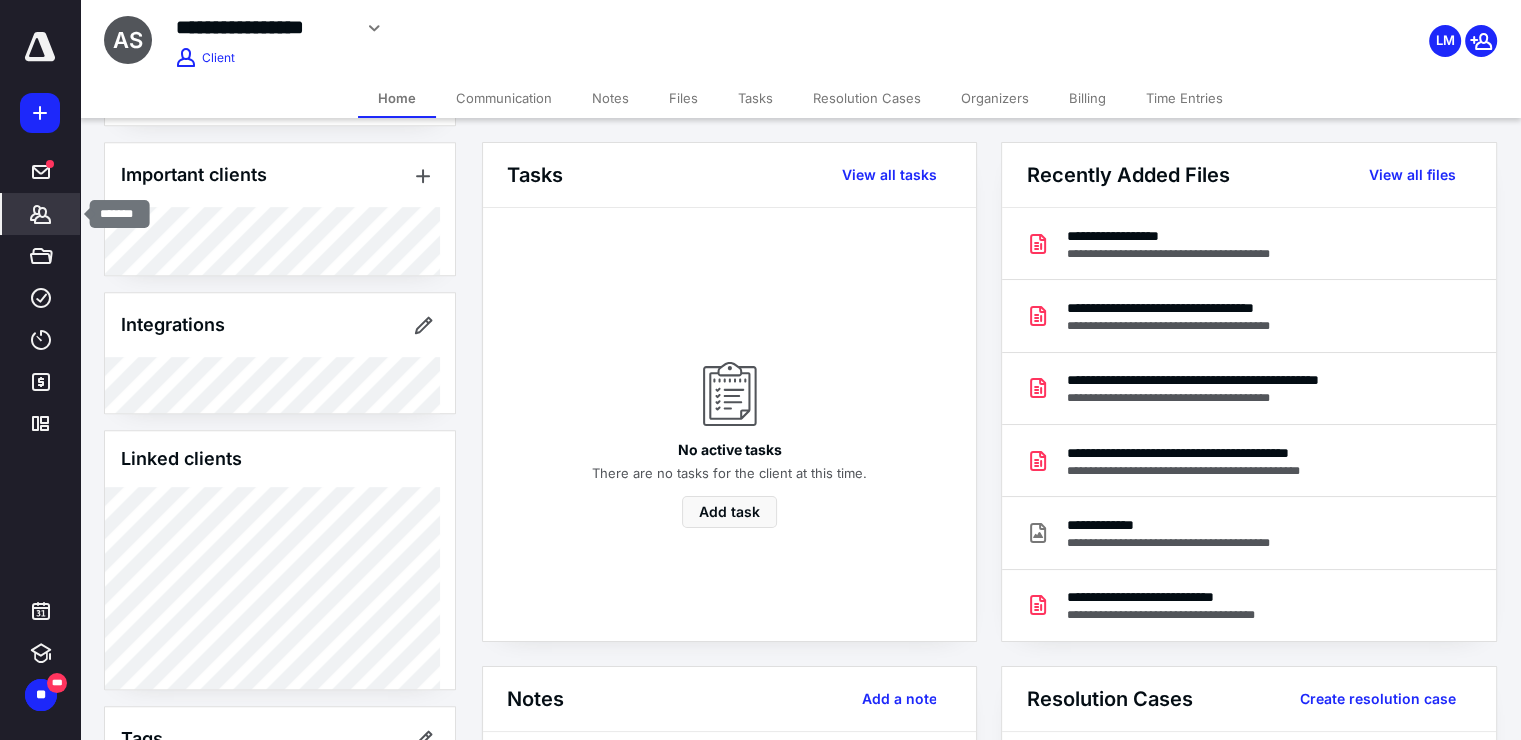 click 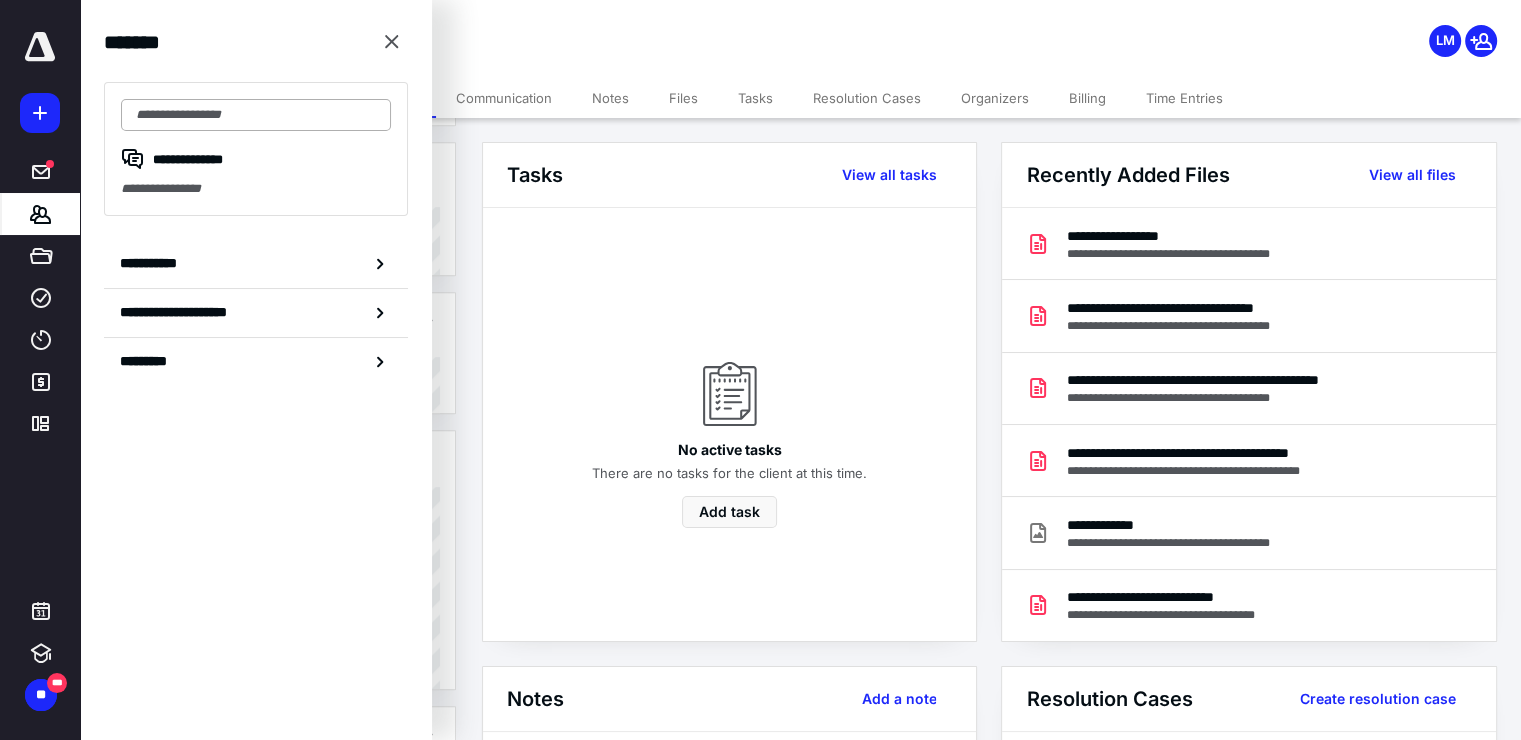 click at bounding box center [256, 115] 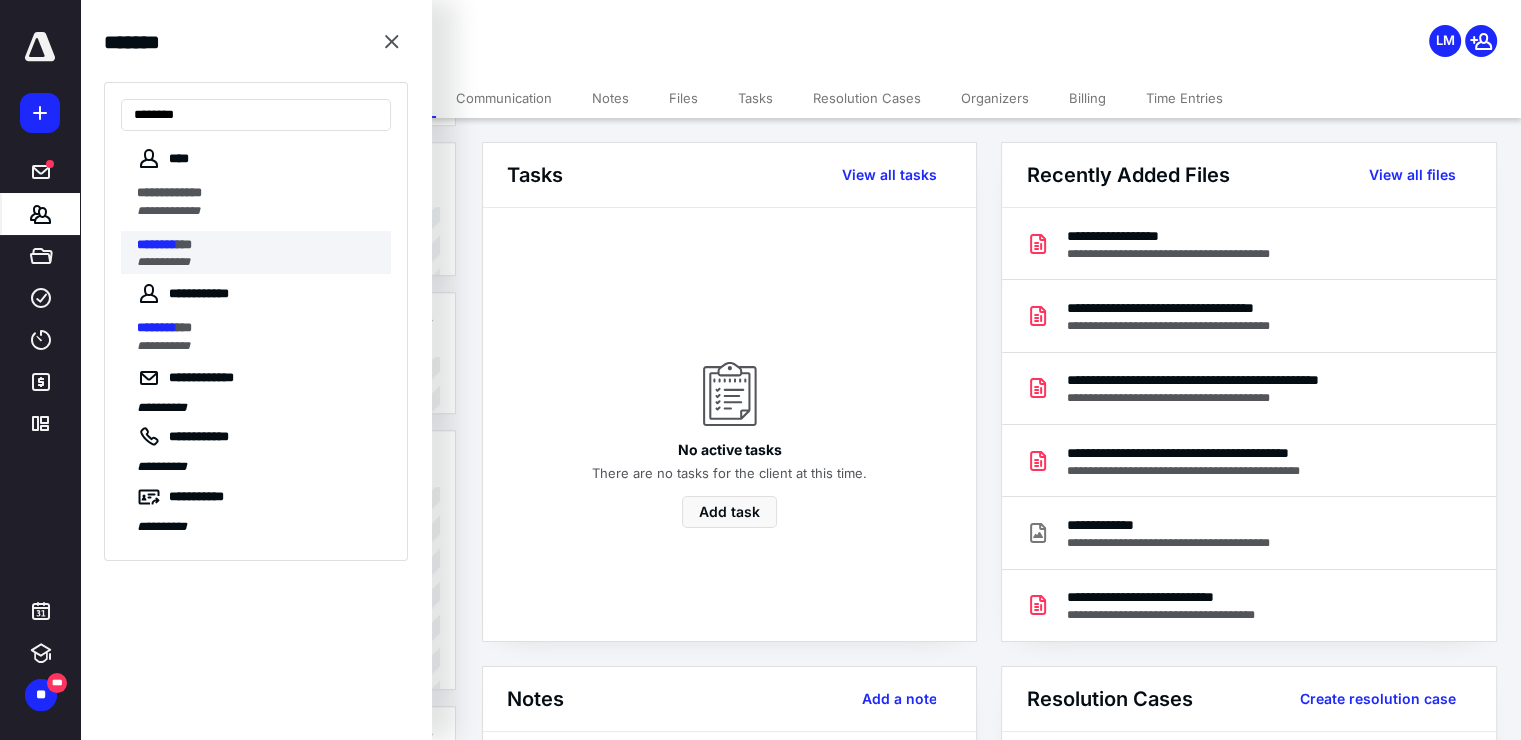 type on "********" 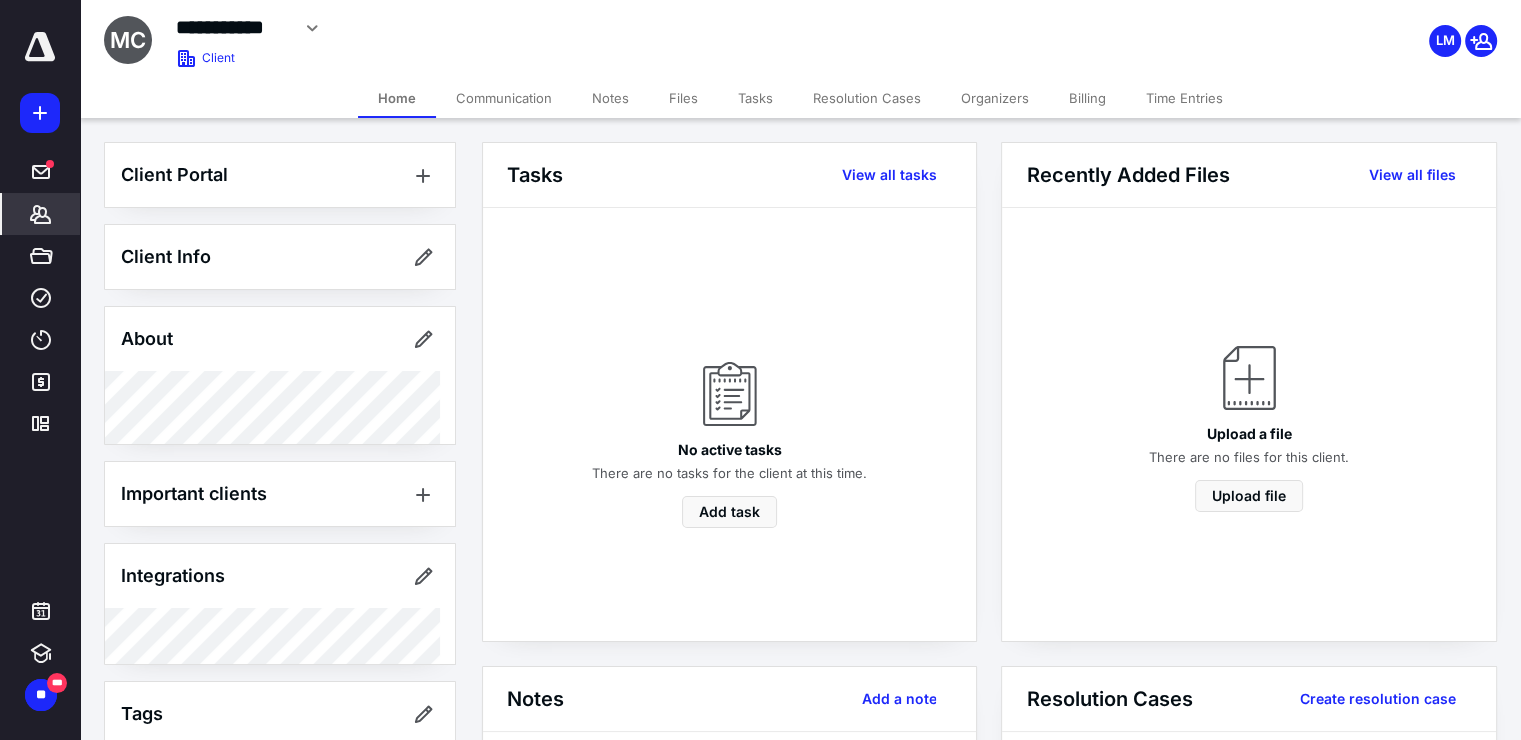 scroll, scrollTop: 28, scrollLeft: 0, axis: vertical 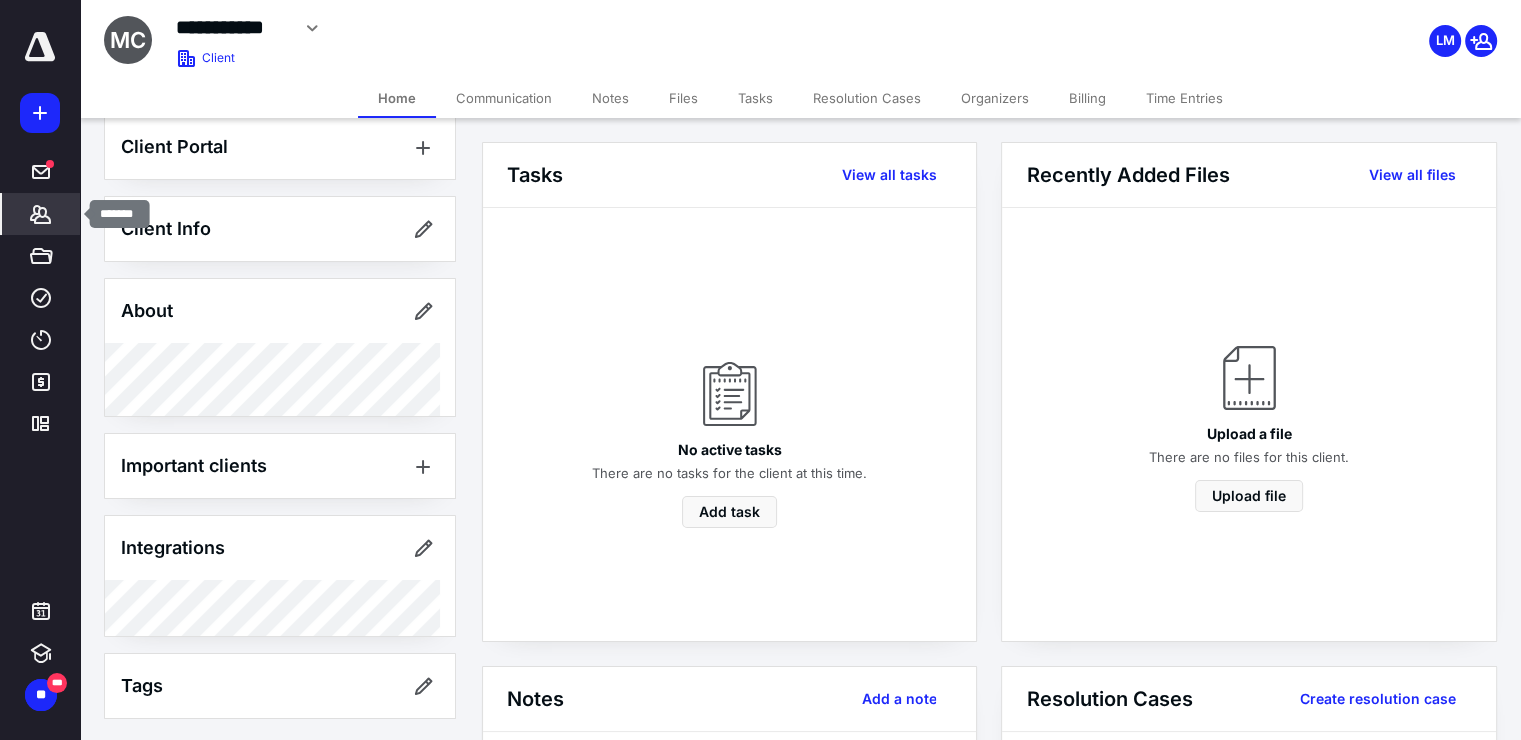 click 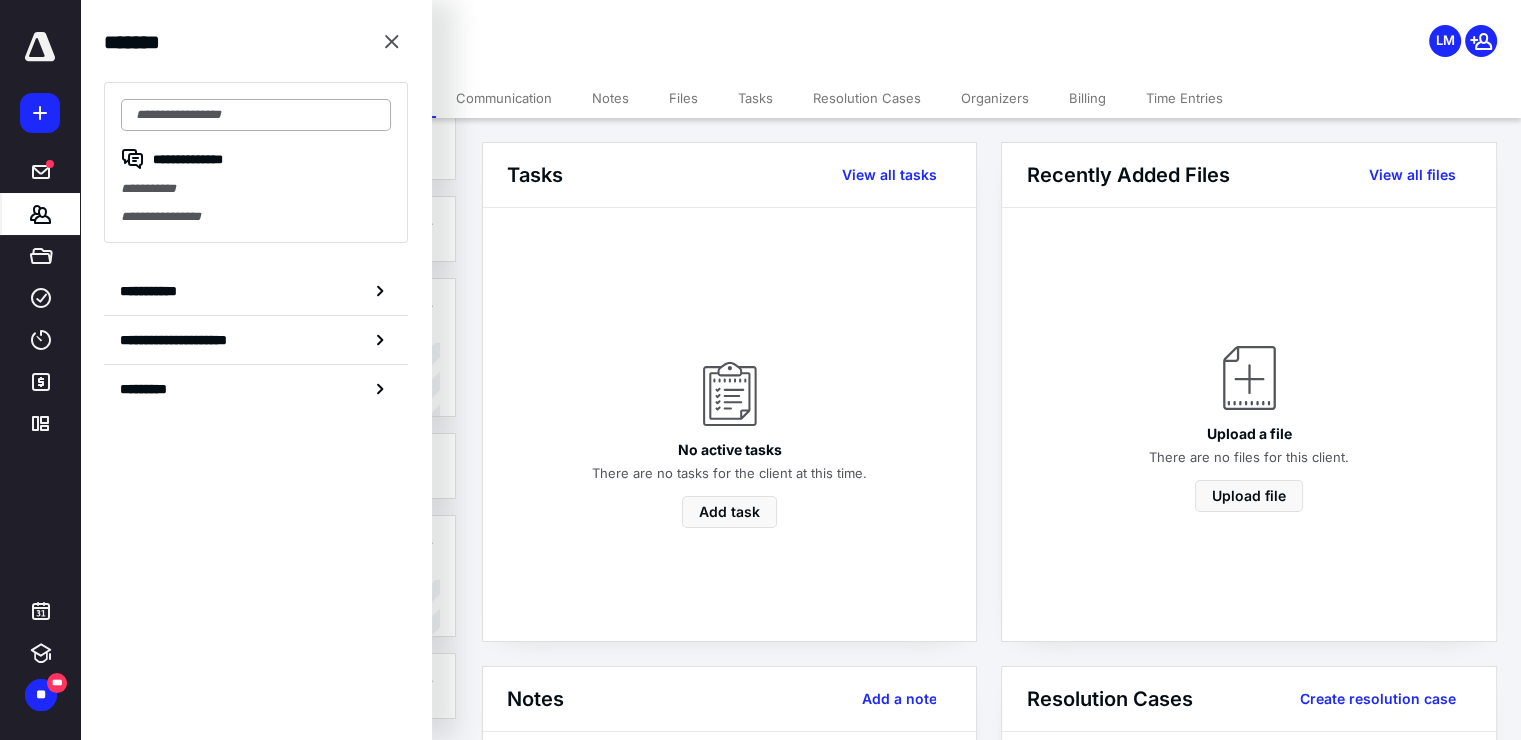 click at bounding box center [256, 115] 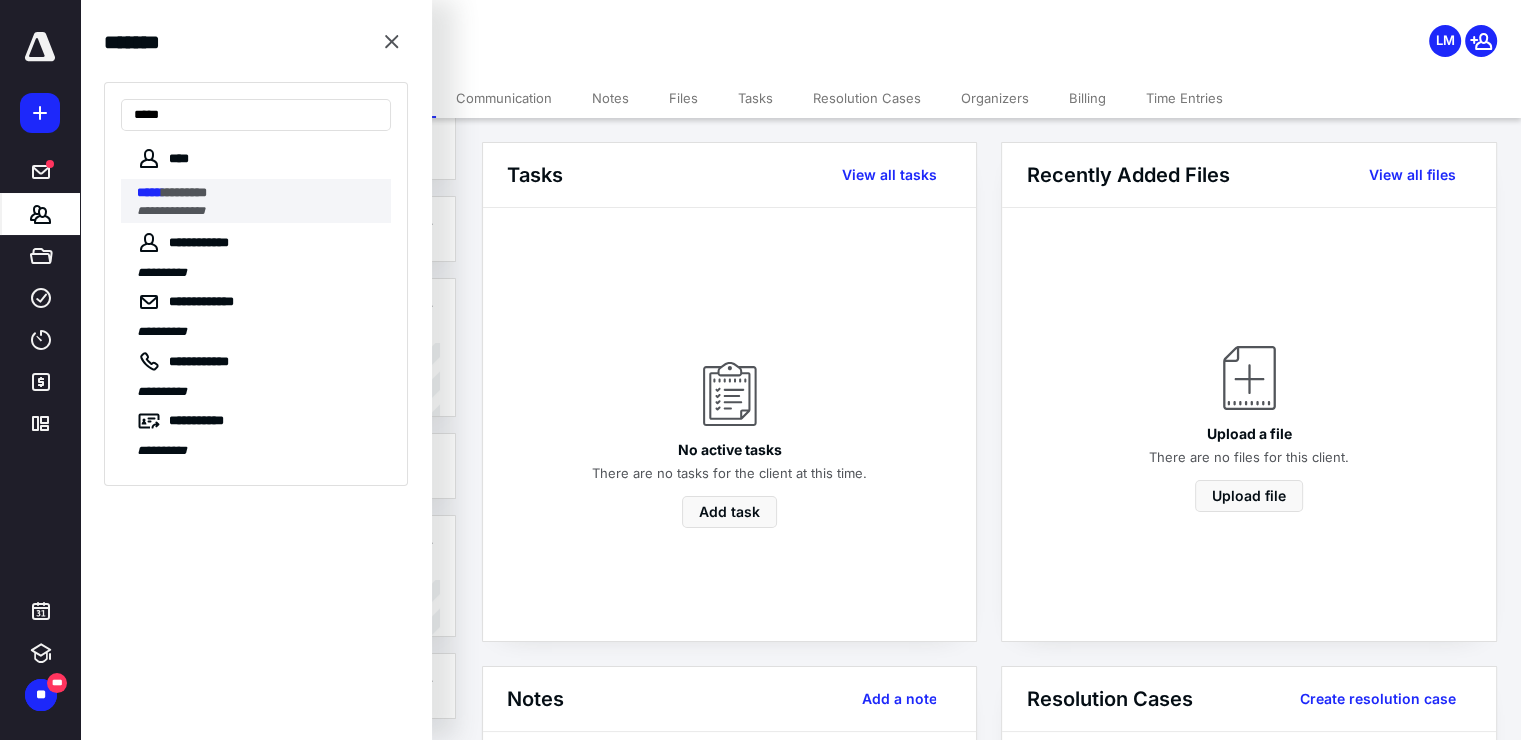 type on "*****" 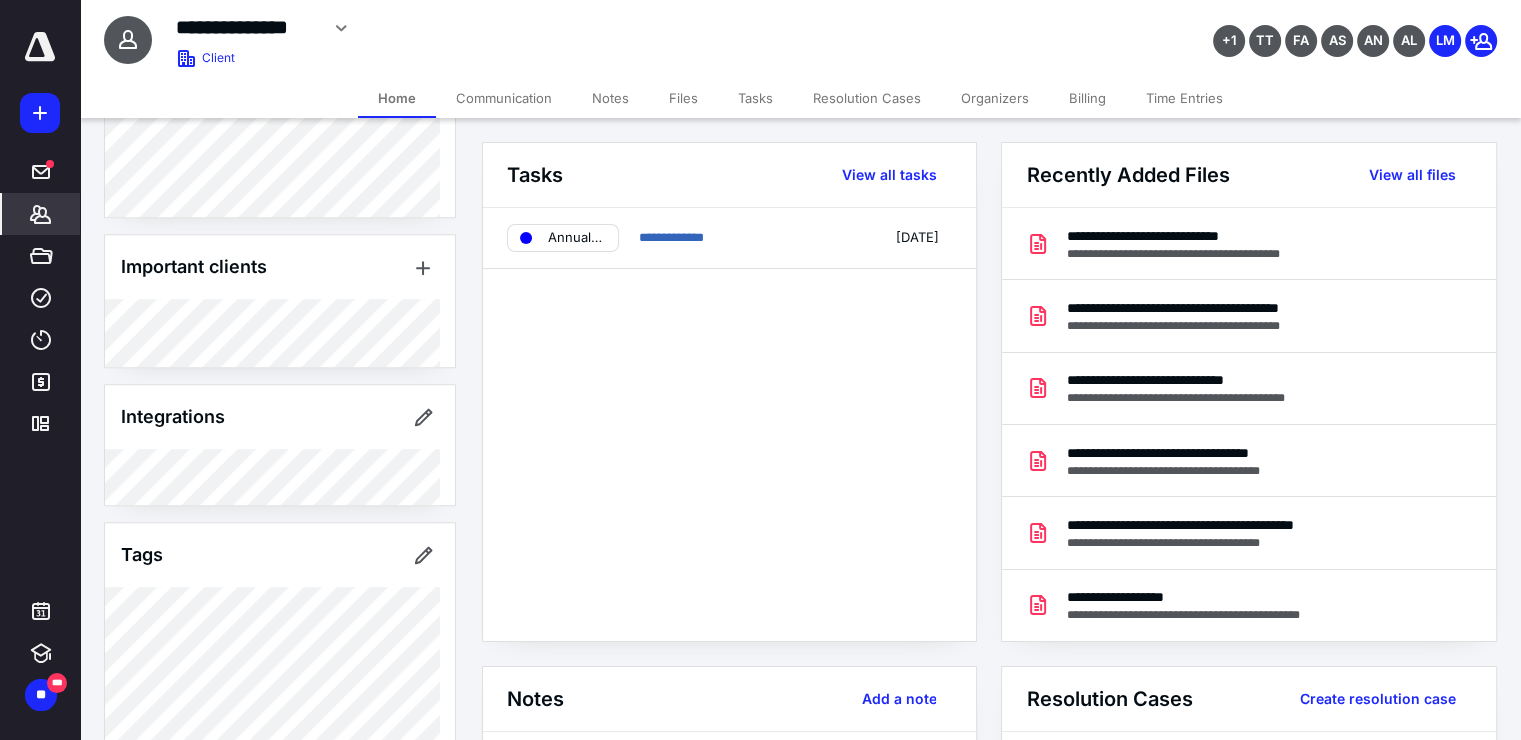 scroll, scrollTop: 1150, scrollLeft: 0, axis: vertical 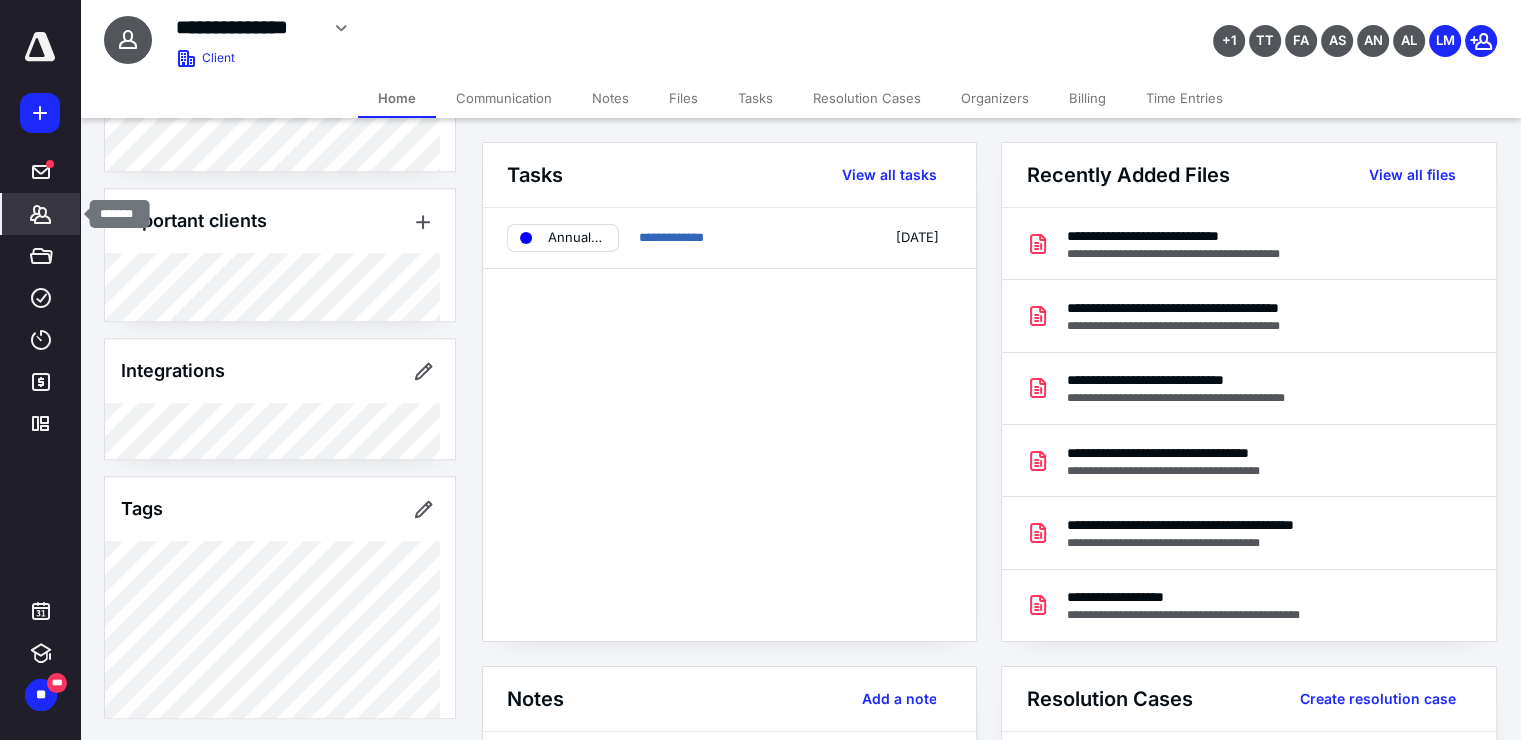 click 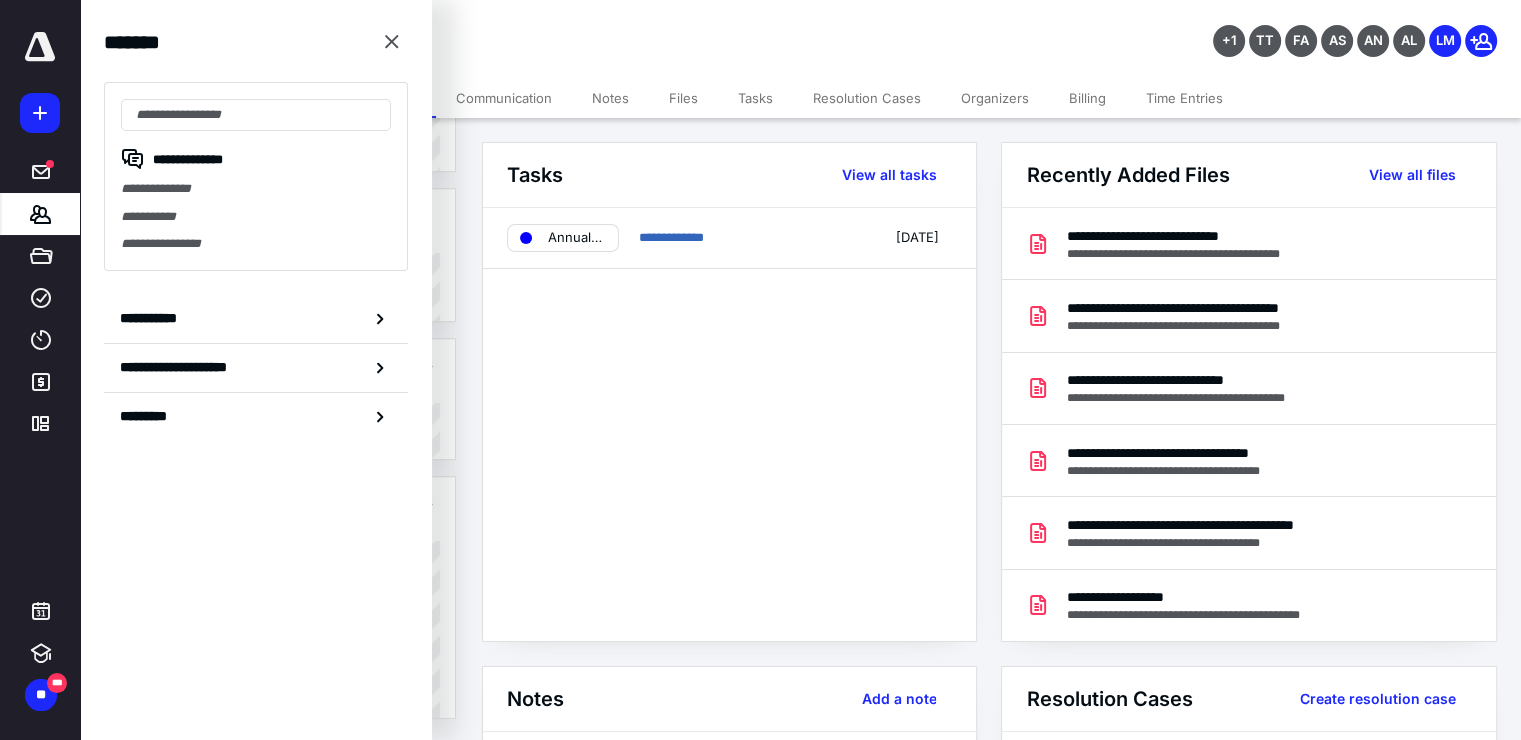 click on "**********" at bounding box center (256, 176) 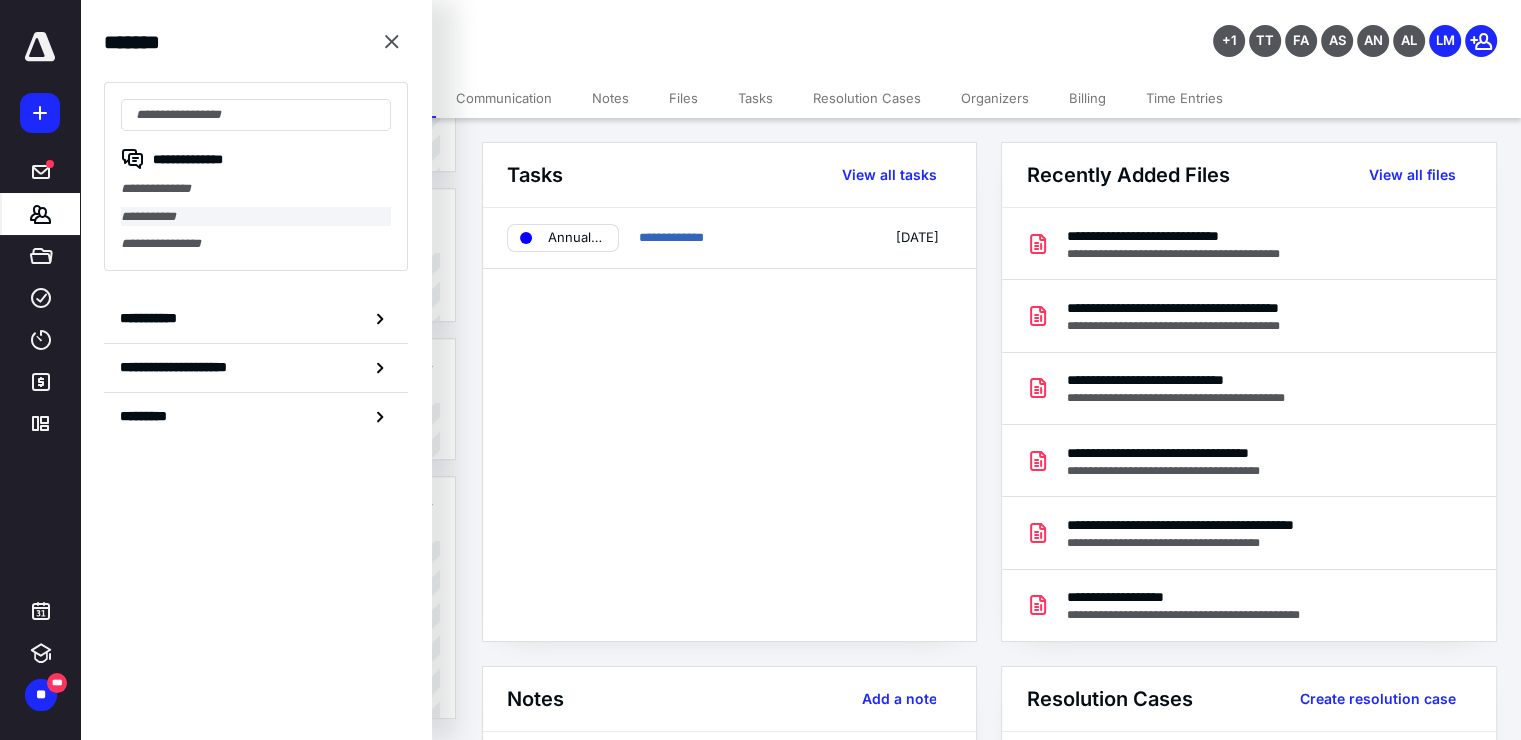 click on "**********" at bounding box center [256, 217] 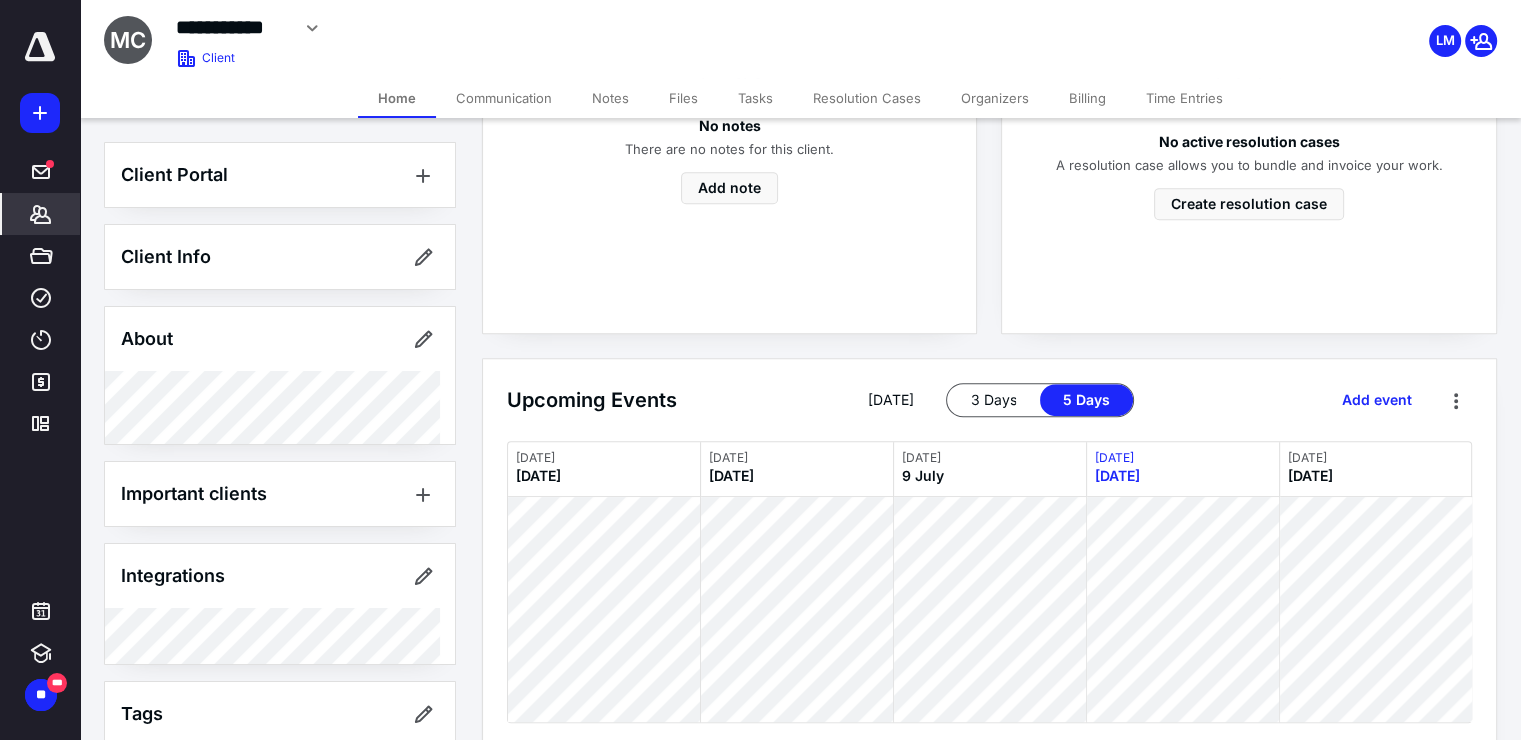 scroll, scrollTop: 908, scrollLeft: 0, axis: vertical 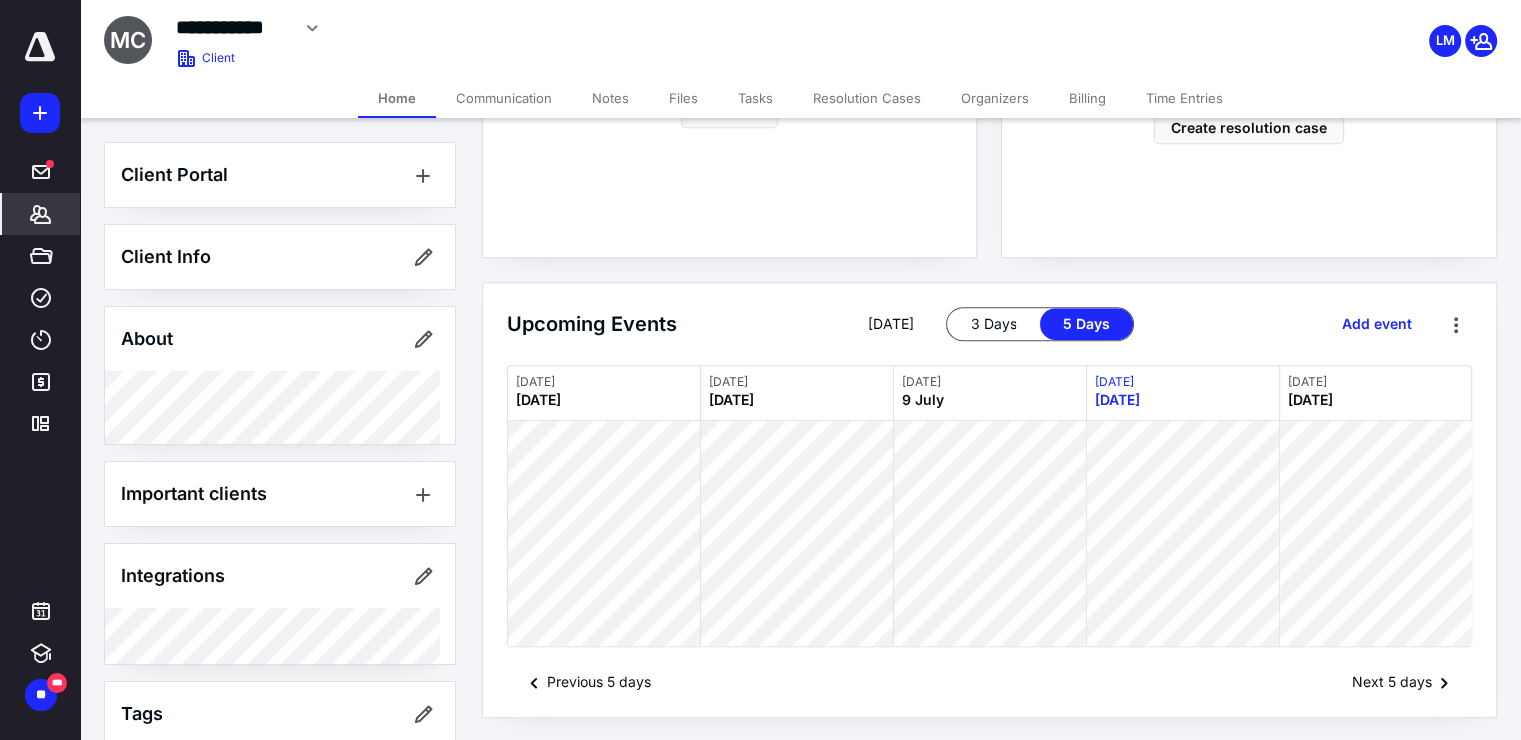 click on "Communication" at bounding box center (504, 98) 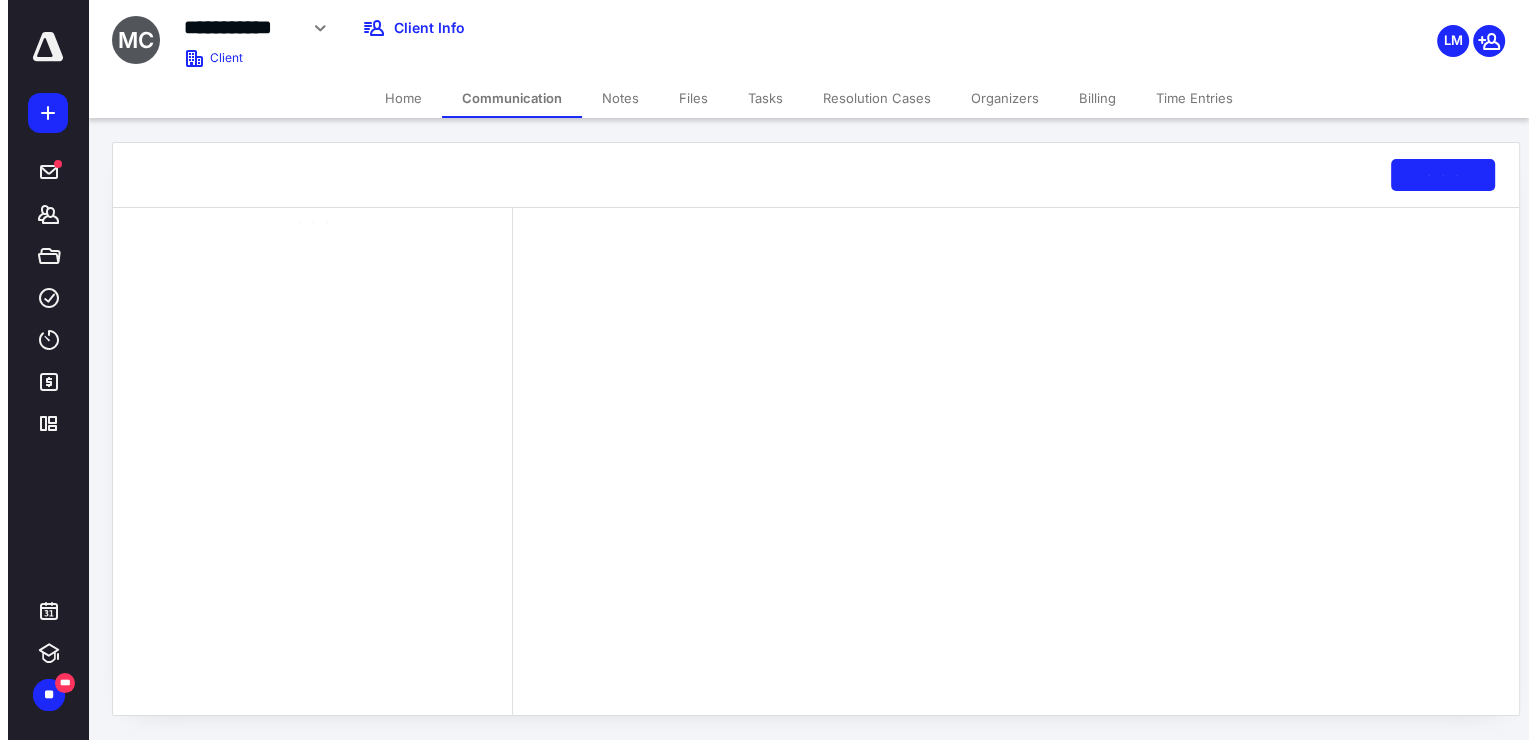 scroll, scrollTop: 0, scrollLeft: 0, axis: both 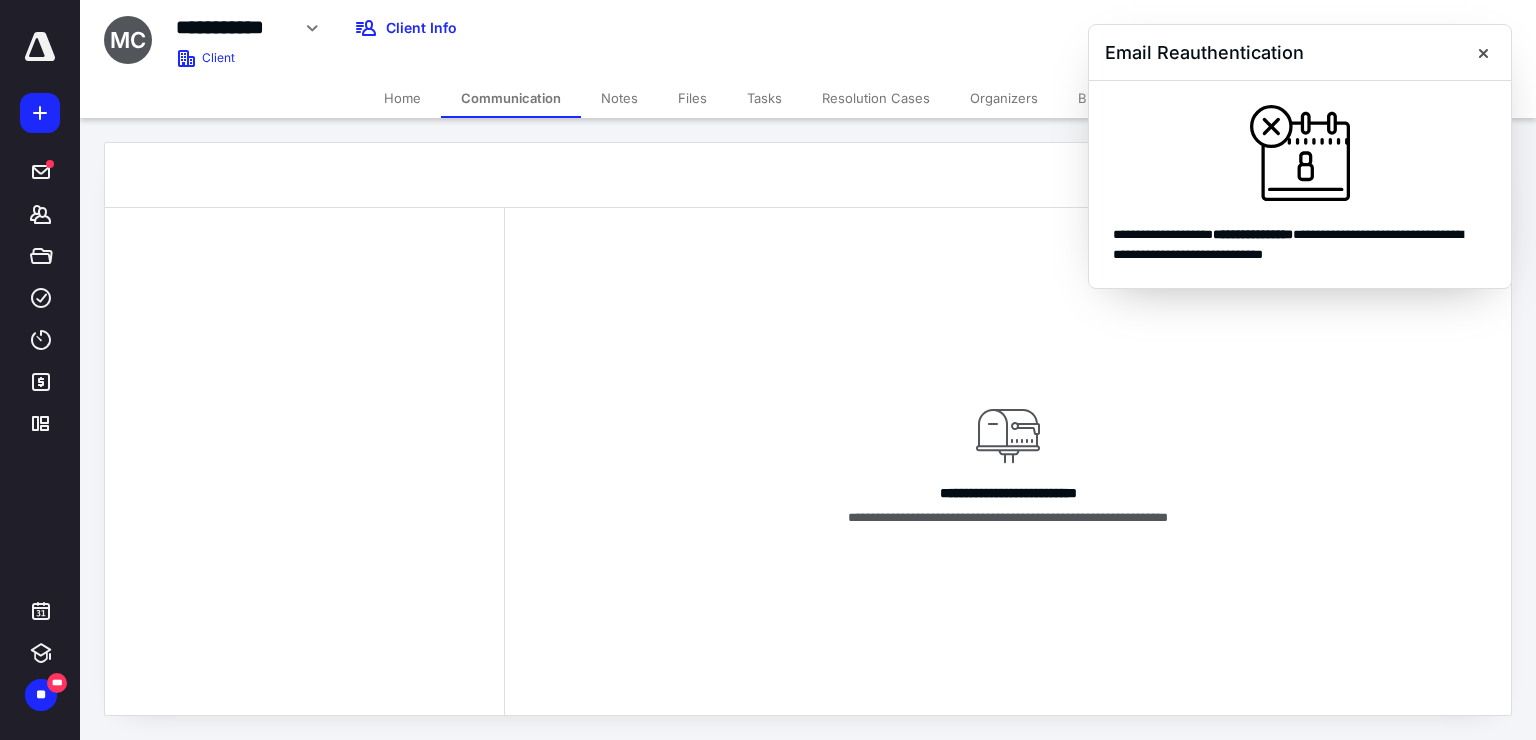 click on "Notes" at bounding box center (619, 98) 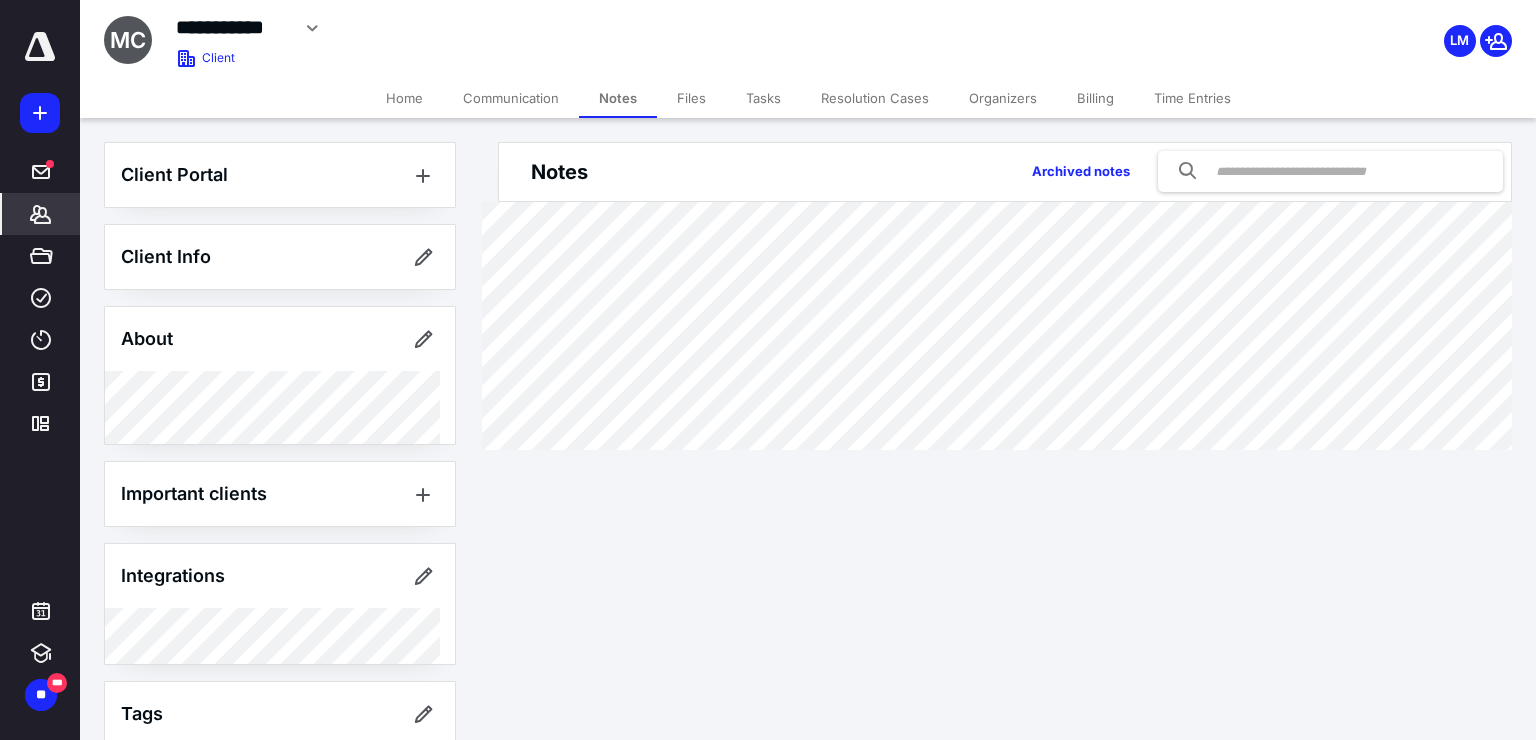scroll, scrollTop: 28, scrollLeft: 0, axis: vertical 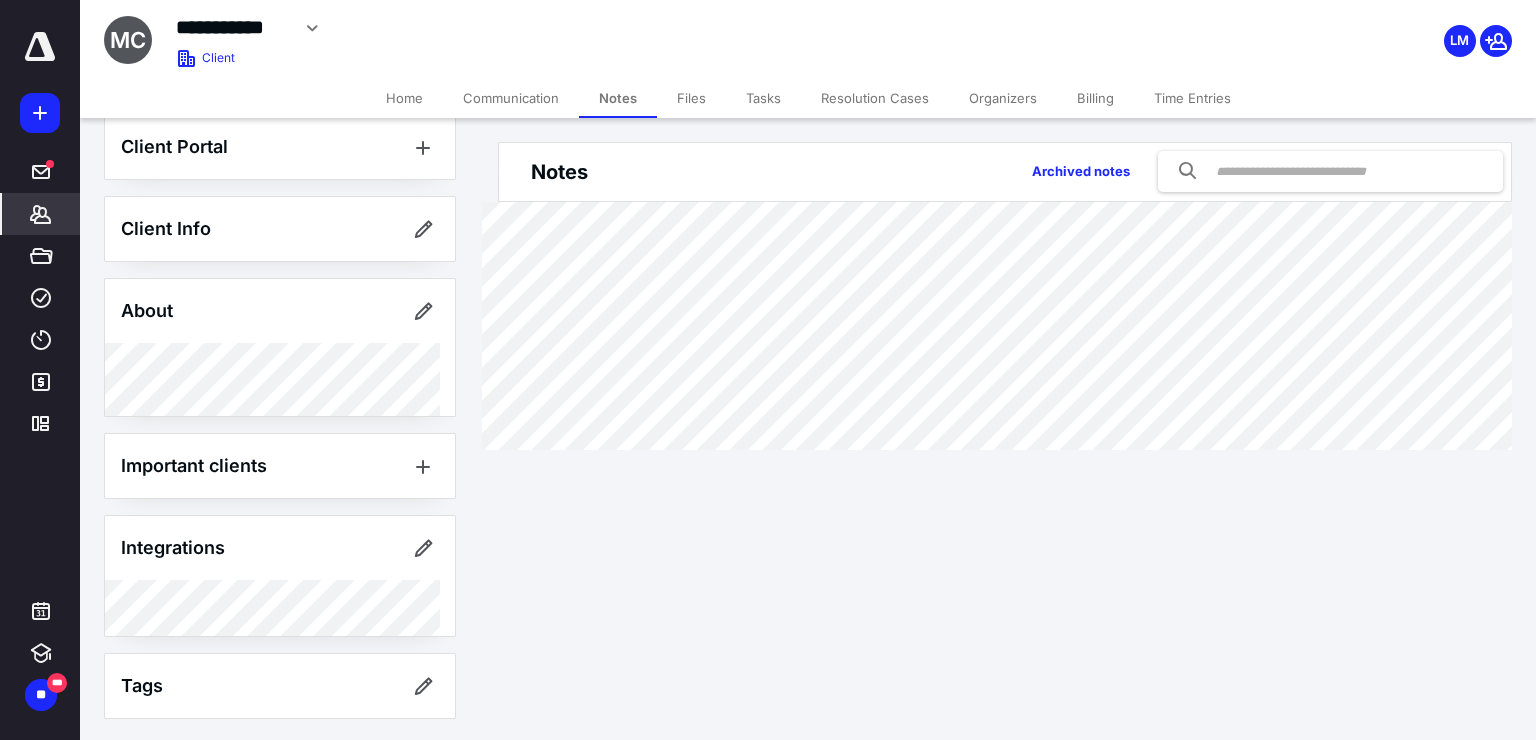 click on "Tasks" at bounding box center (763, 98) 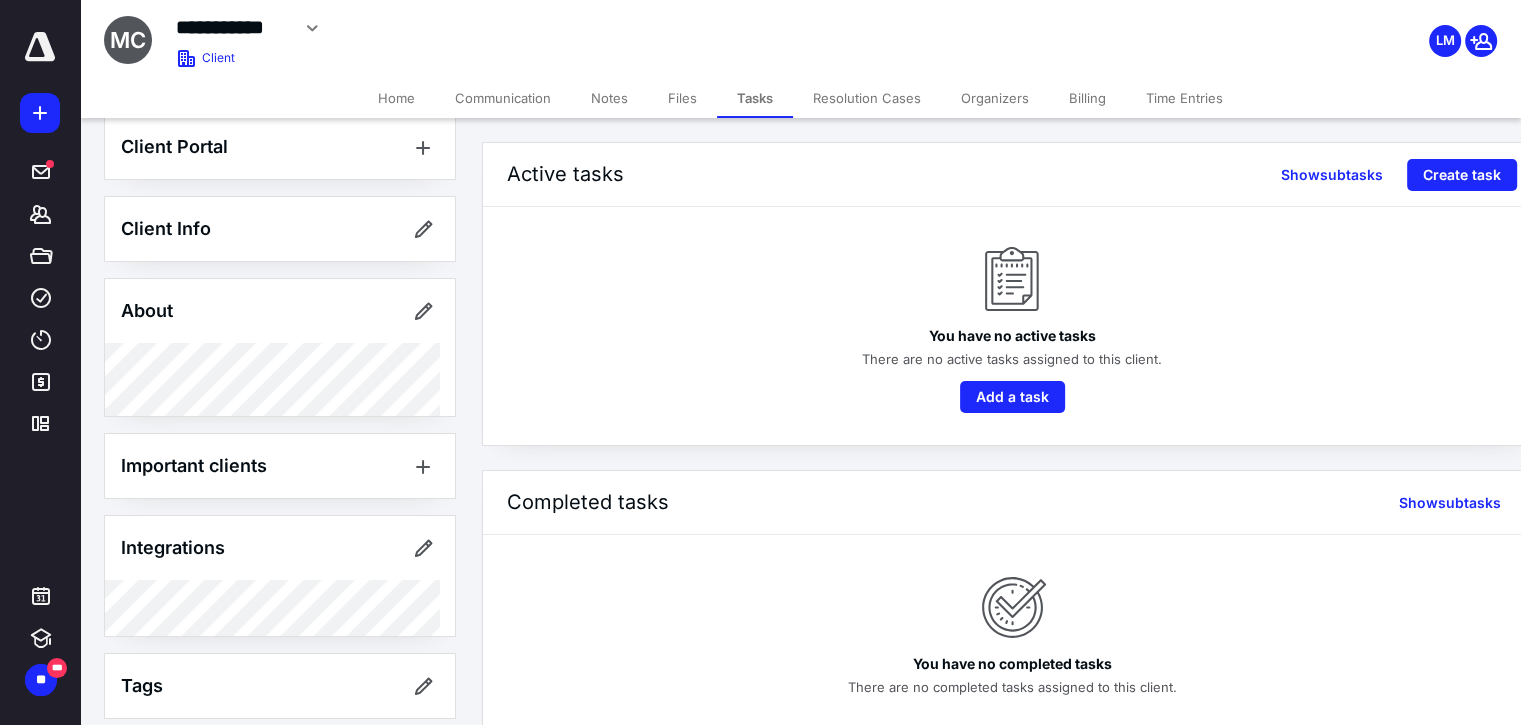 click on "Files" at bounding box center [682, 98] 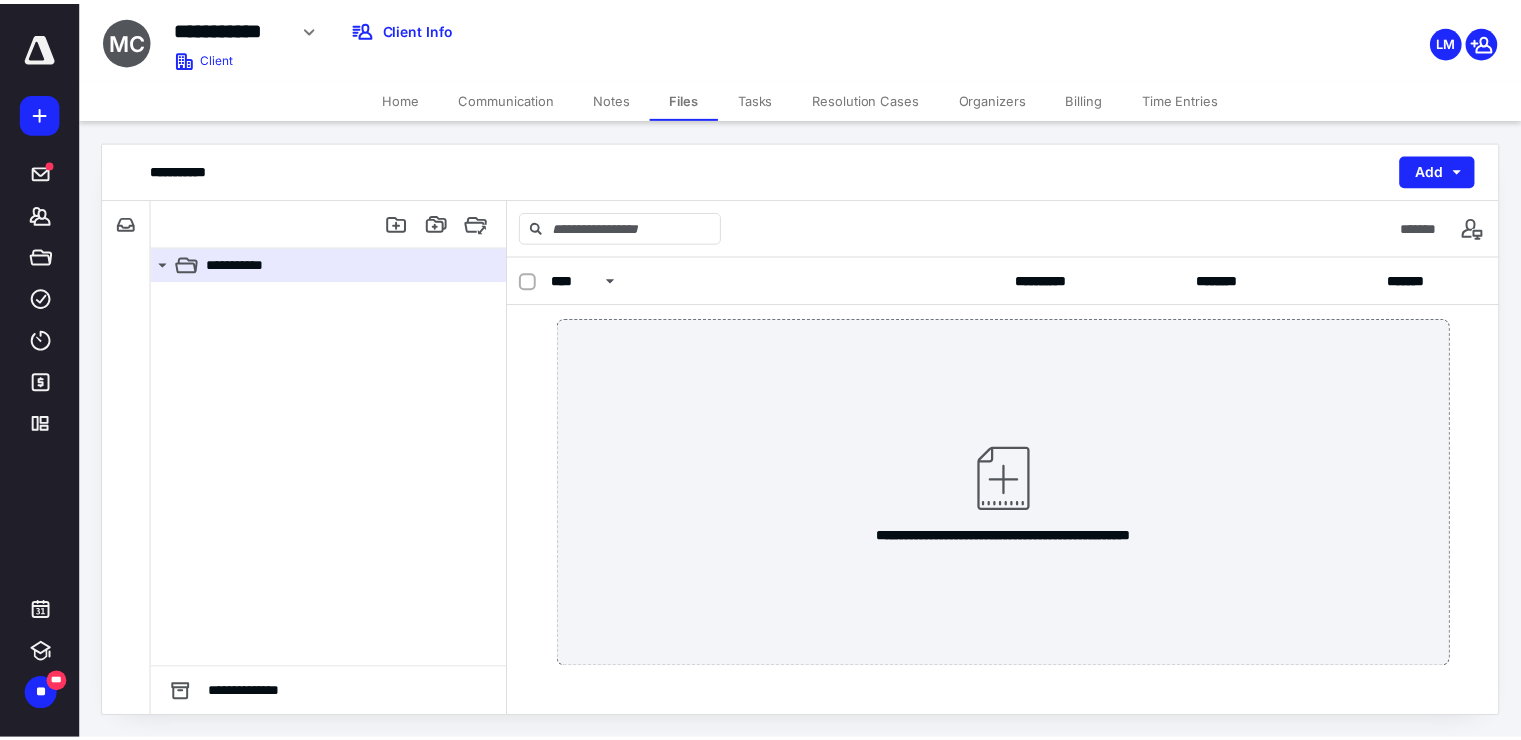 scroll, scrollTop: 36, scrollLeft: 0, axis: vertical 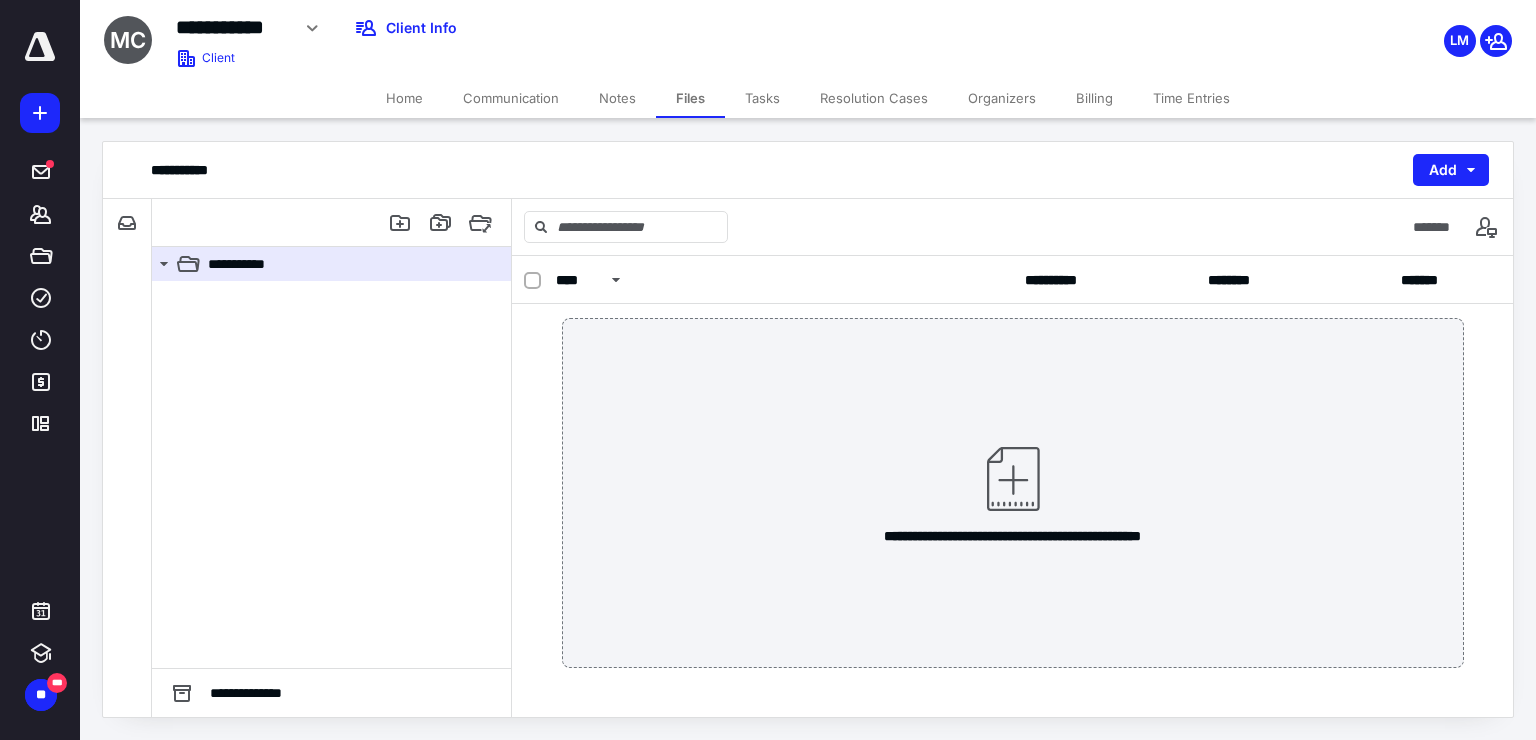 click on "Time Entries" at bounding box center [1191, 98] 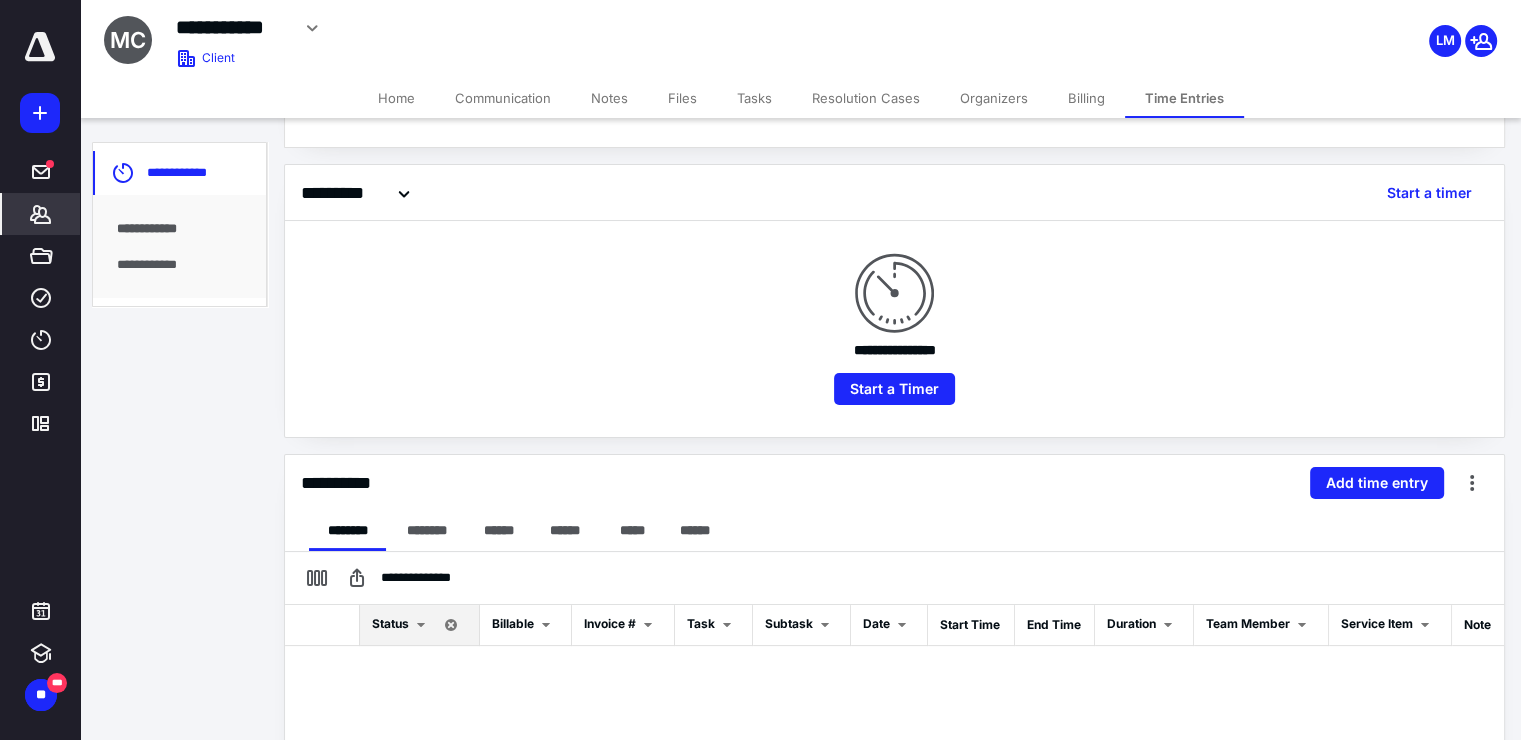 scroll, scrollTop: 0, scrollLeft: 0, axis: both 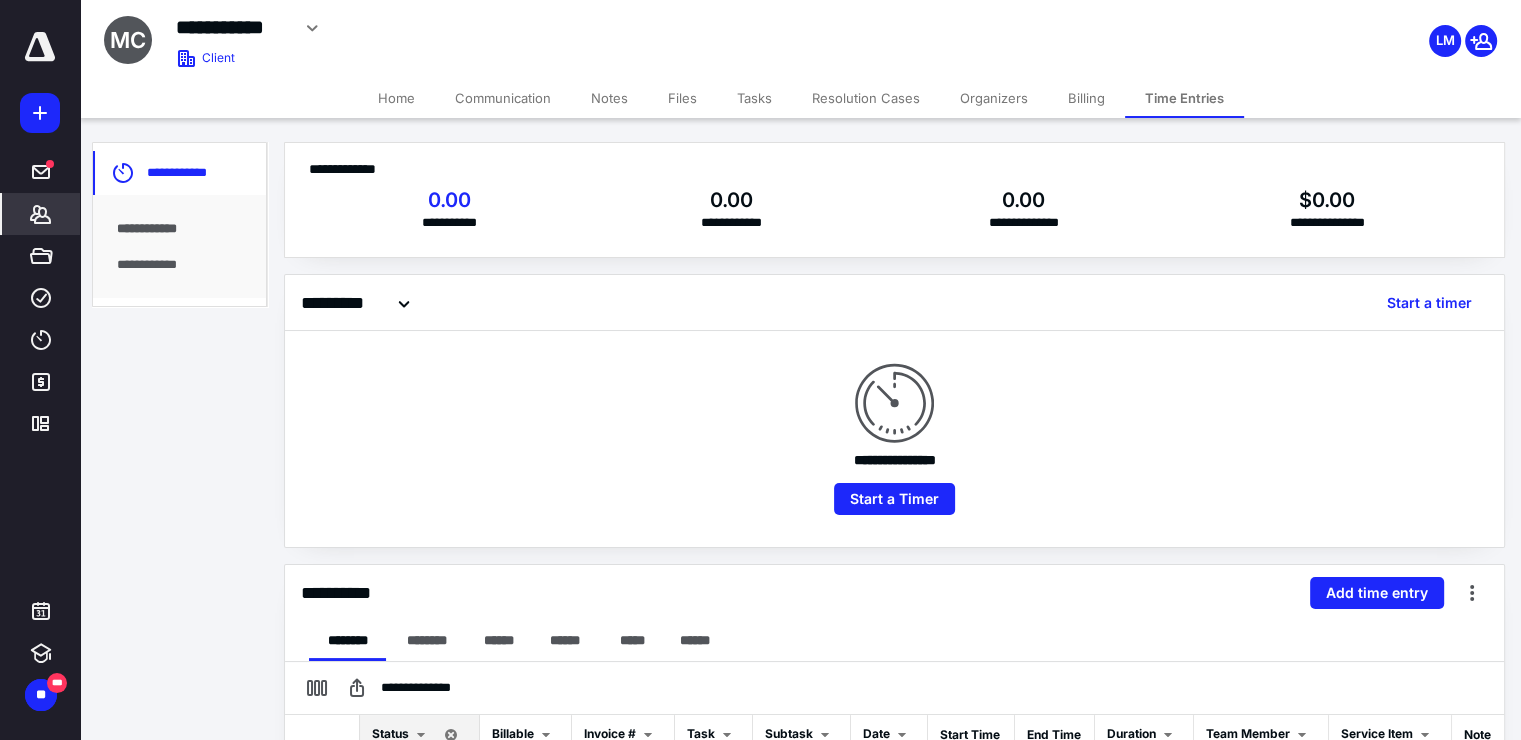 click on "Home" at bounding box center (396, 98) 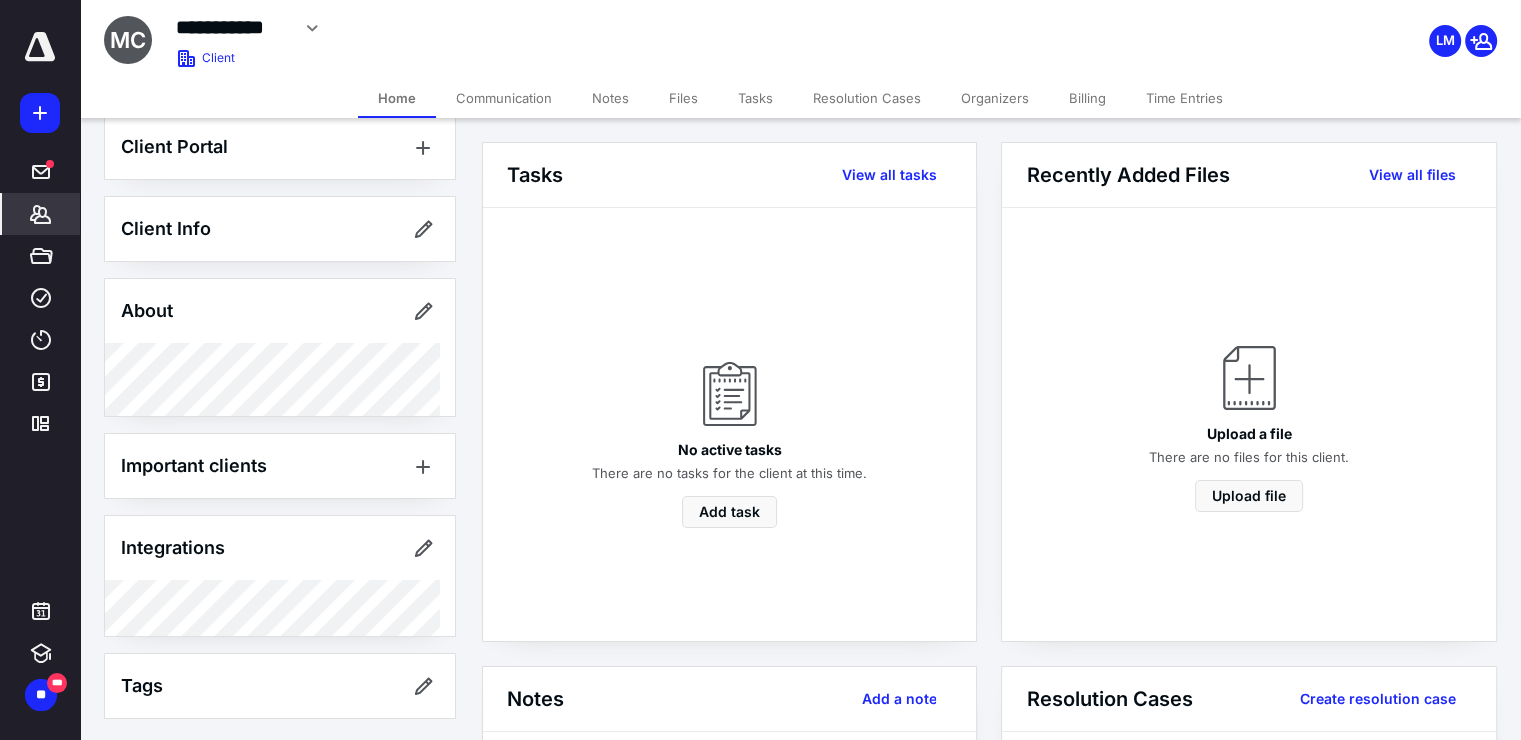 scroll, scrollTop: 0, scrollLeft: 0, axis: both 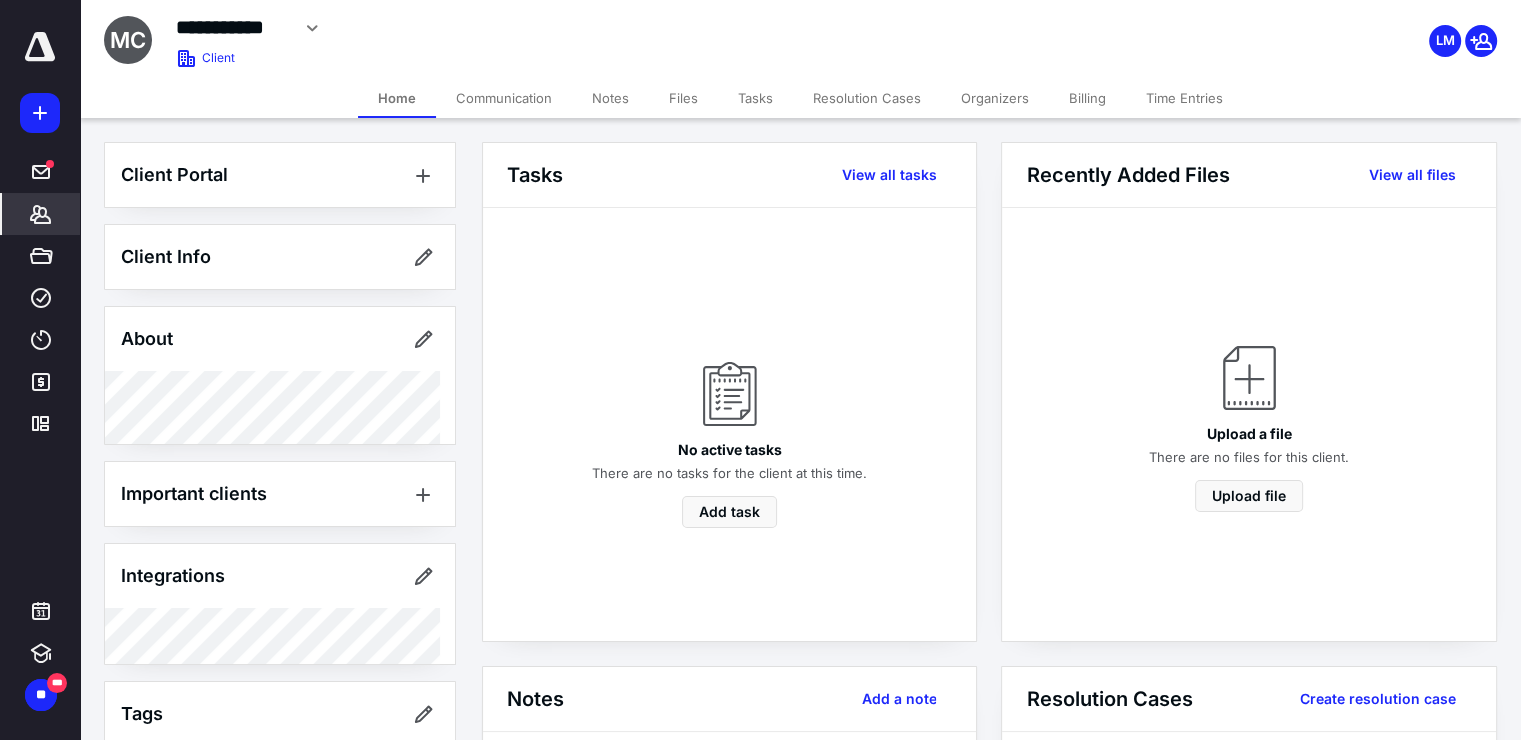click on "Communication" at bounding box center (504, 98) 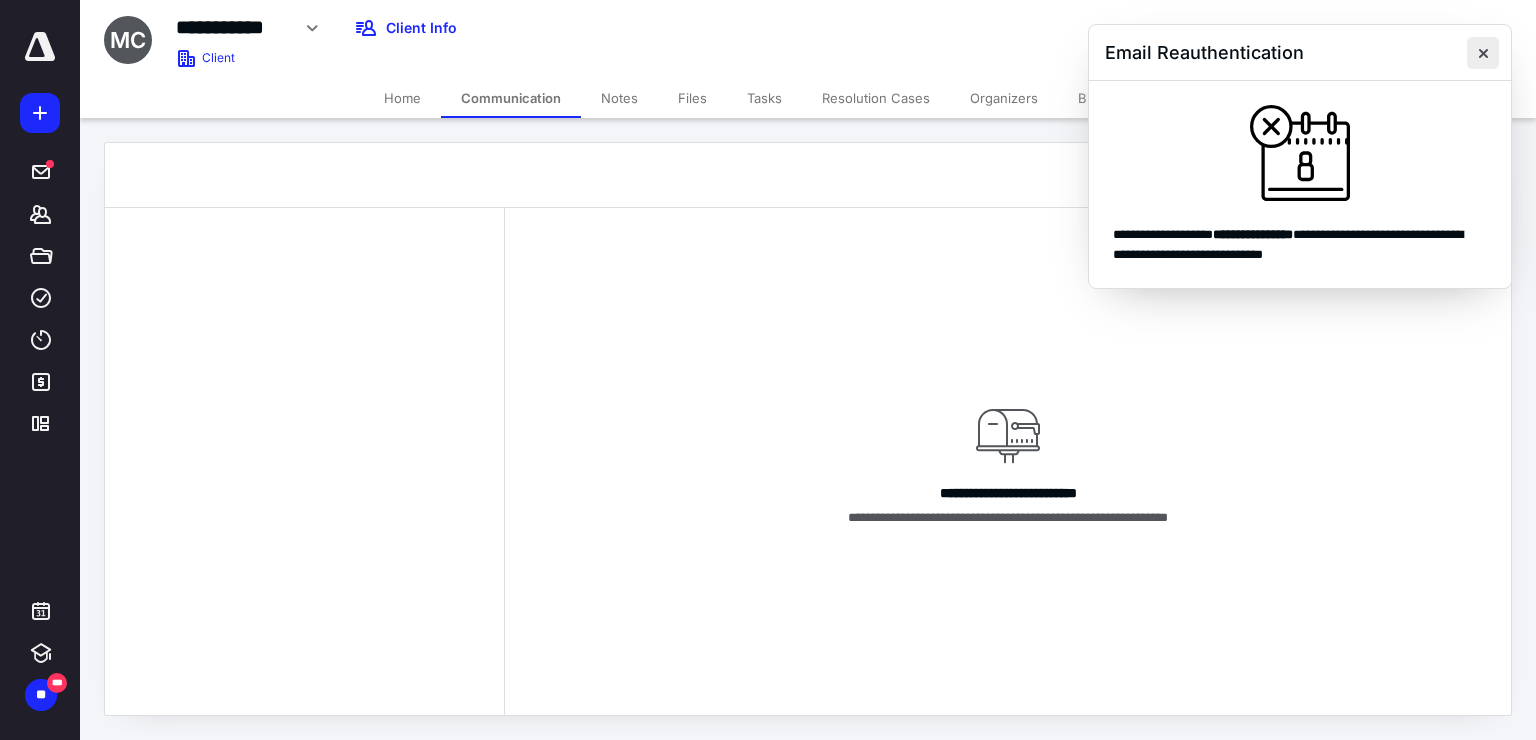 click at bounding box center (1483, 53) 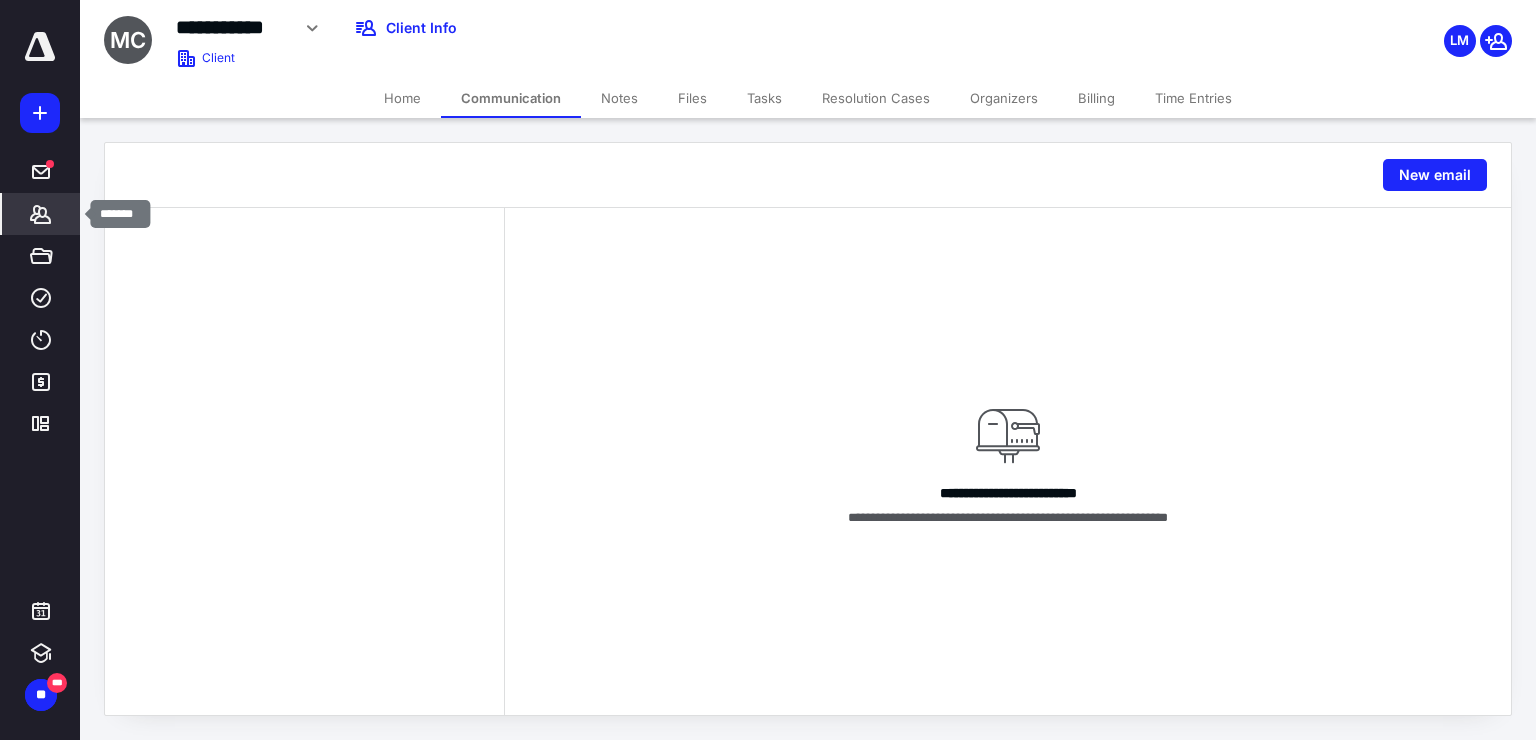 click on "*******" at bounding box center (41, 214) 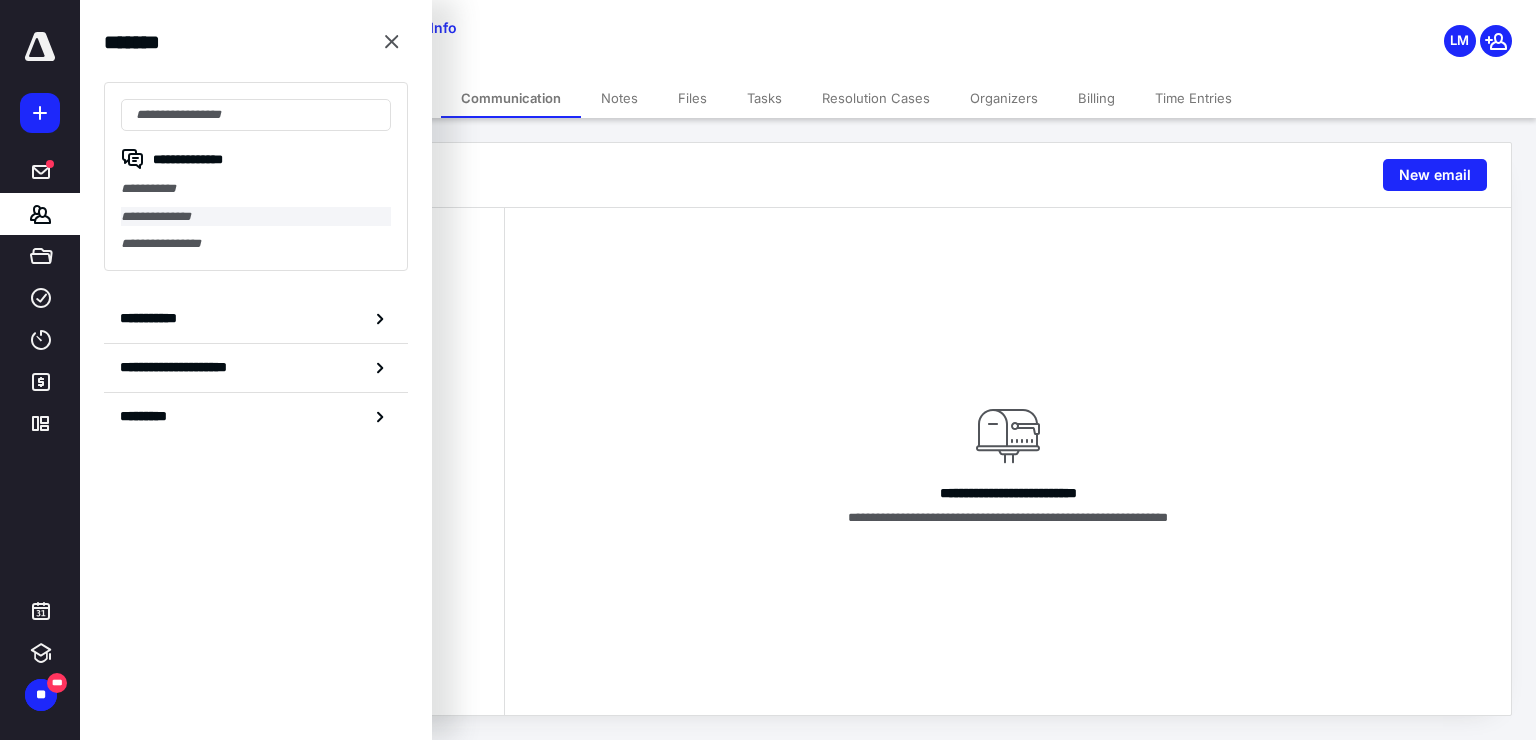 click on "**********" at bounding box center [256, 217] 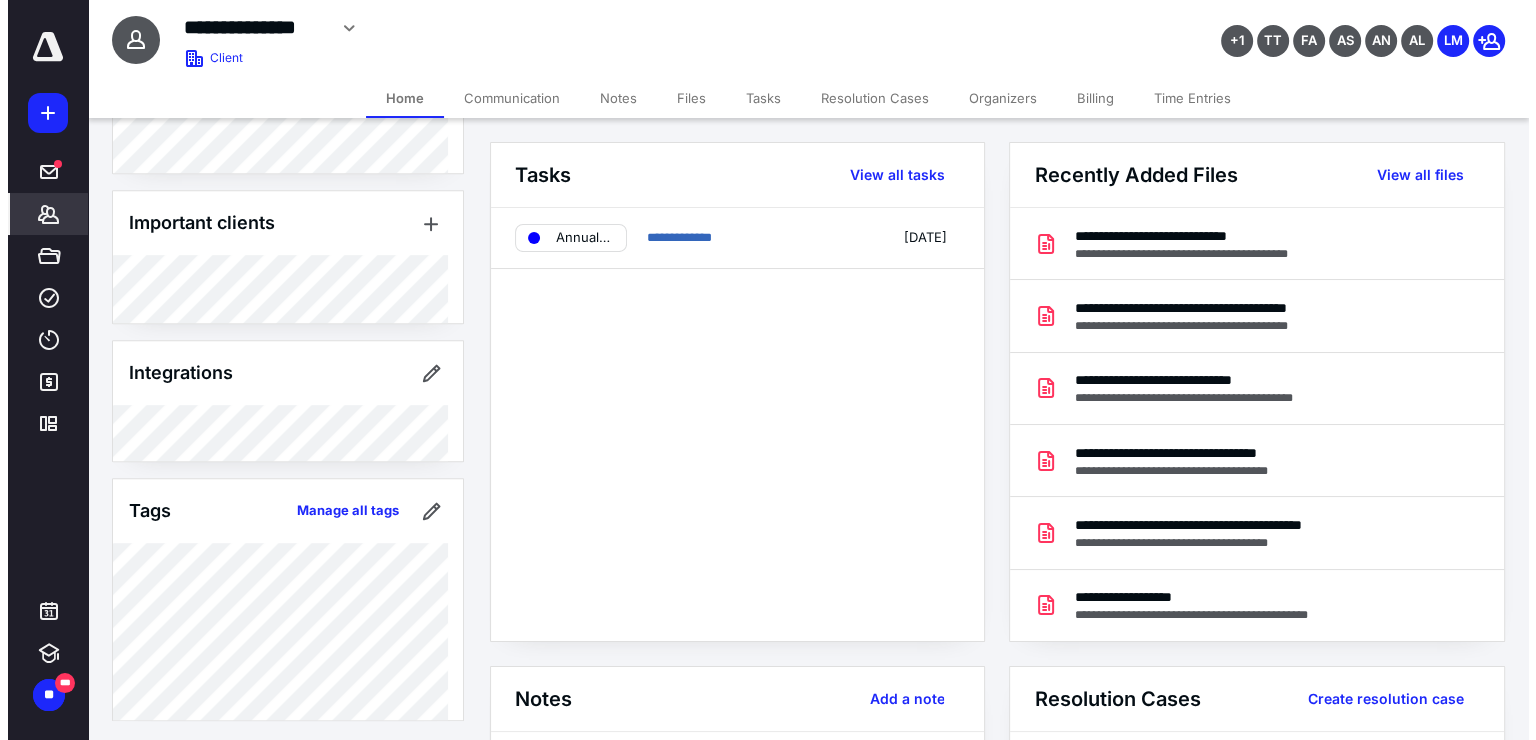 scroll, scrollTop: 1020, scrollLeft: 0, axis: vertical 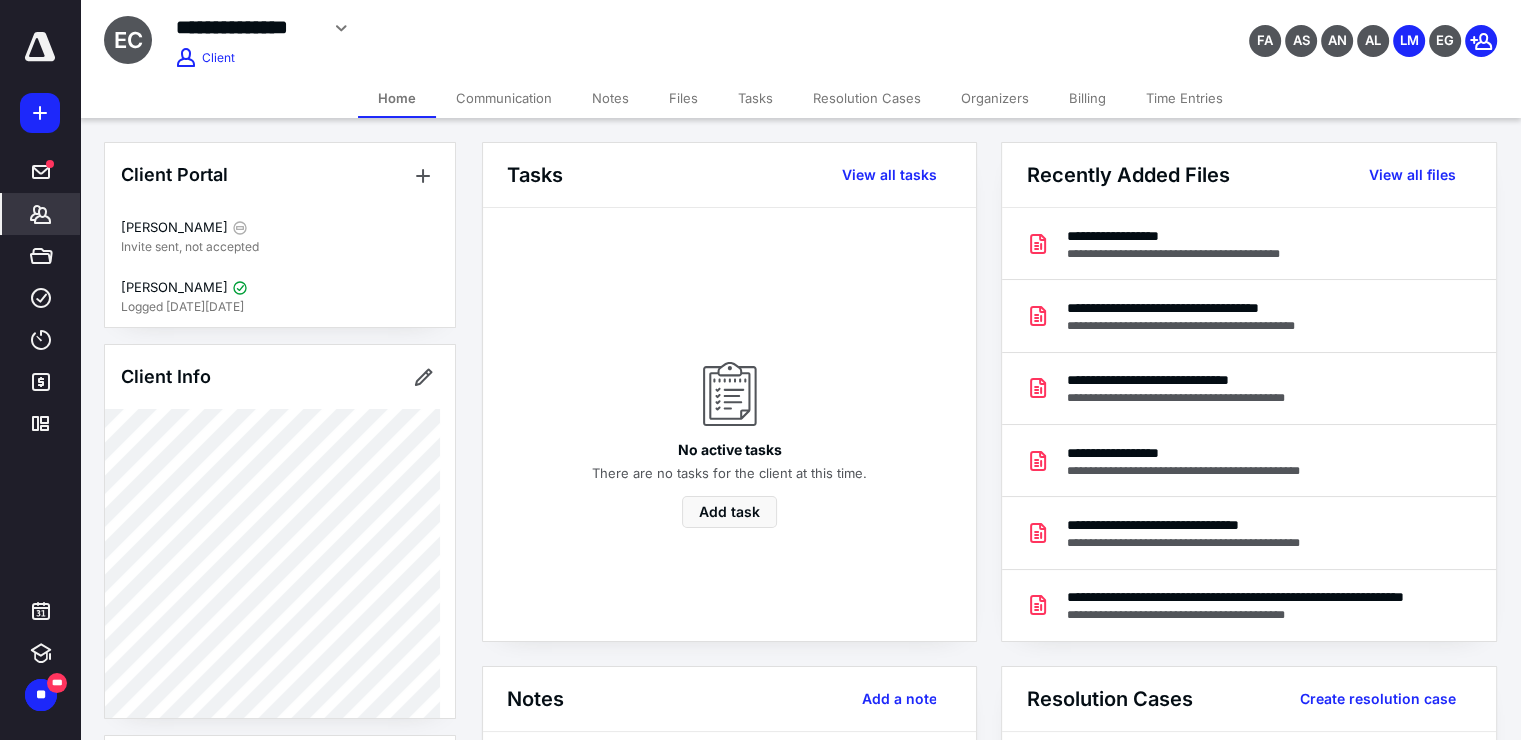 click on "Files" at bounding box center (683, 98) 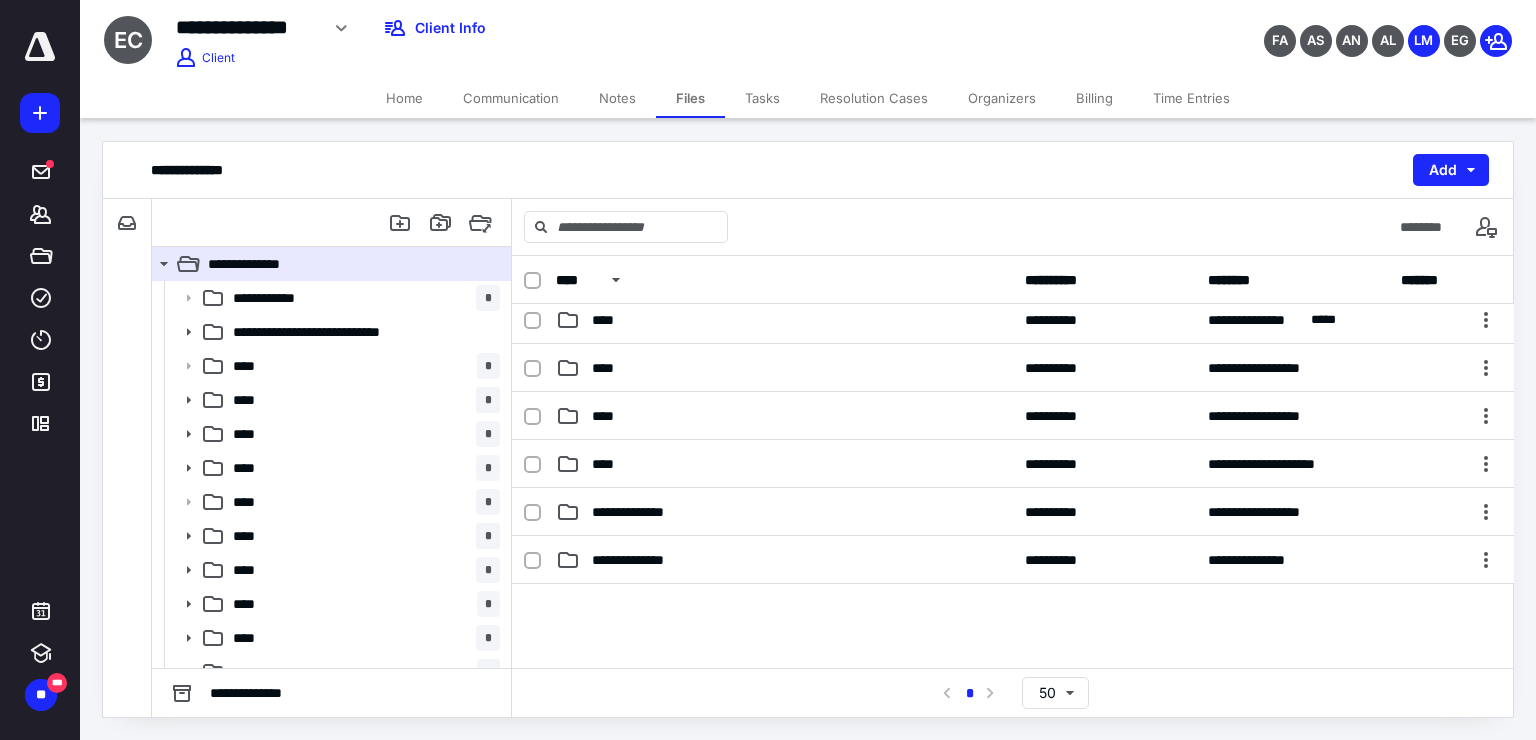 scroll, scrollTop: 440, scrollLeft: 0, axis: vertical 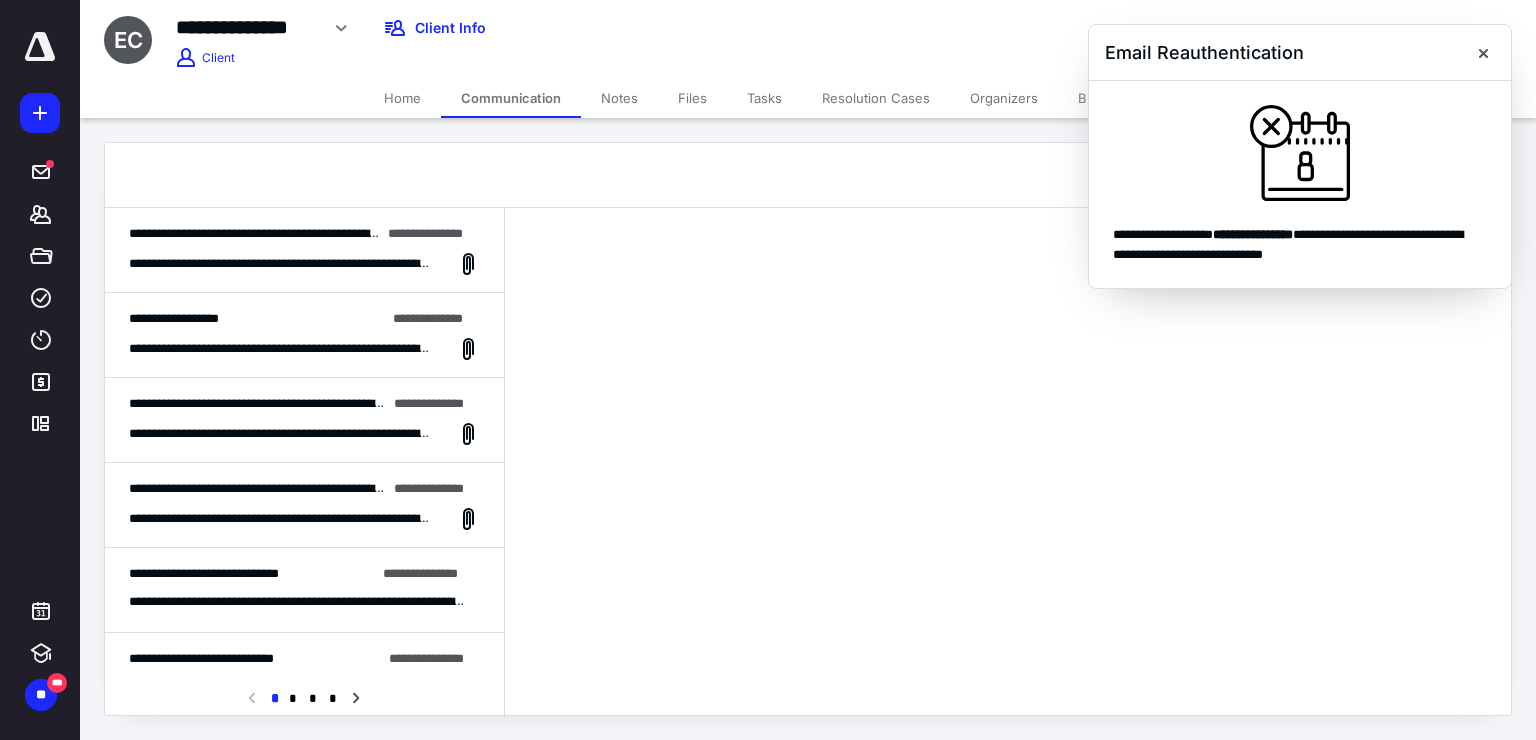click on "Files" at bounding box center [692, 98] 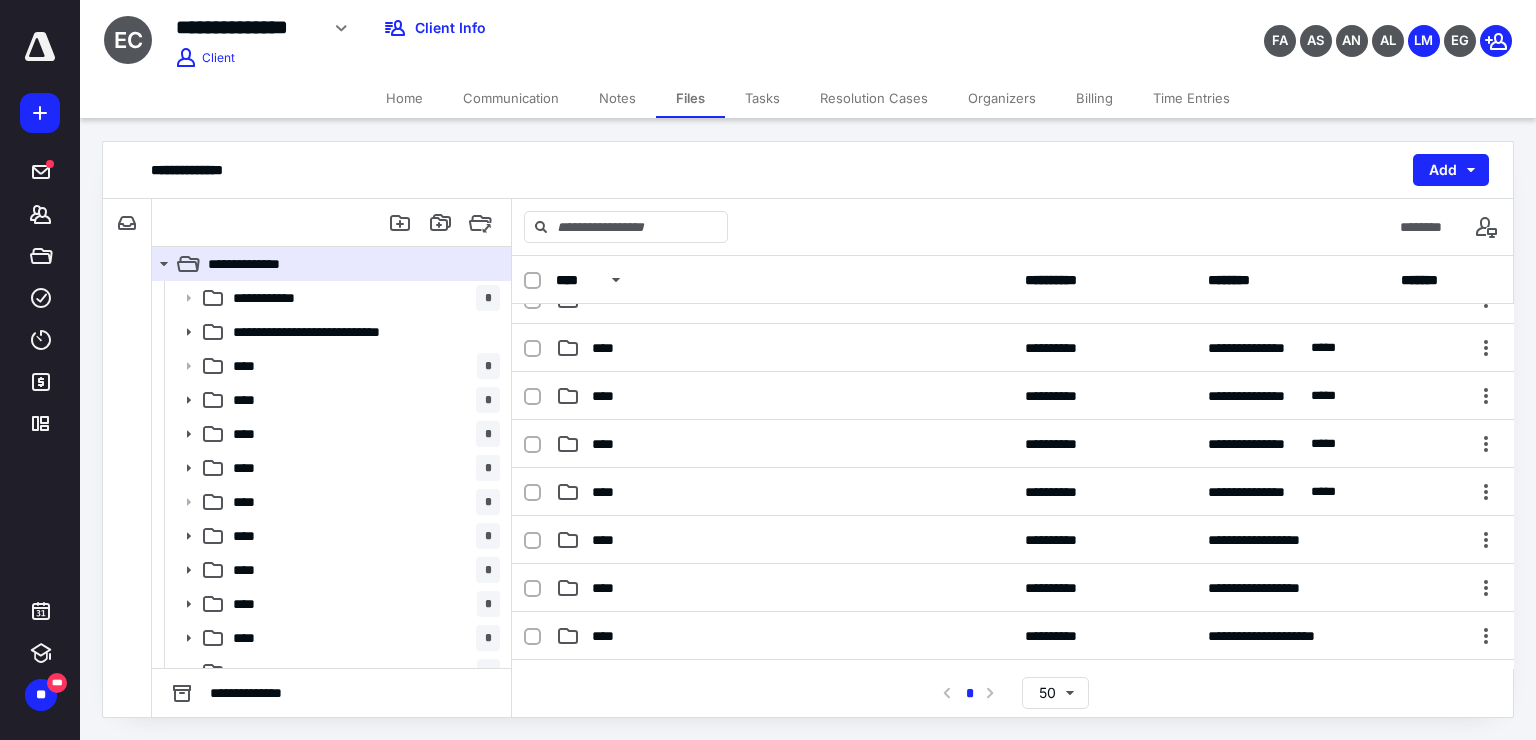 scroll, scrollTop: 268, scrollLeft: 0, axis: vertical 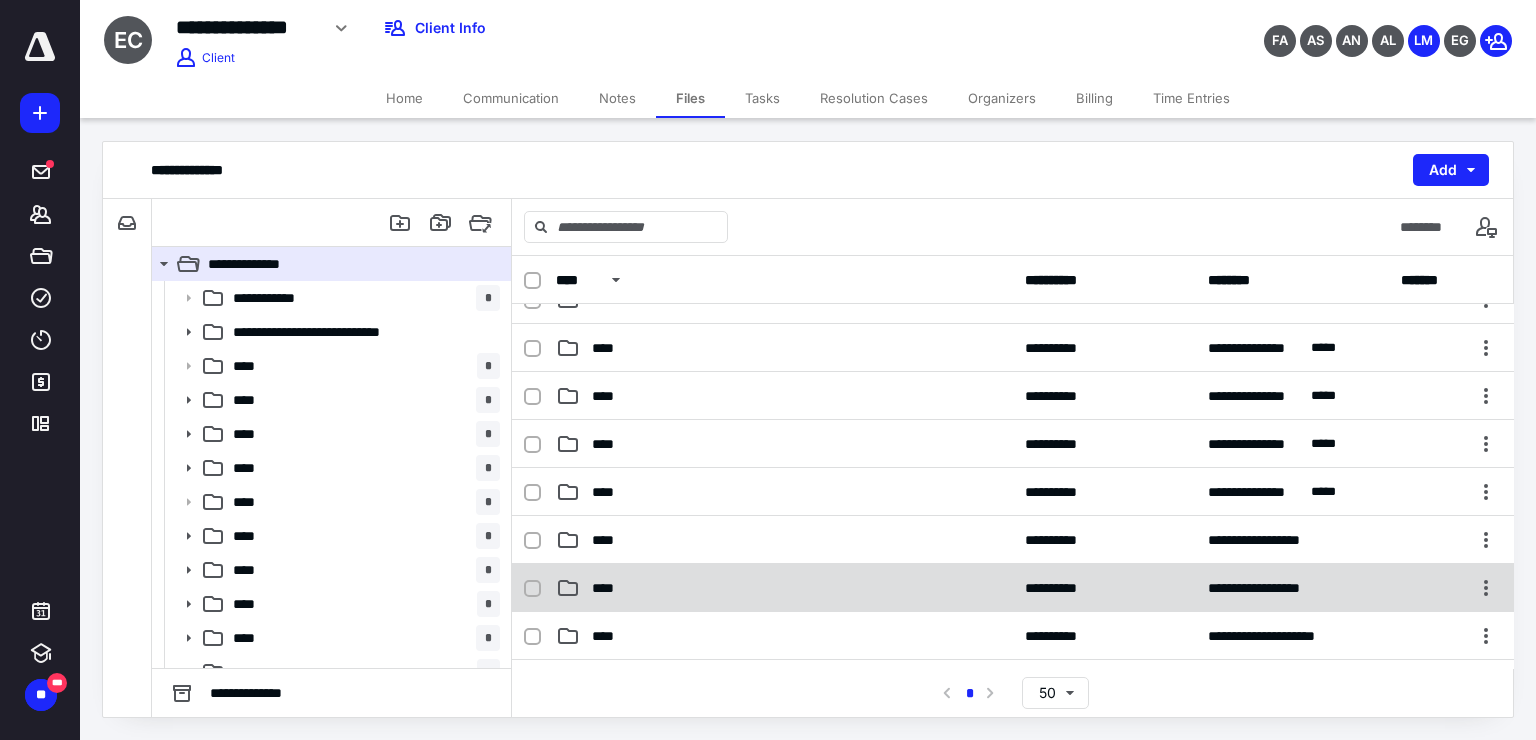 click on "****" at bounding box center (609, 588) 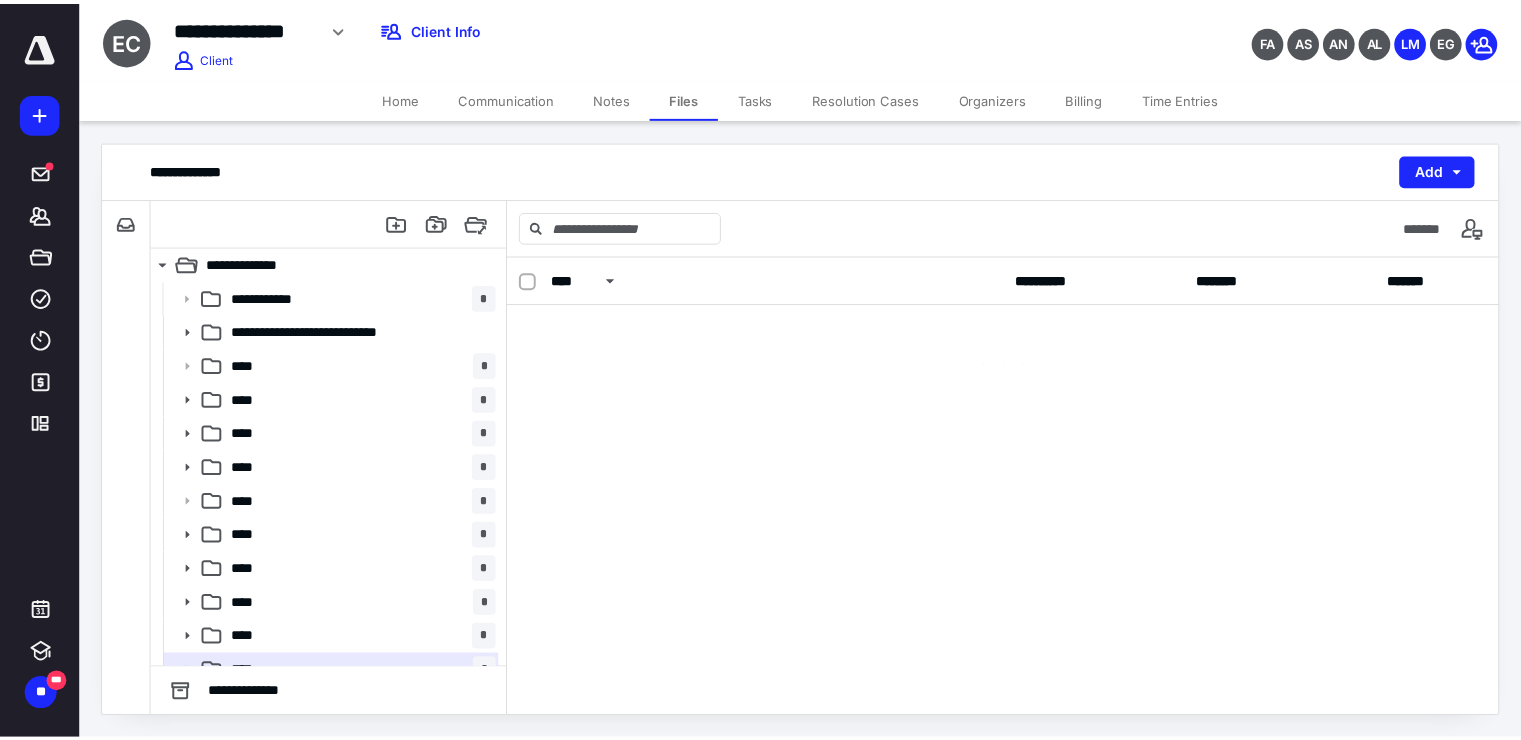 scroll, scrollTop: 0, scrollLeft: 0, axis: both 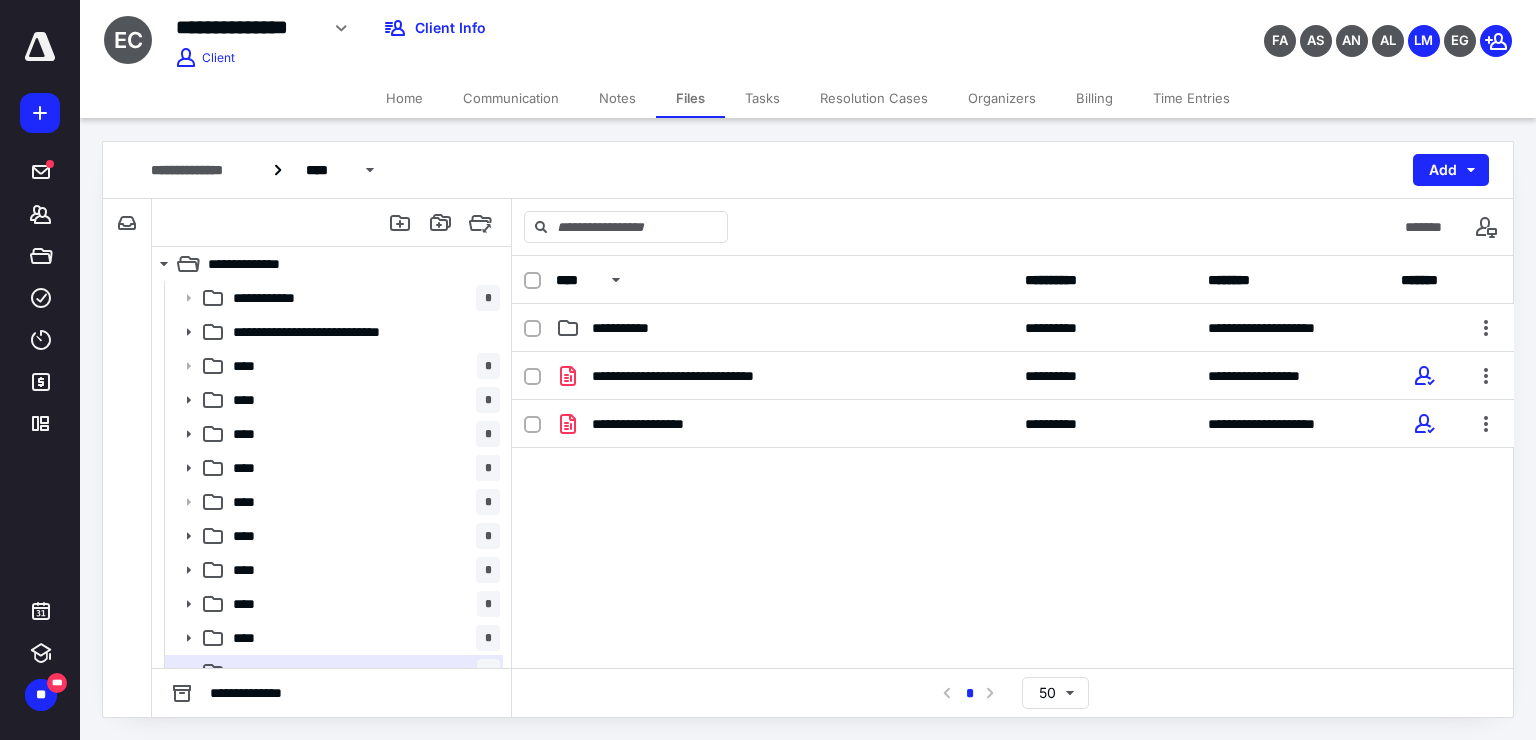click on "Home" at bounding box center [404, 98] 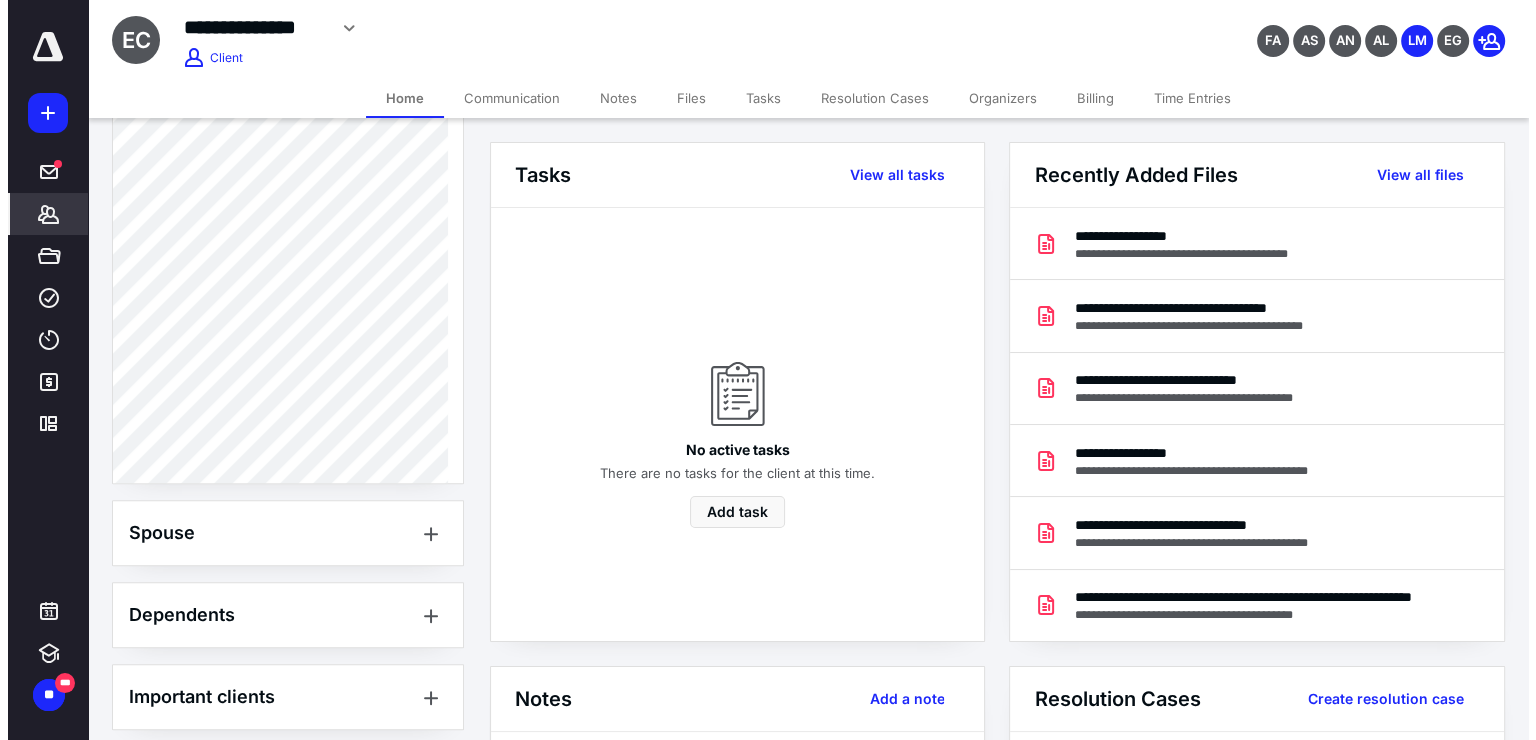 scroll, scrollTop: 1332, scrollLeft: 0, axis: vertical 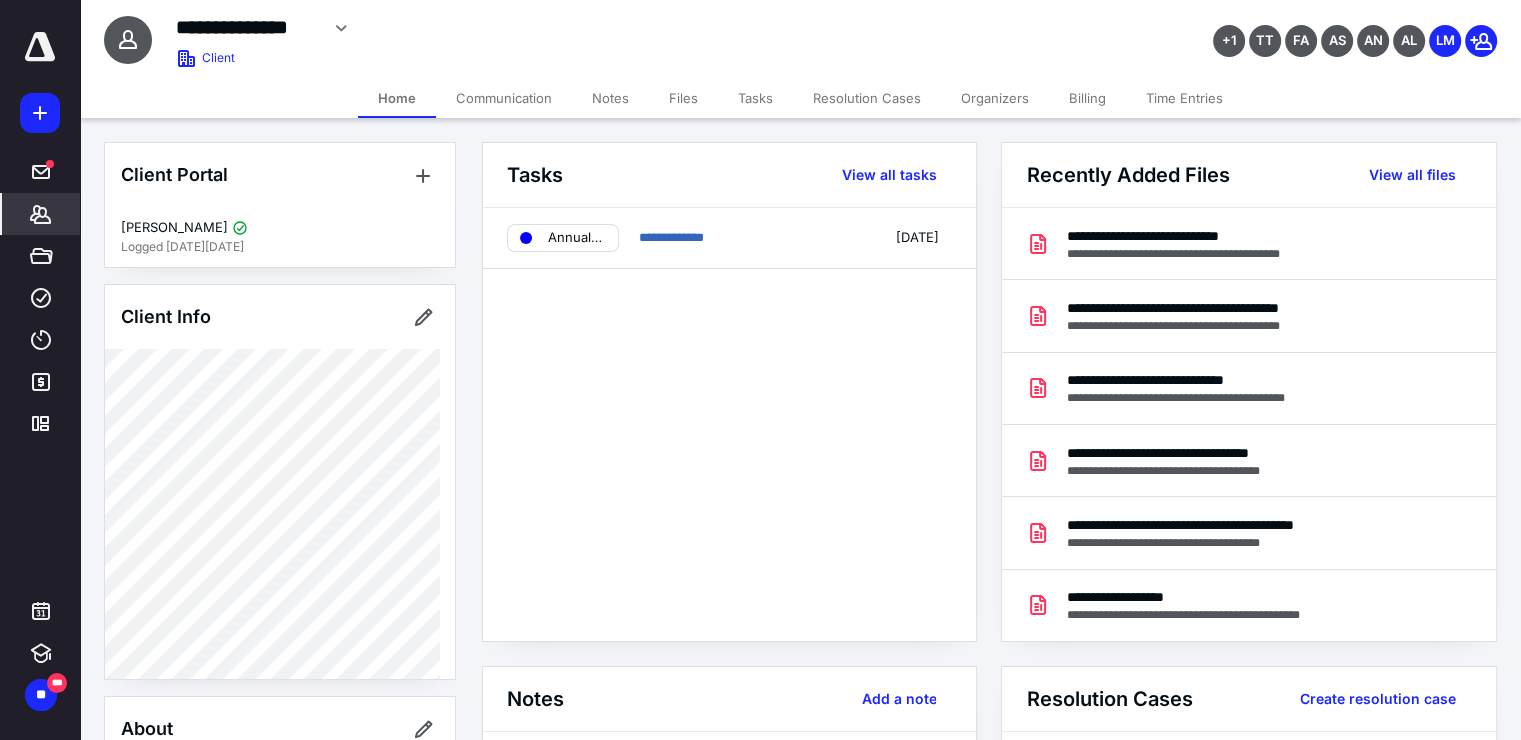 click on "Files" at bounding box center [683, 98] 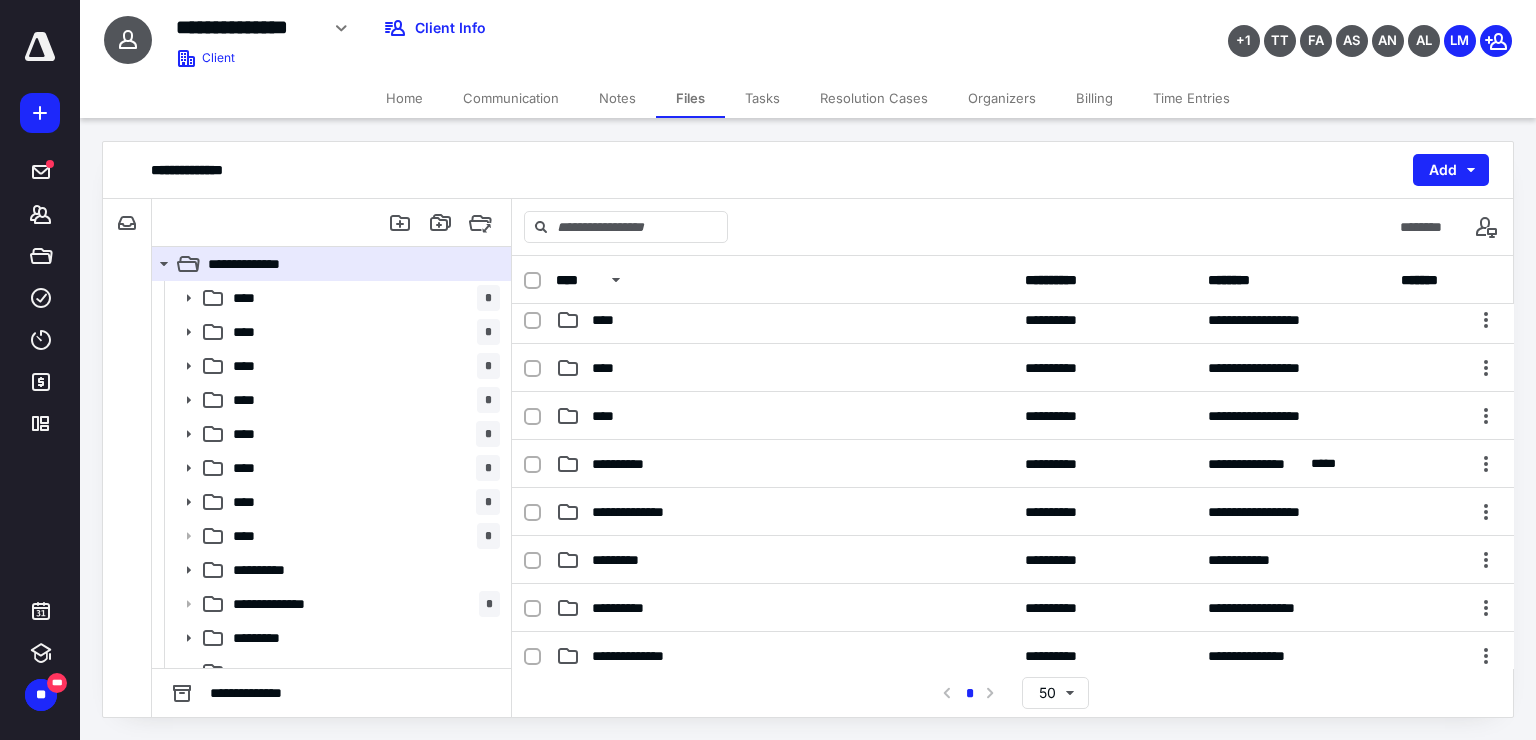 scroll, scrollTop: 248, scrollLeft: 0, axis: vertical 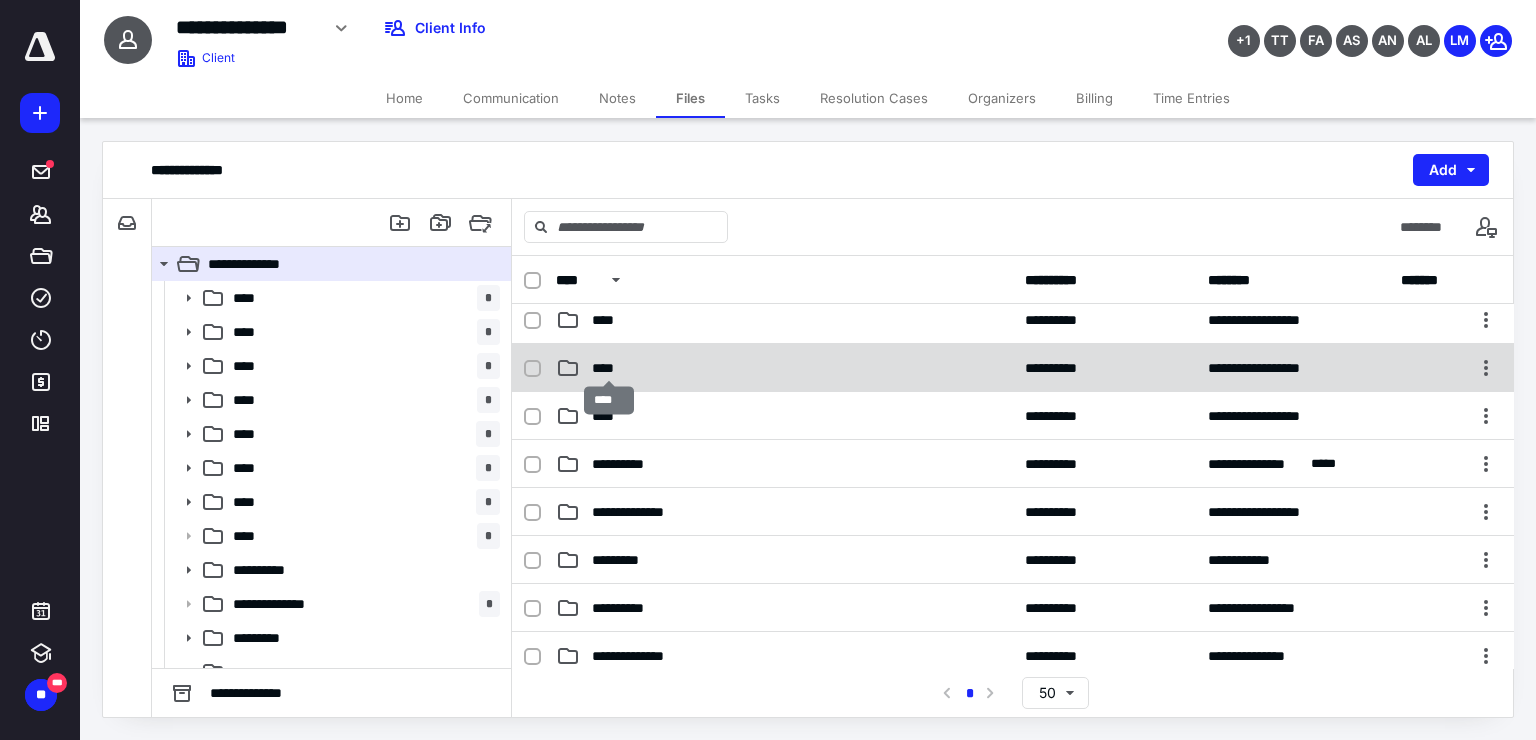 click on "****" at bounding box center (609, 368) 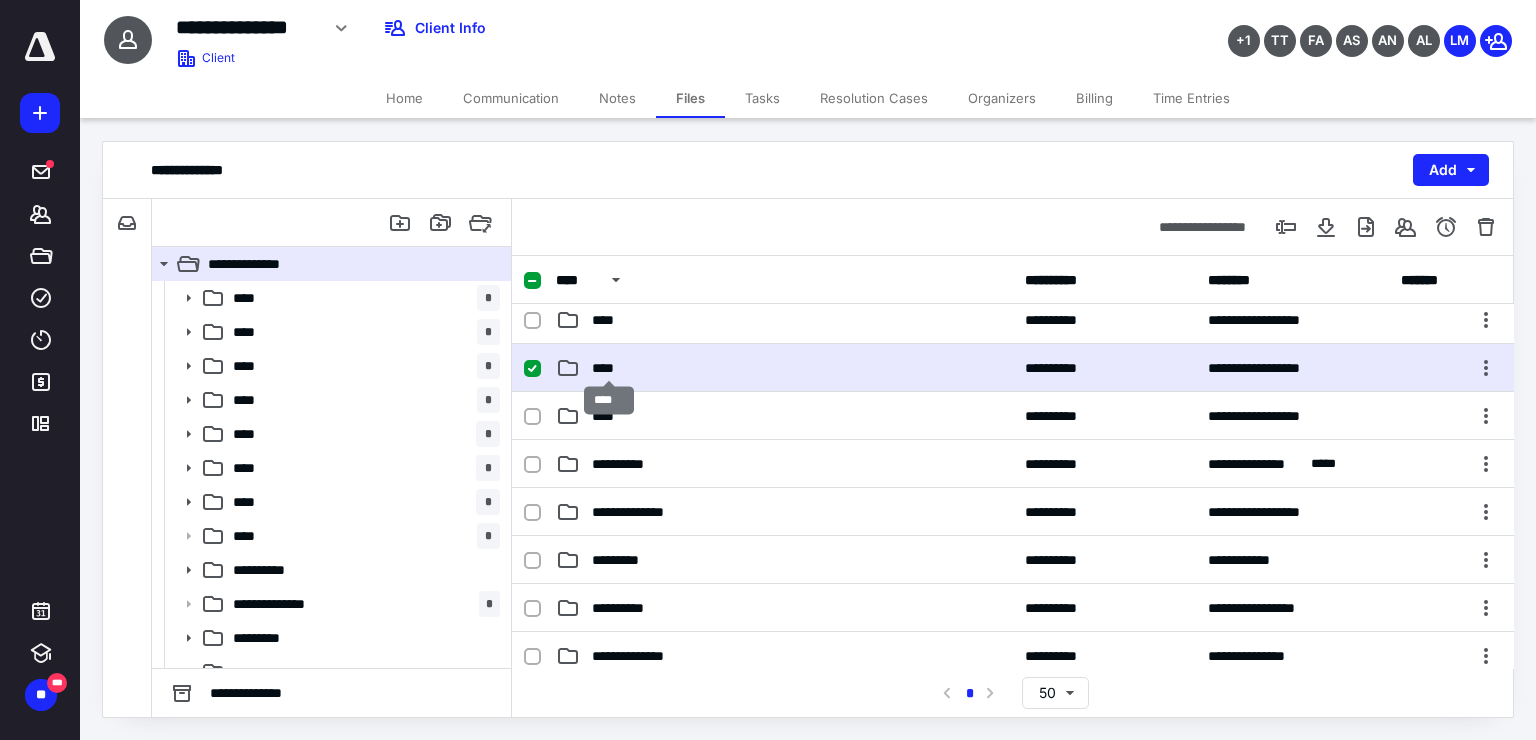 click on "****" at bounding box center [609, 368] 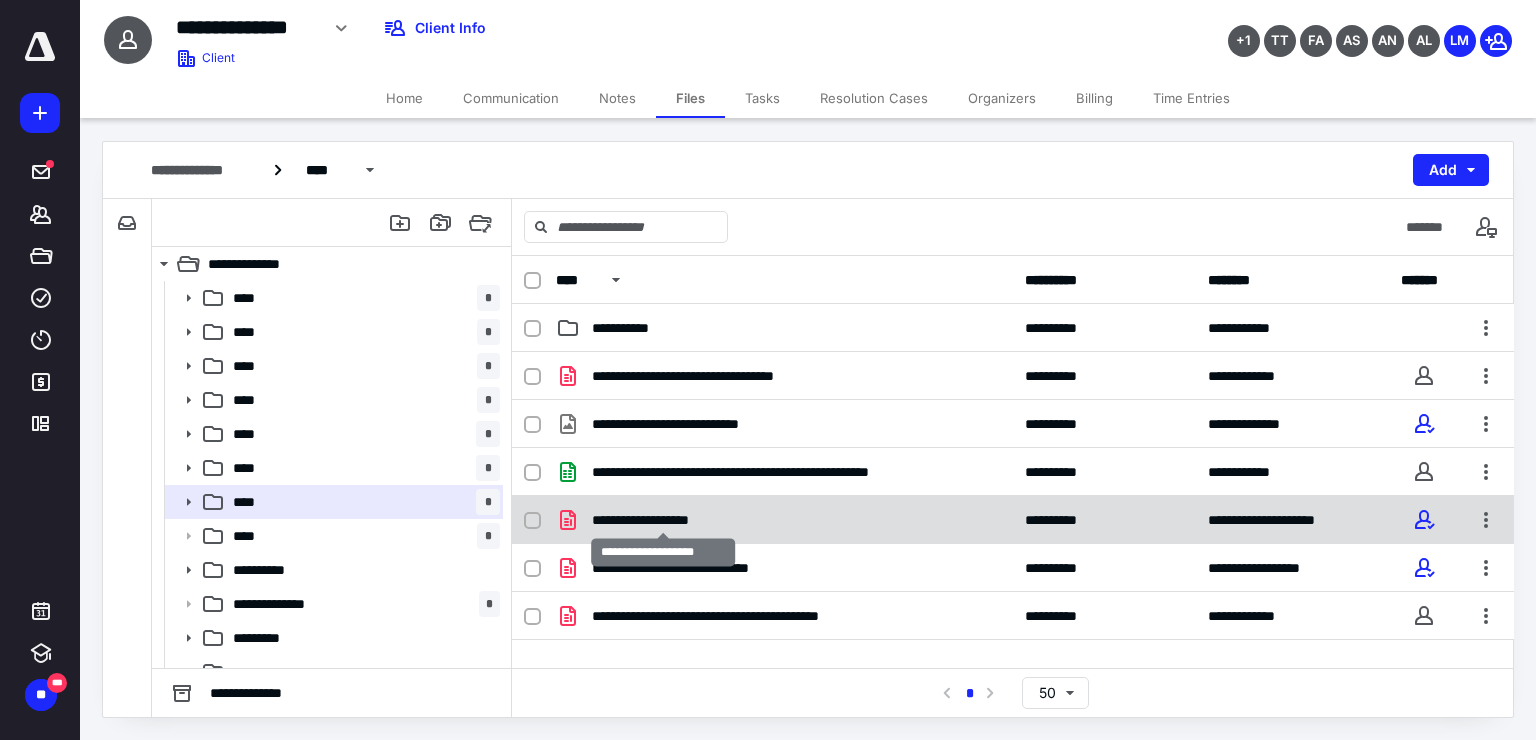 click on "**********" at bounding box center [663, 520] 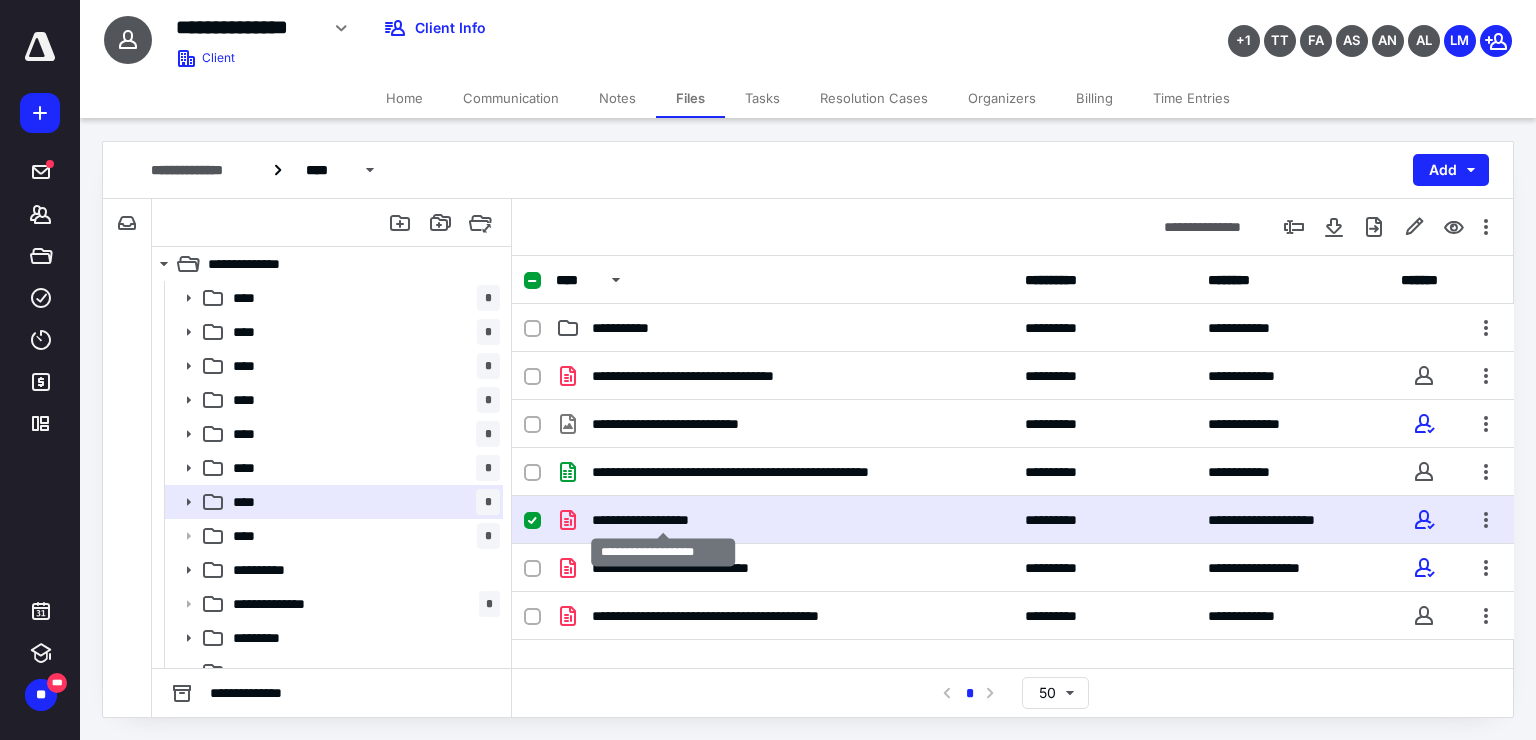 click on "**********" at bounding box center [663, 520] 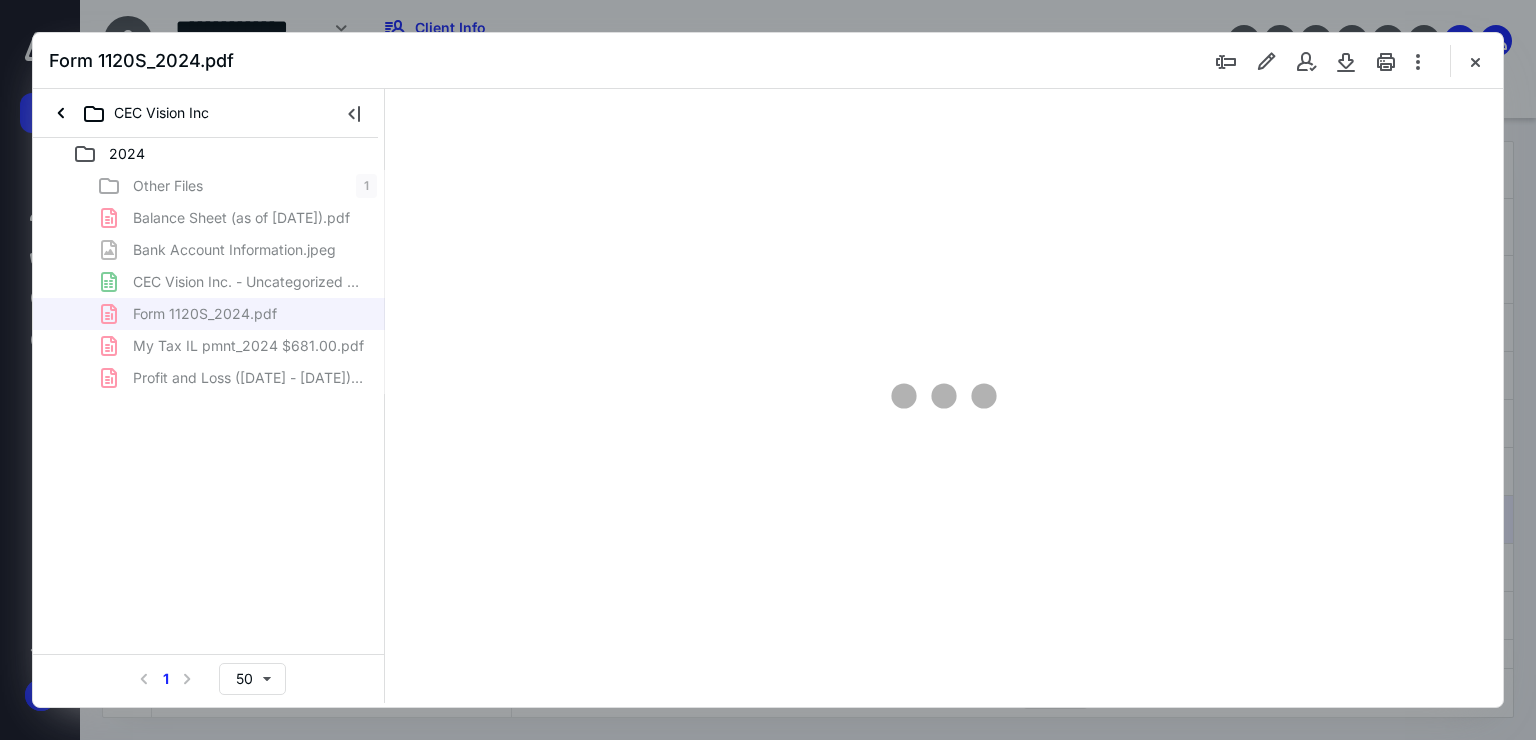 scroll, scrollTop: 0, scrollLeft: 0, axis: both 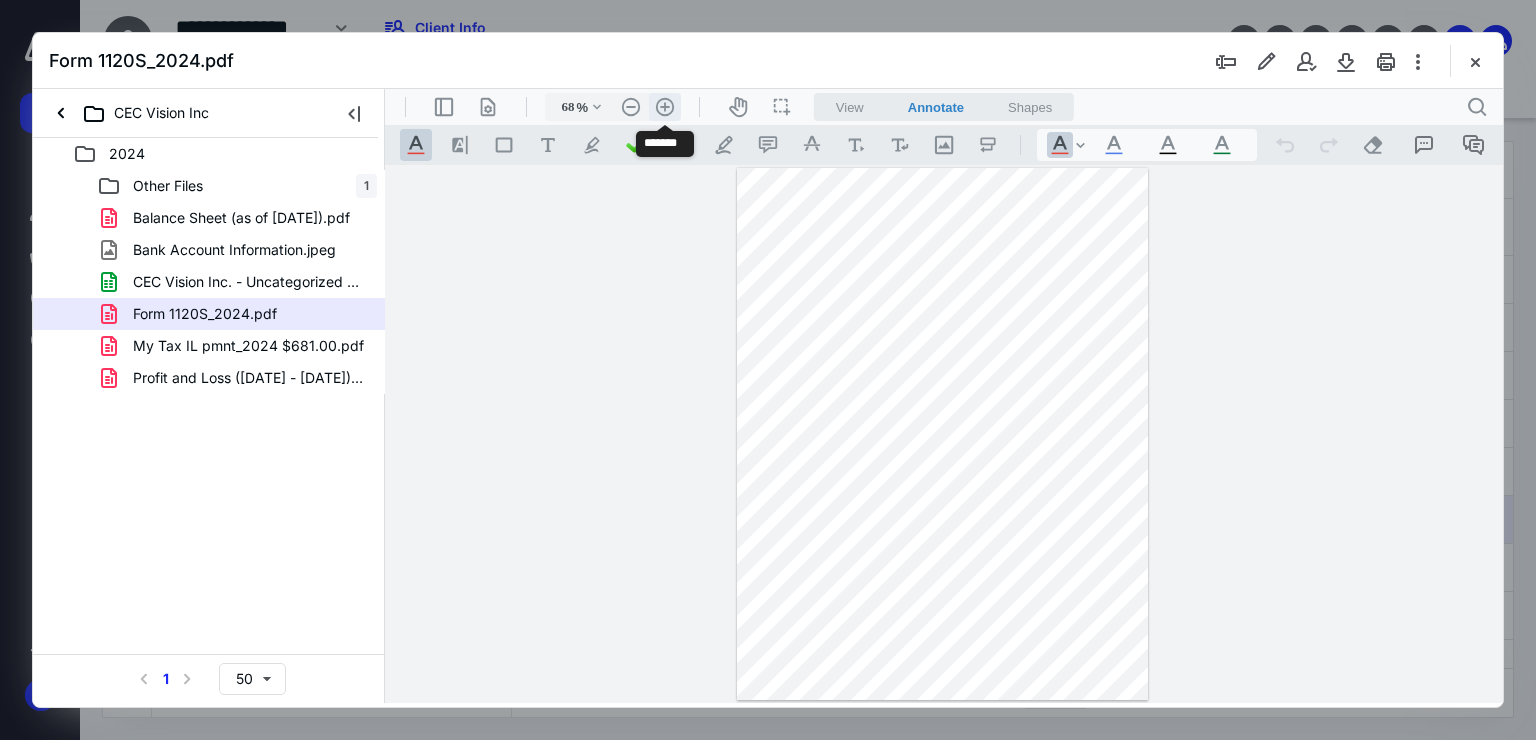 click on ".cls-1{fill:#abb0c4;} icon - header - zoom - in - line" at bounding box center [665, 107] 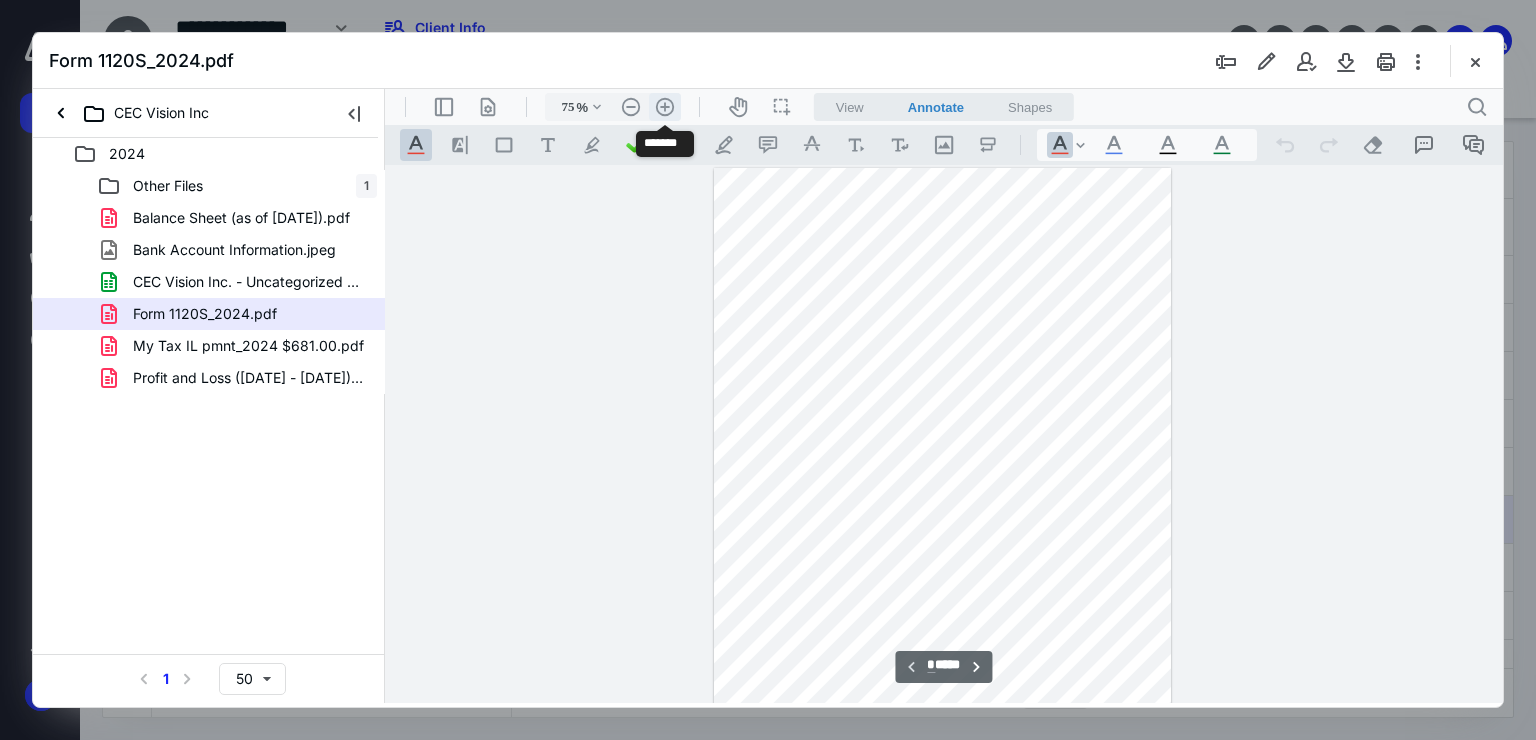 click on ".cls-1{fill:#abb0c4;} icon - header - zoom - in - line" at bounding box center (665, 107) 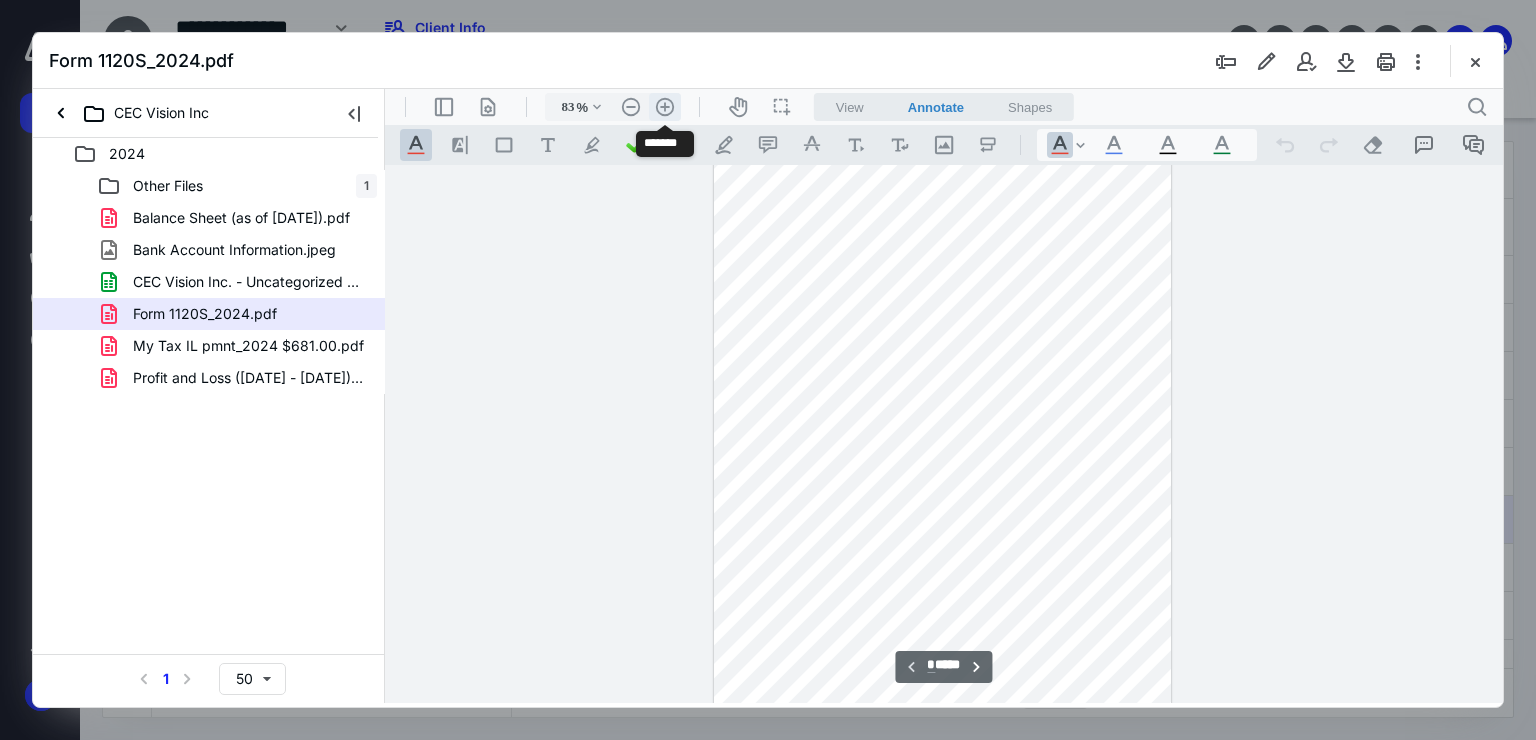 click on ".cls-1{fill:#abb0c4;} icon - header - zoom - in - line" at bounding box center [665, 107] 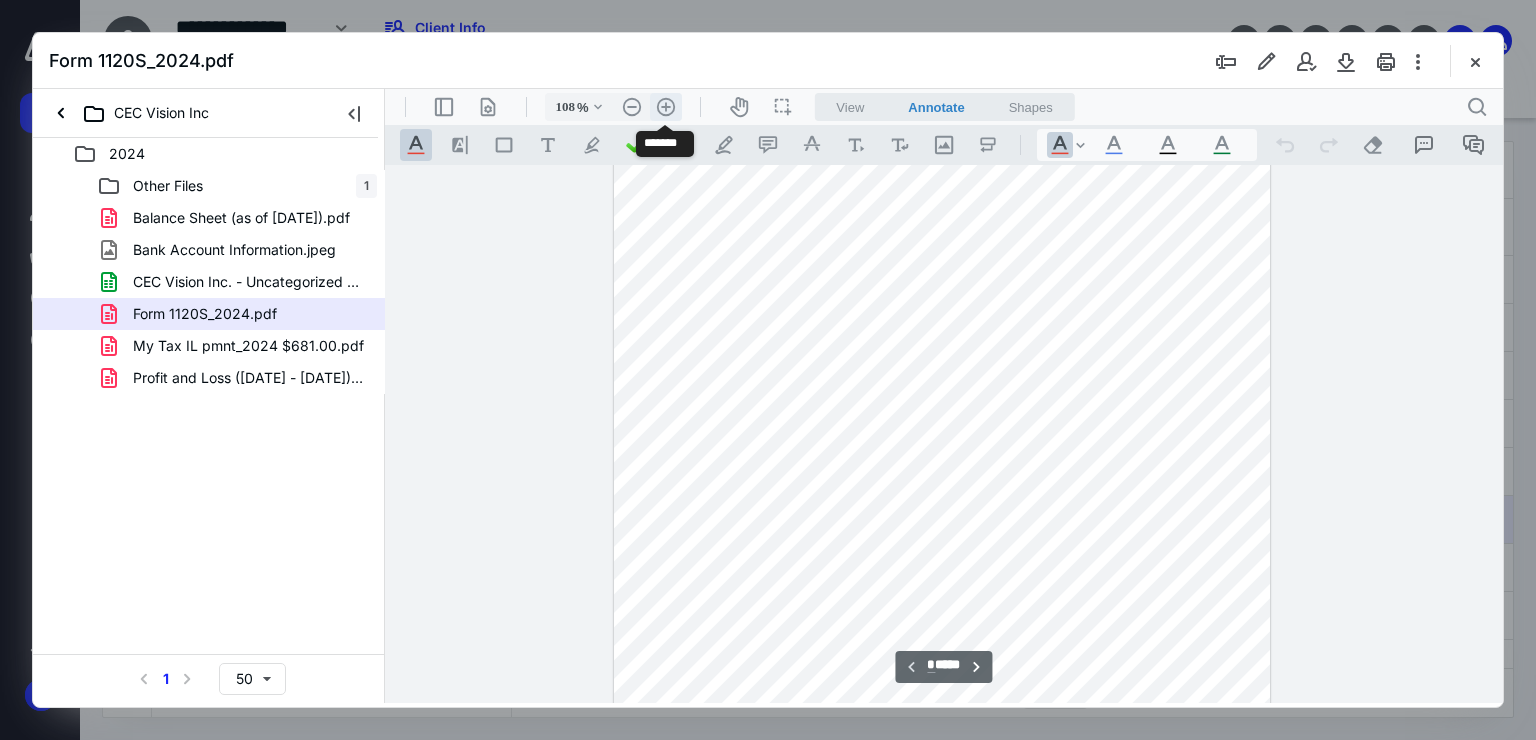 click on ".cls-1{fill:#abb0c4;} icon - header - zoom - in - line" at bounding box center [666, 107] 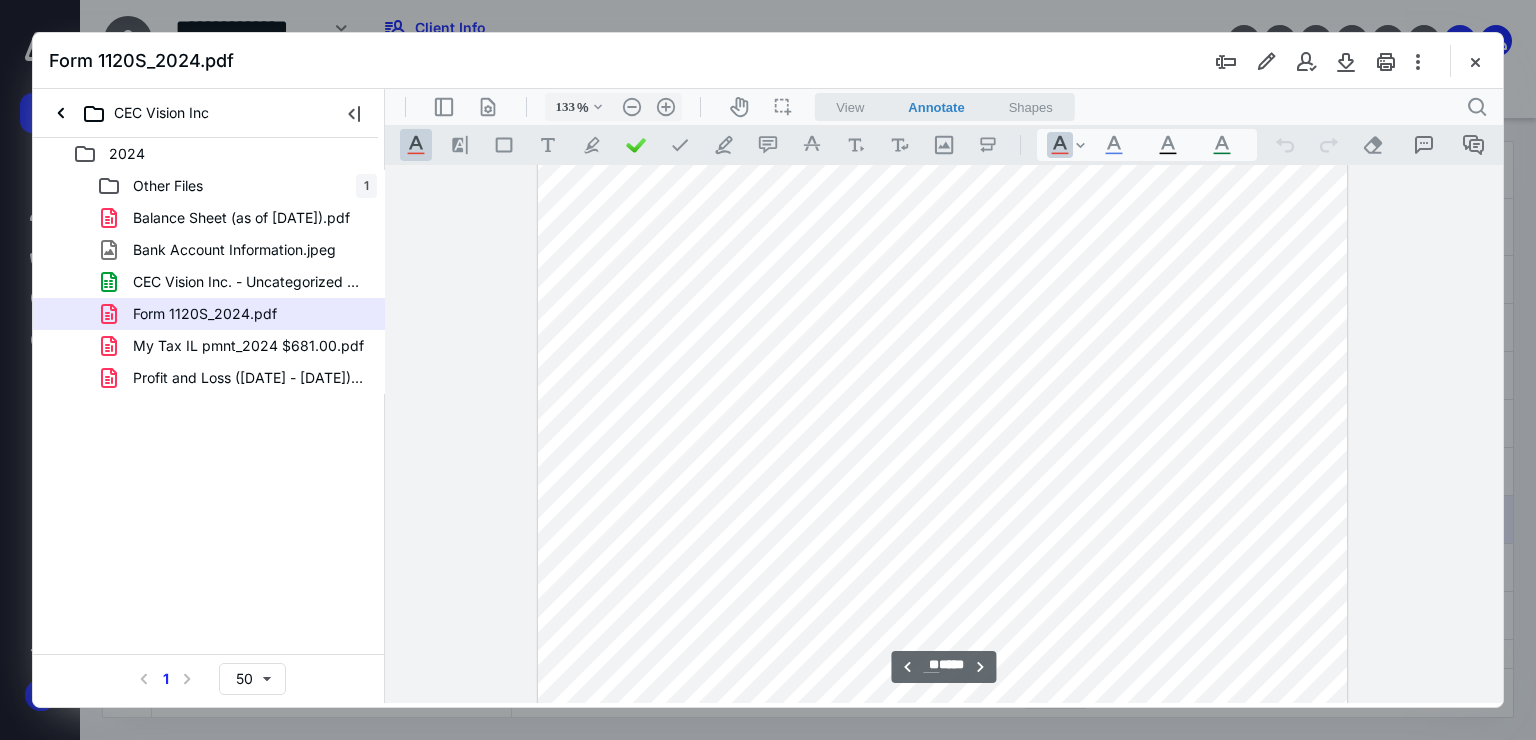 scroll, scrollTop: 22731, scrollLeft: 0, axis: vertical 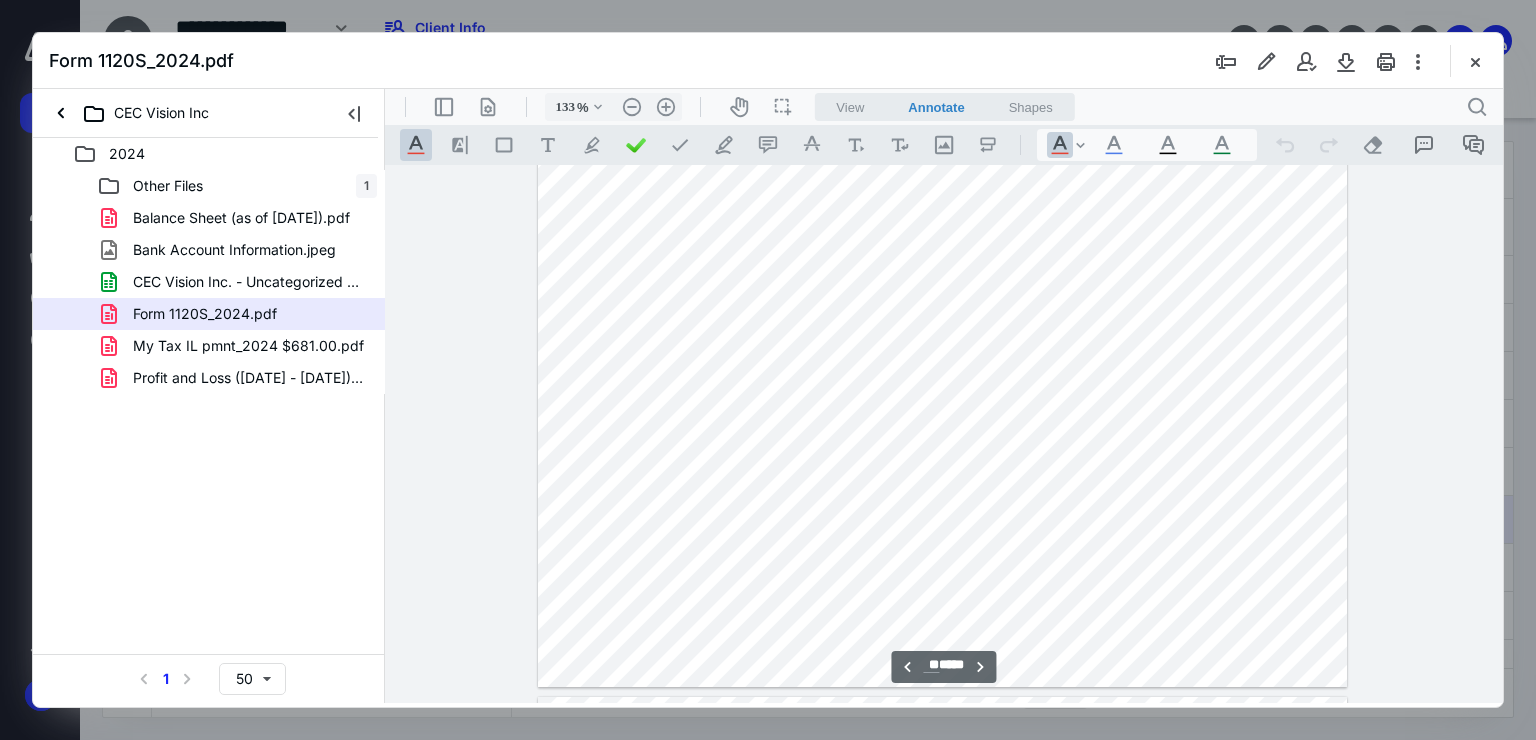 type on "**" 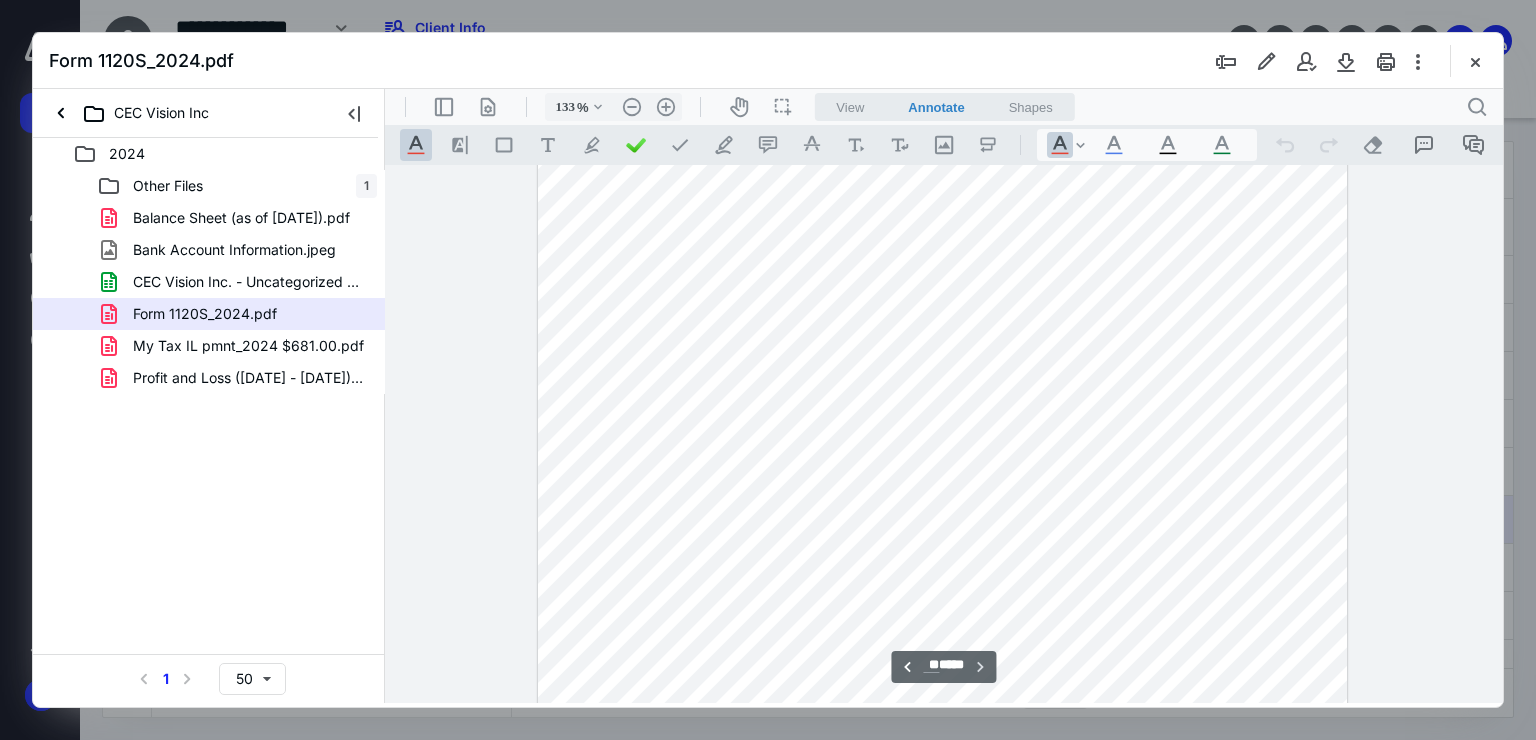 scroll, scrollTop: 26722, scrollLeft: 0, axis: vertical 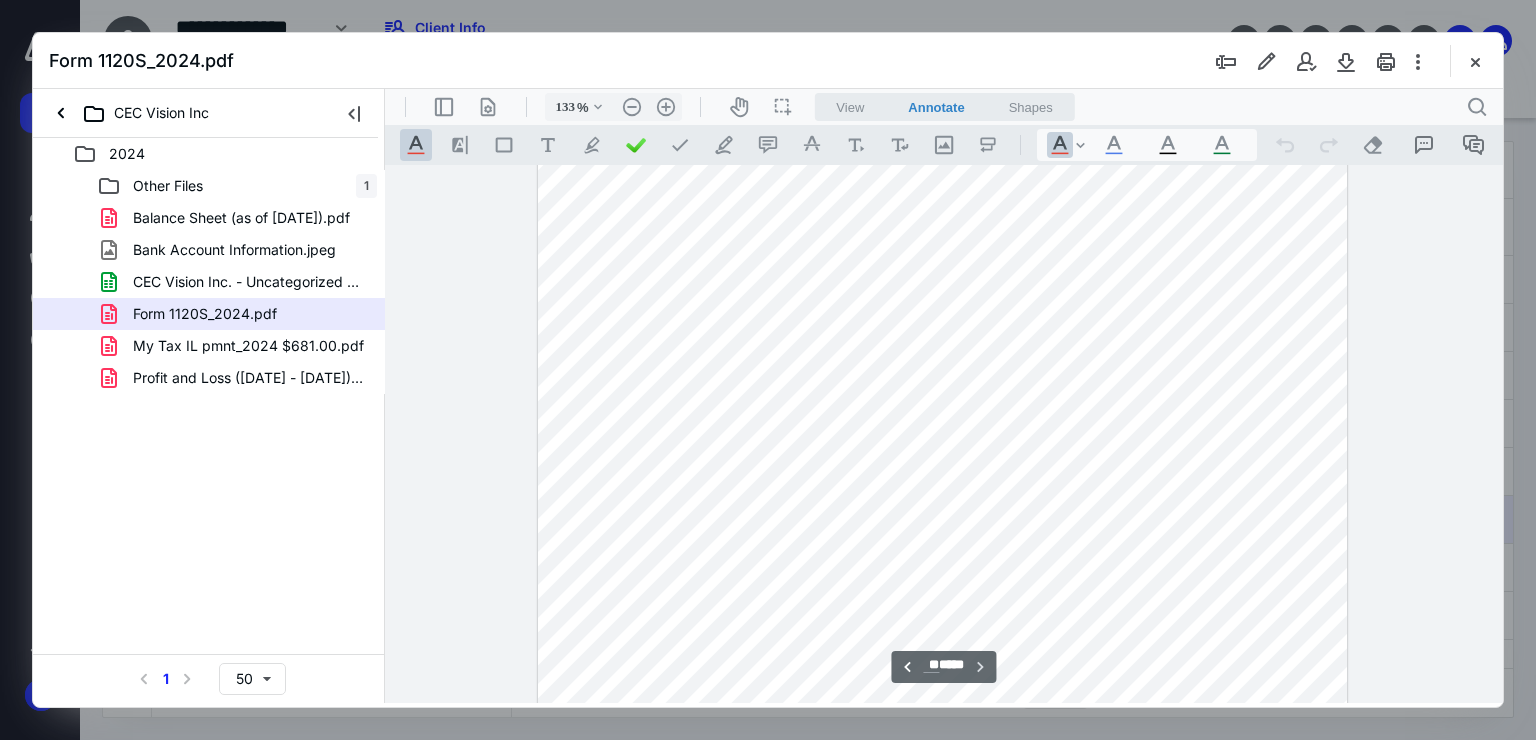 click on "View" at bounding box center (850, 107) 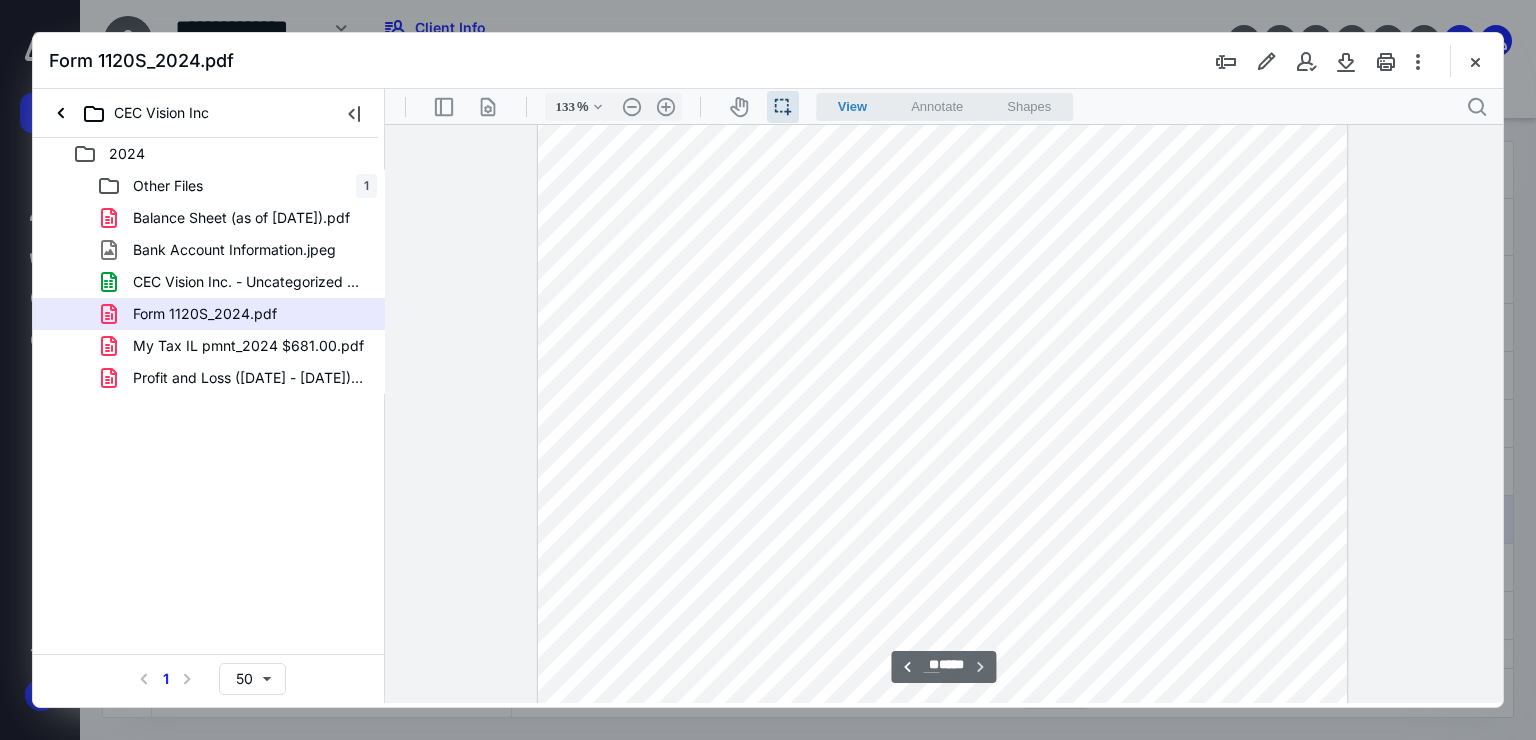 click at bounding box center [942, 356] 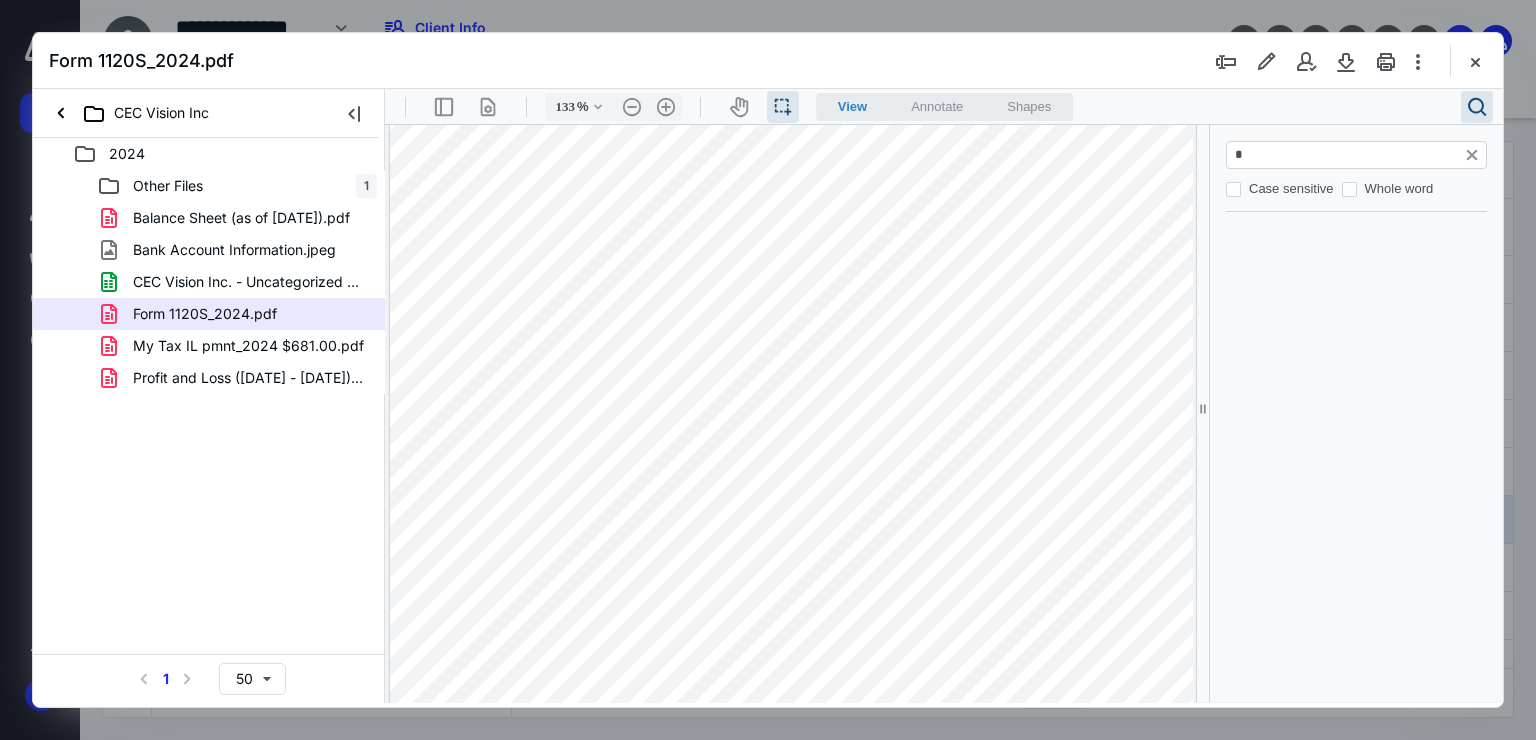 type on "**" 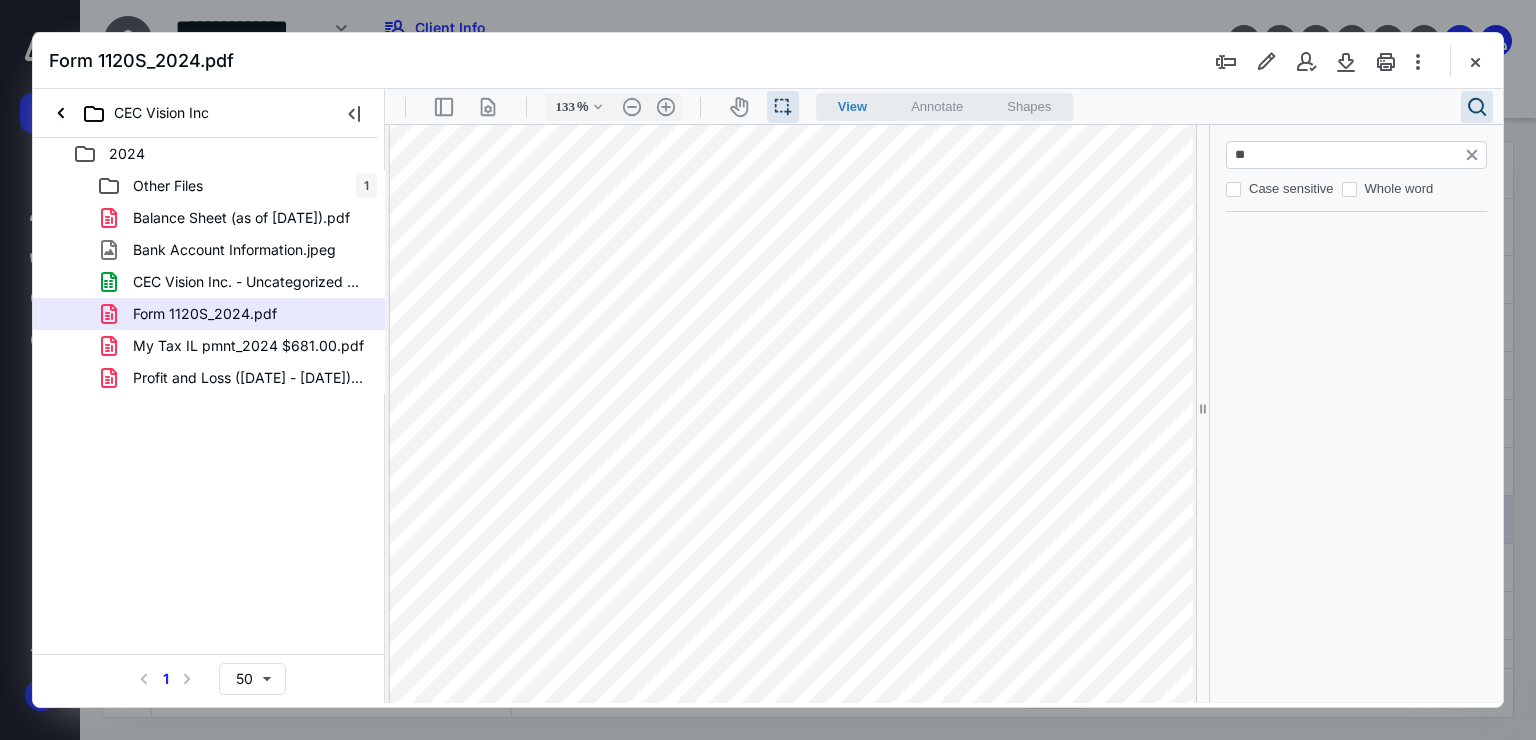 type on "*" 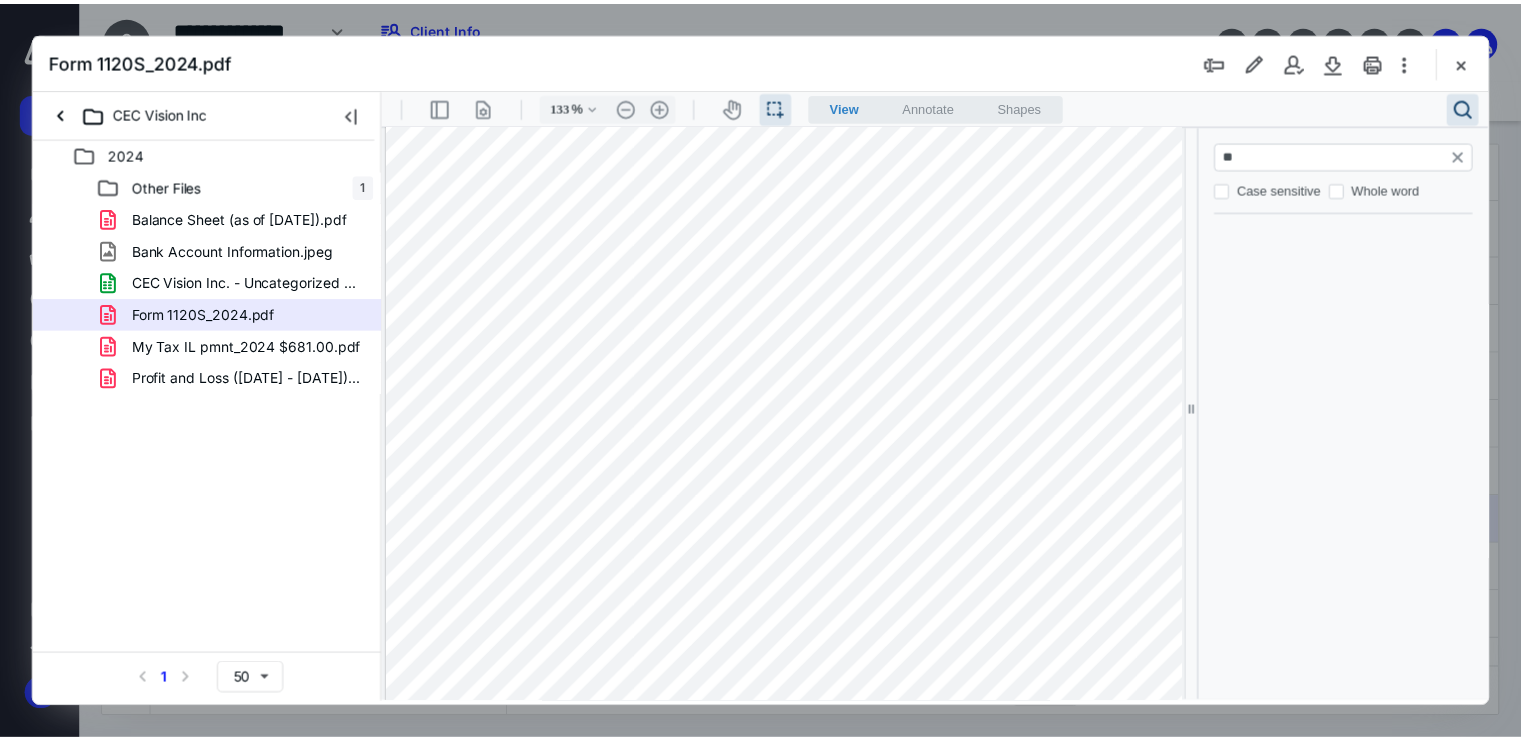 scroll, scrollTop: 164, scrollLeft: 0, axis: vertical 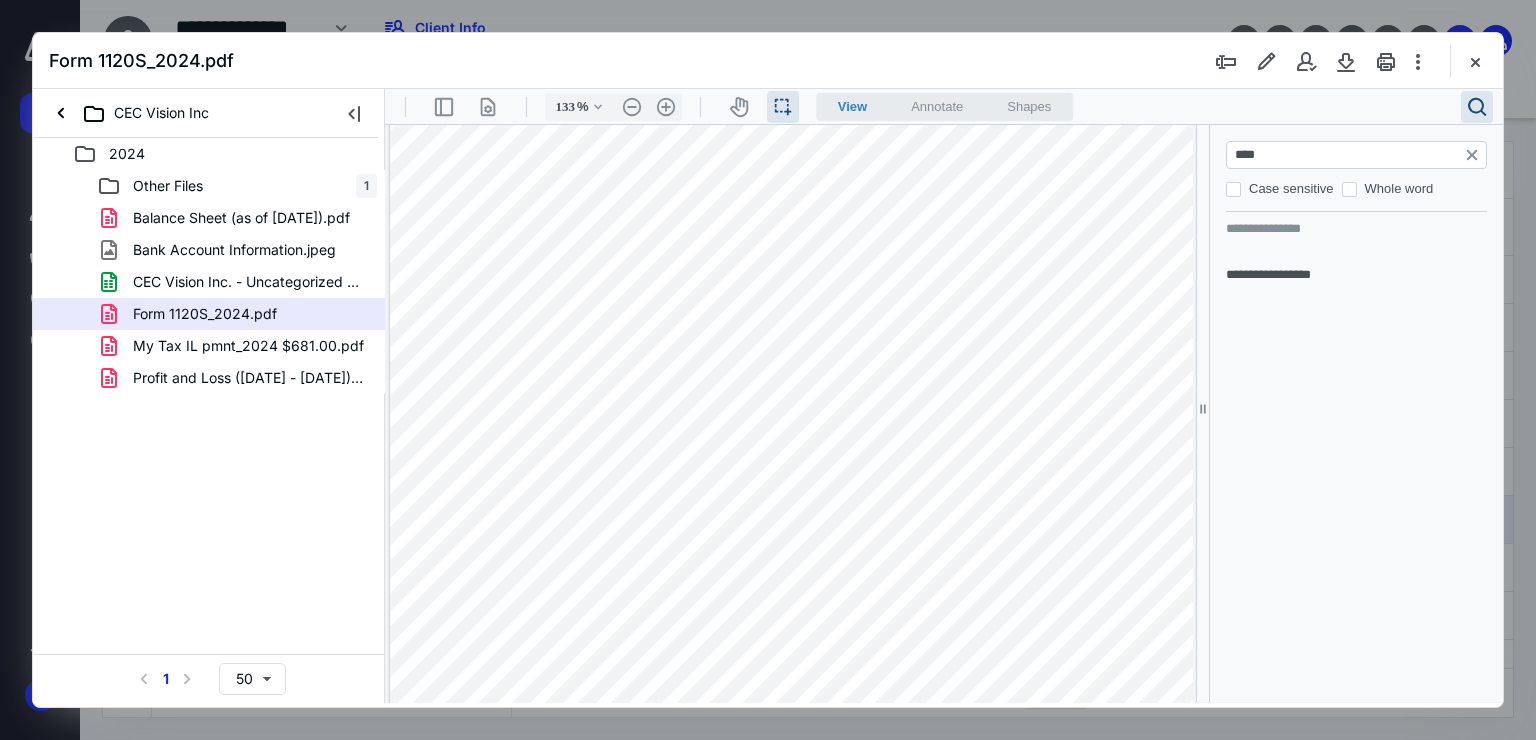 type on "****" 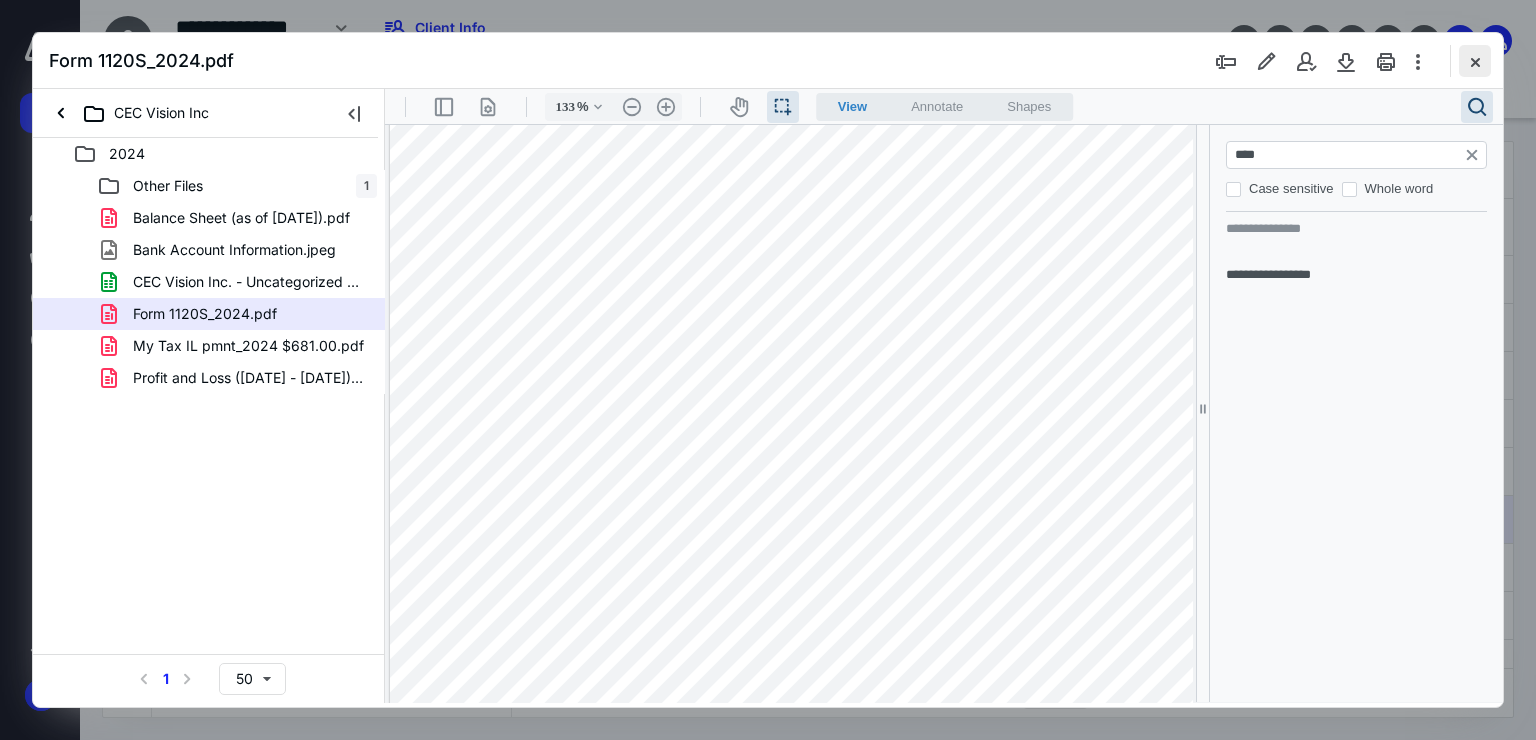 click at bounding box center [1475, 61] 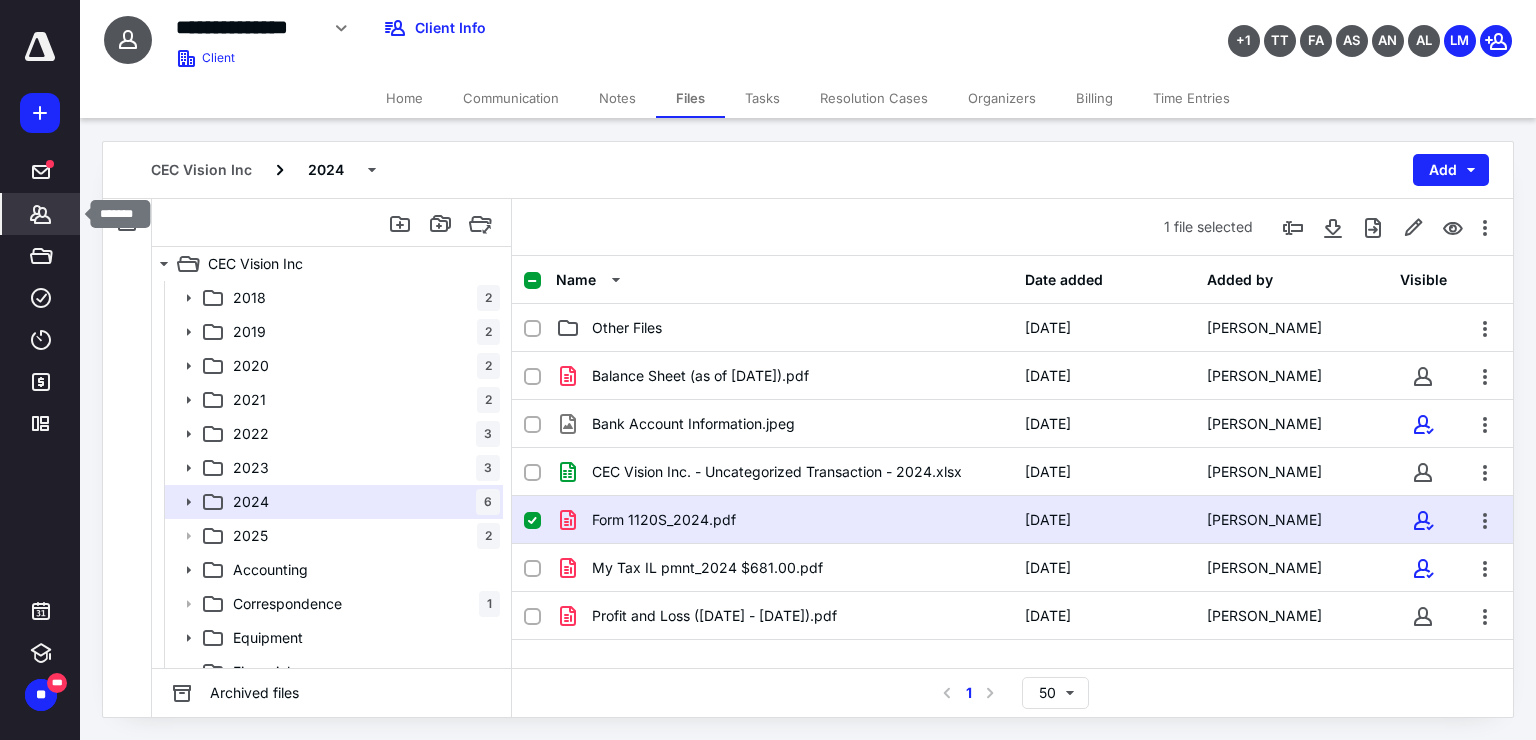 click on "*******" at bounding box center [41, 214] 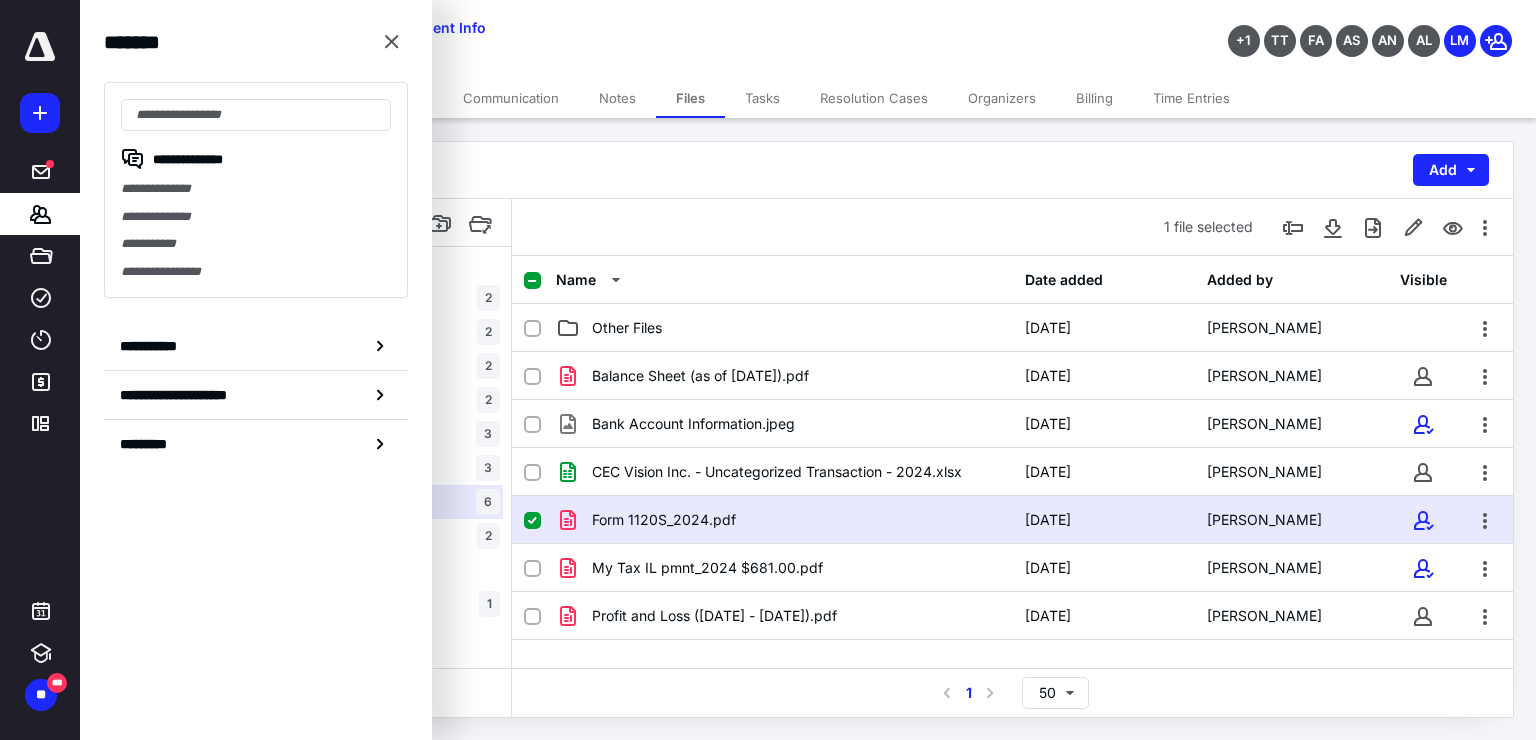 click on "**********" at bounding box center [256, 190] 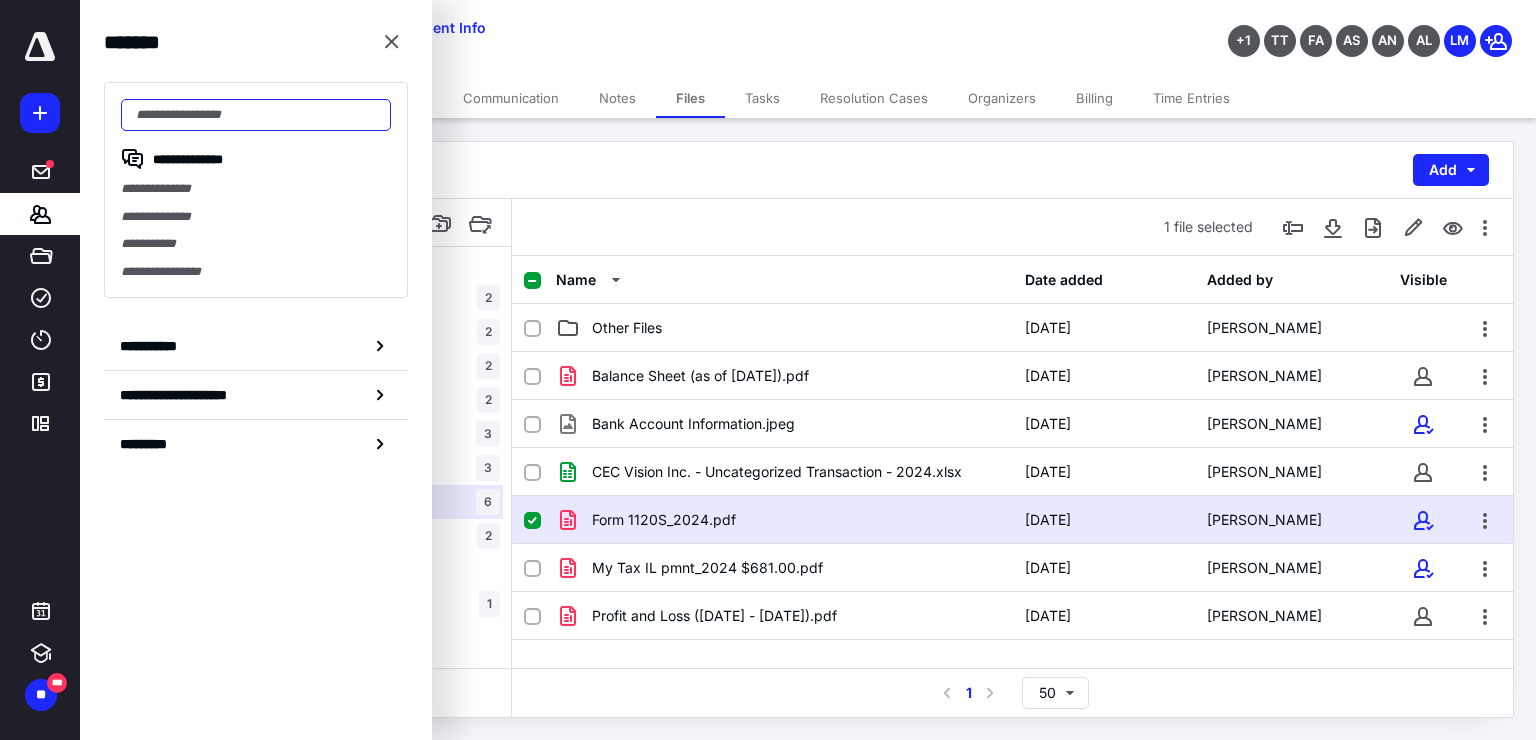 click at bounding box center [256, 115] 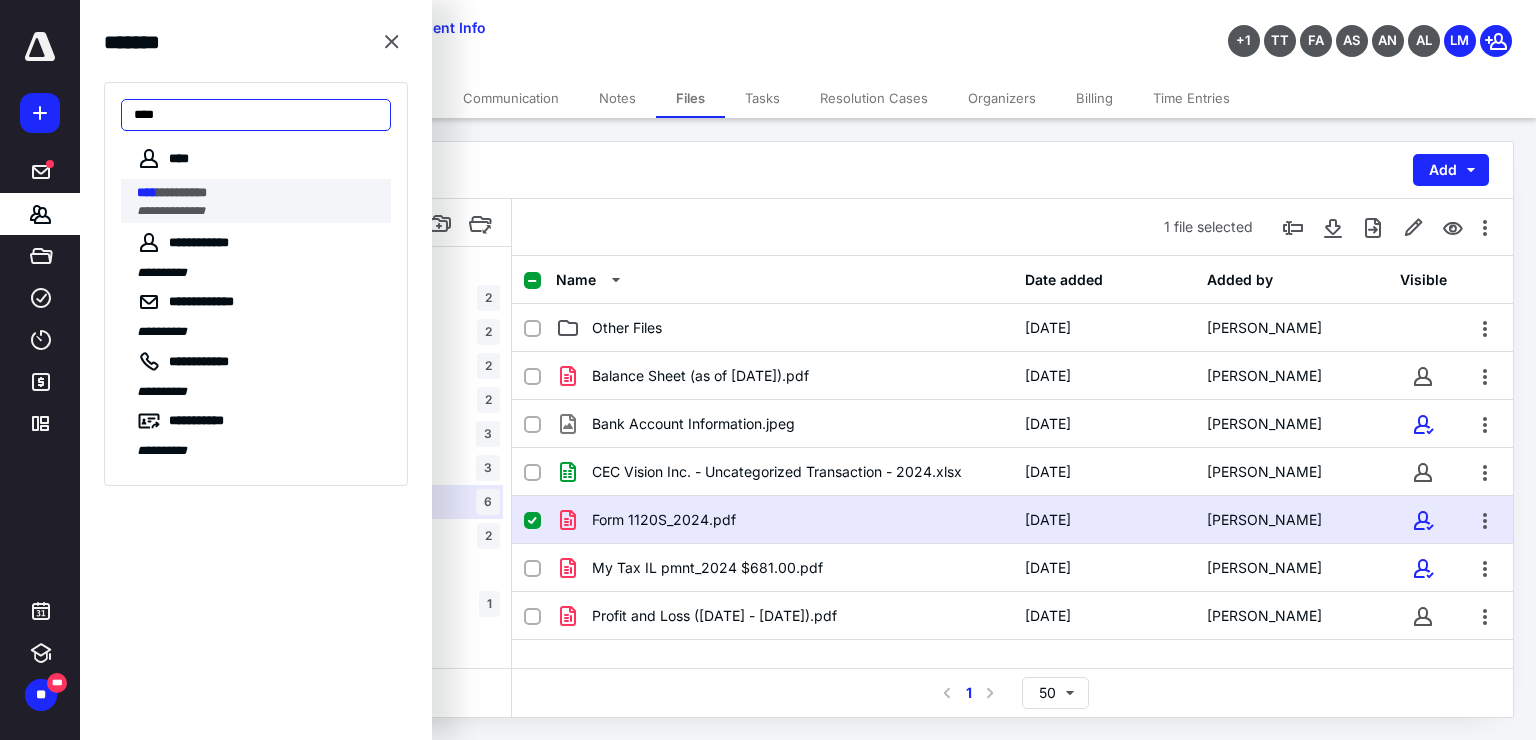 type on "****" 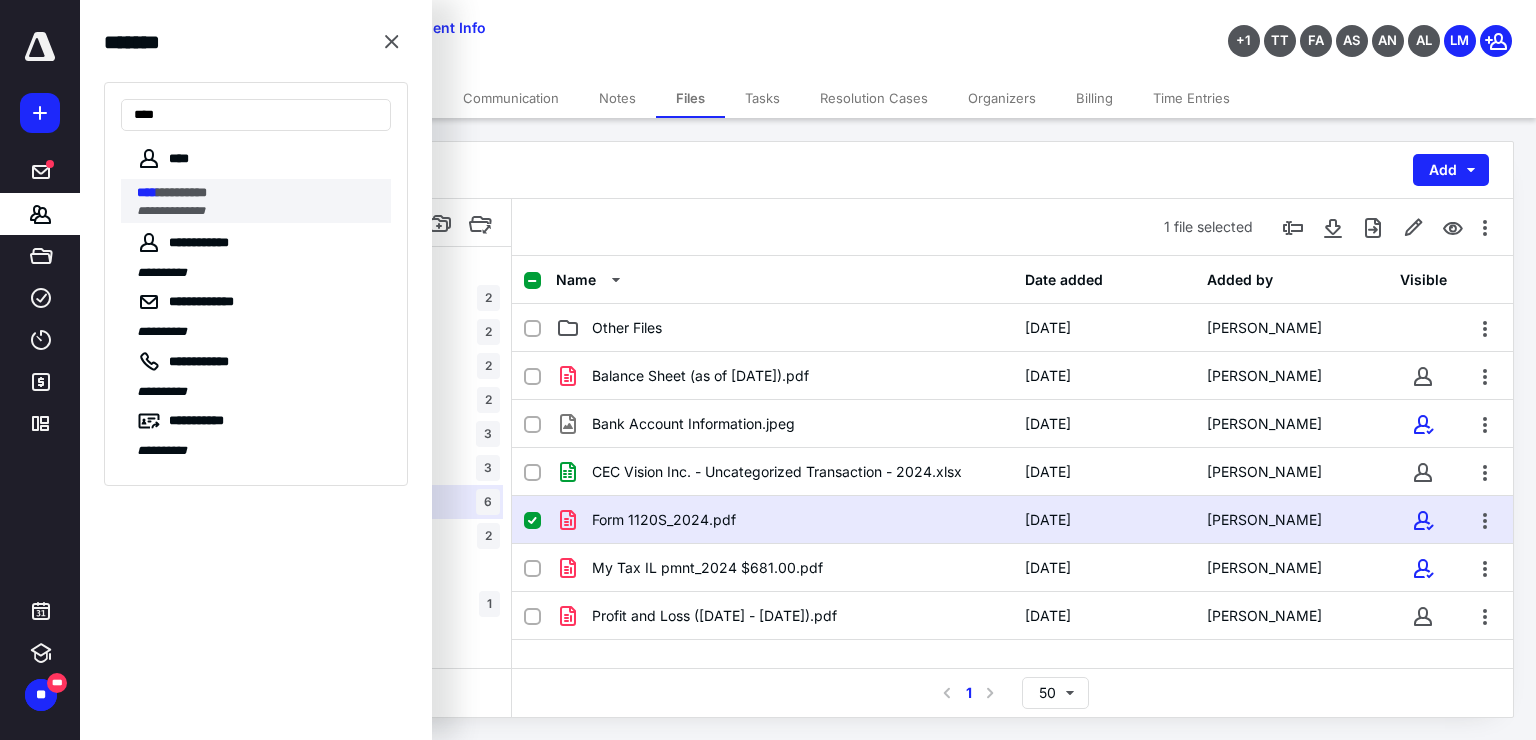 click on "**********" at bounding box center [258, 211] 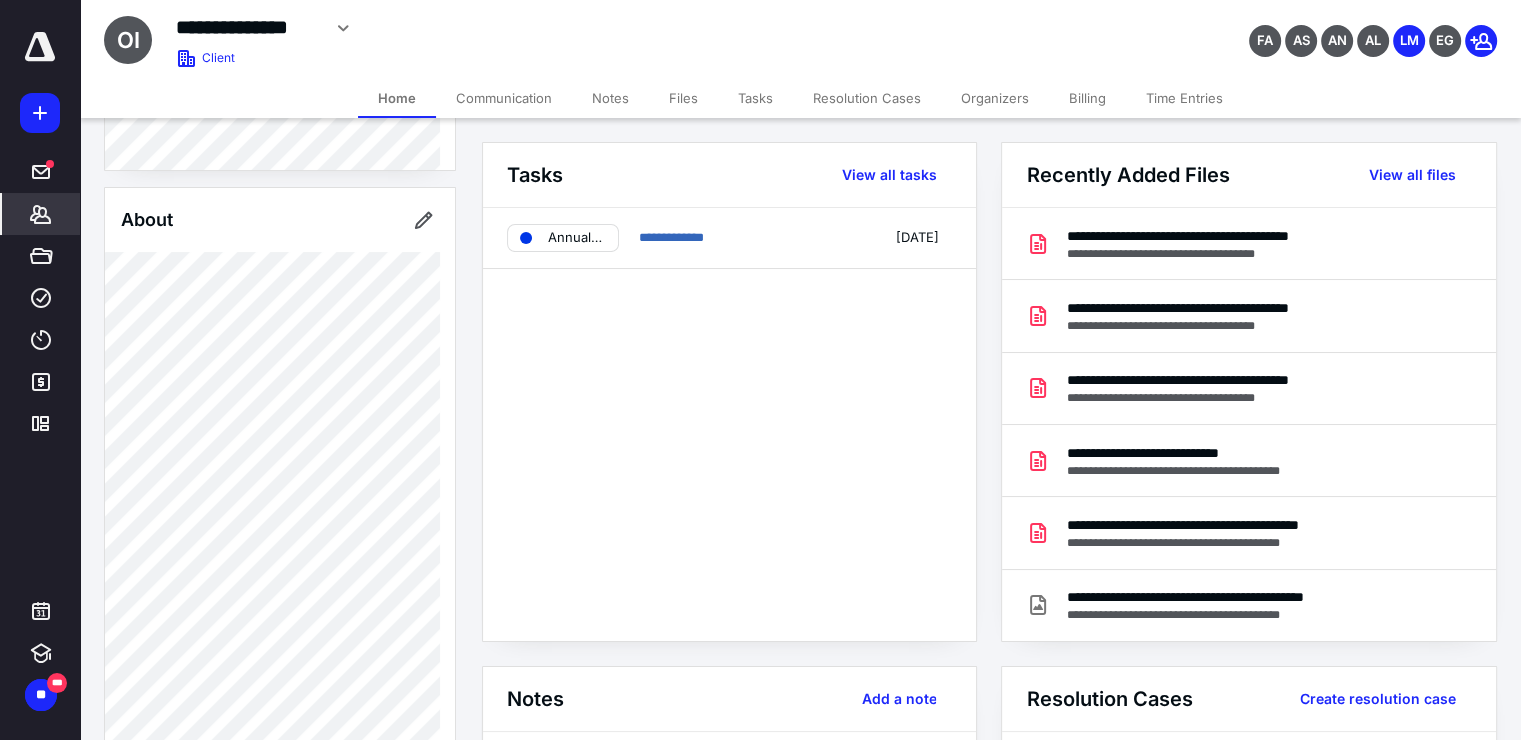 scroll, scrollTop: 990, scrollLeft: 0, axis: vertical 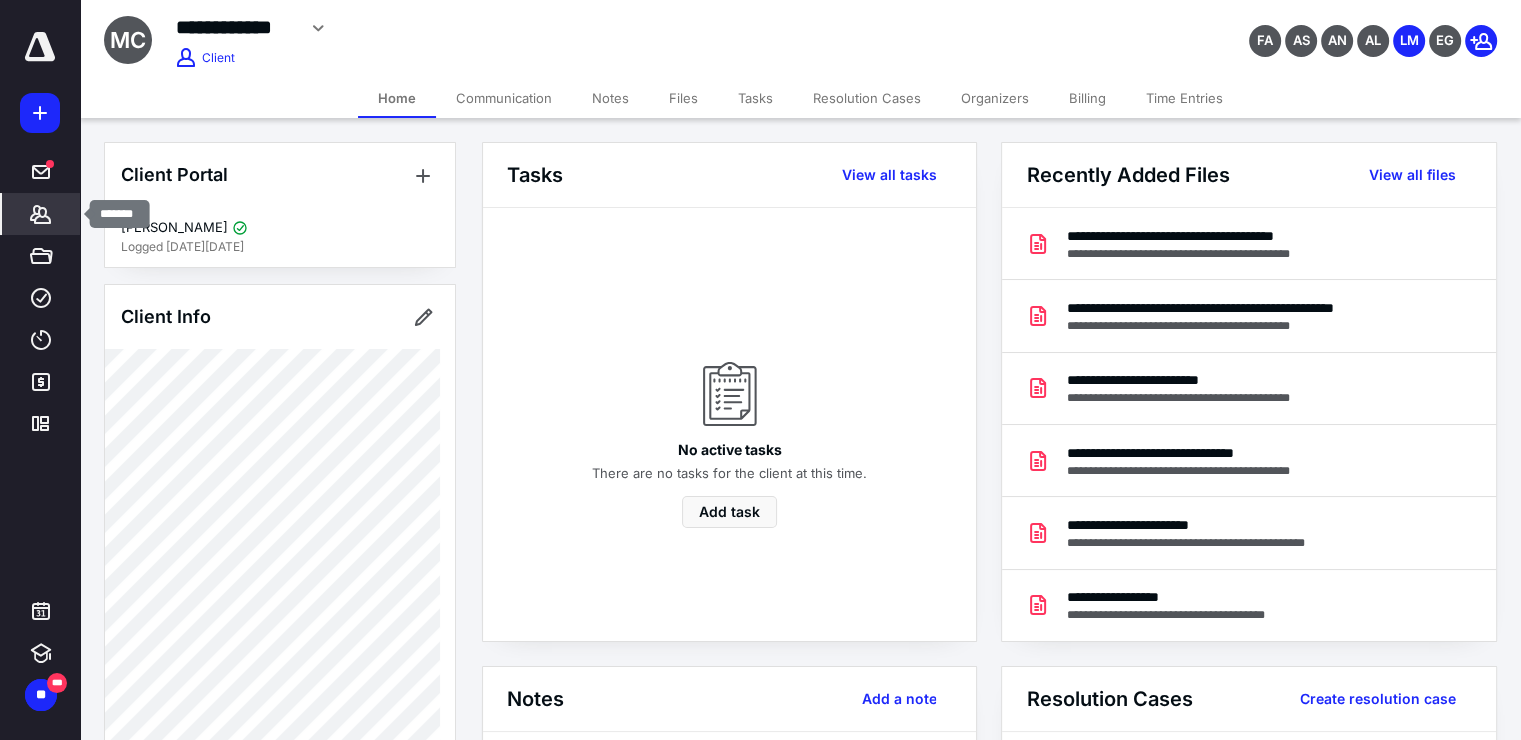 click on "*******" at bounding box center [41, 214] 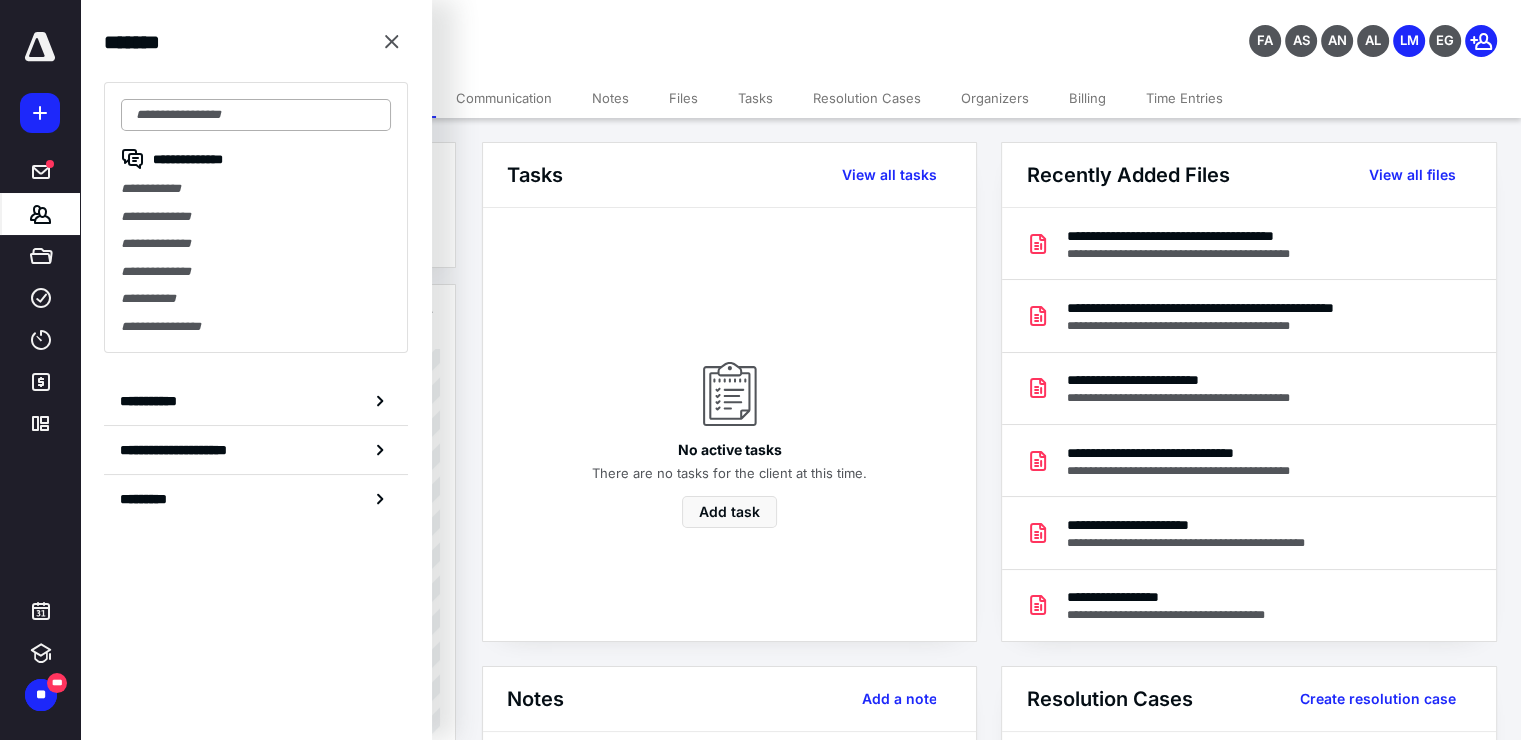 click at bounding box center [256, 115] 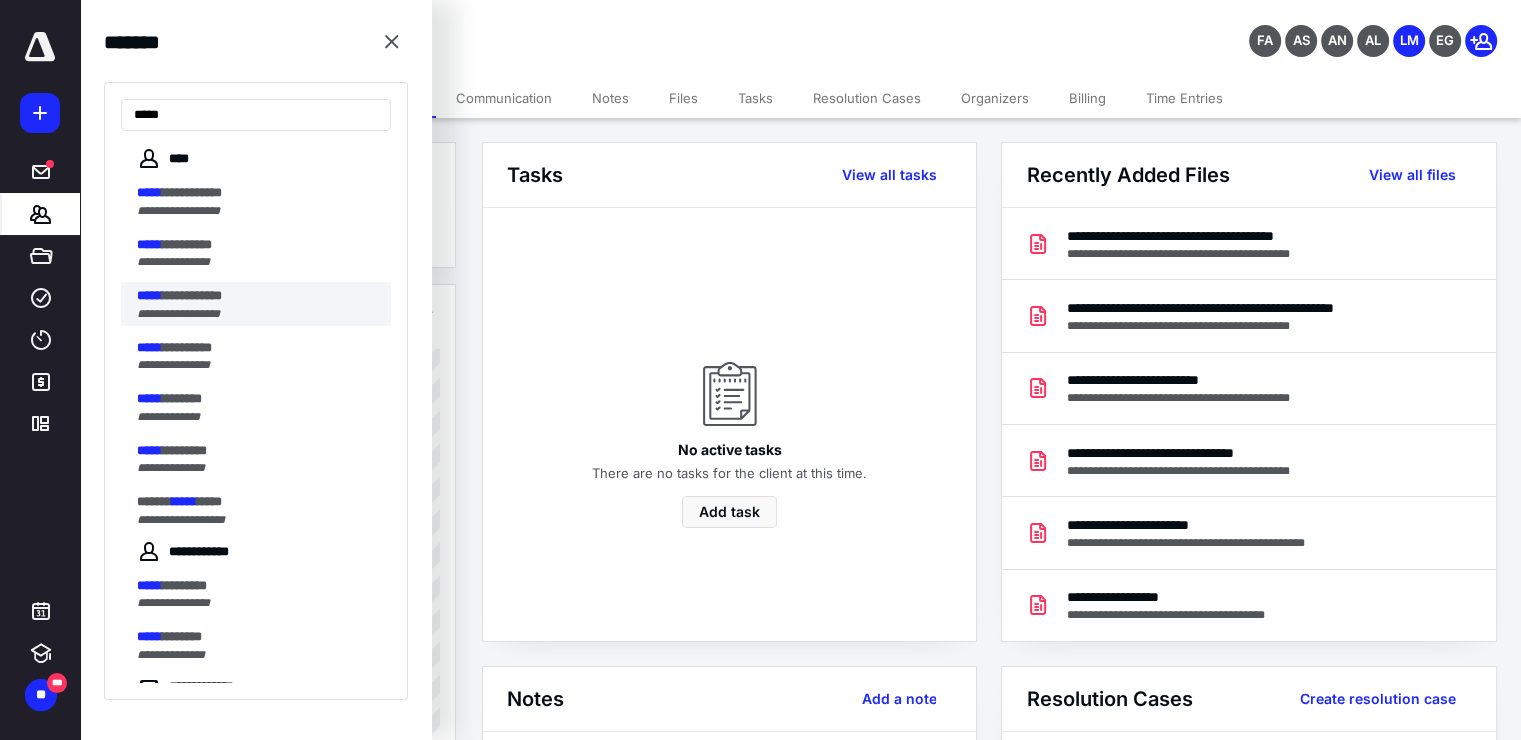 type on "*****" 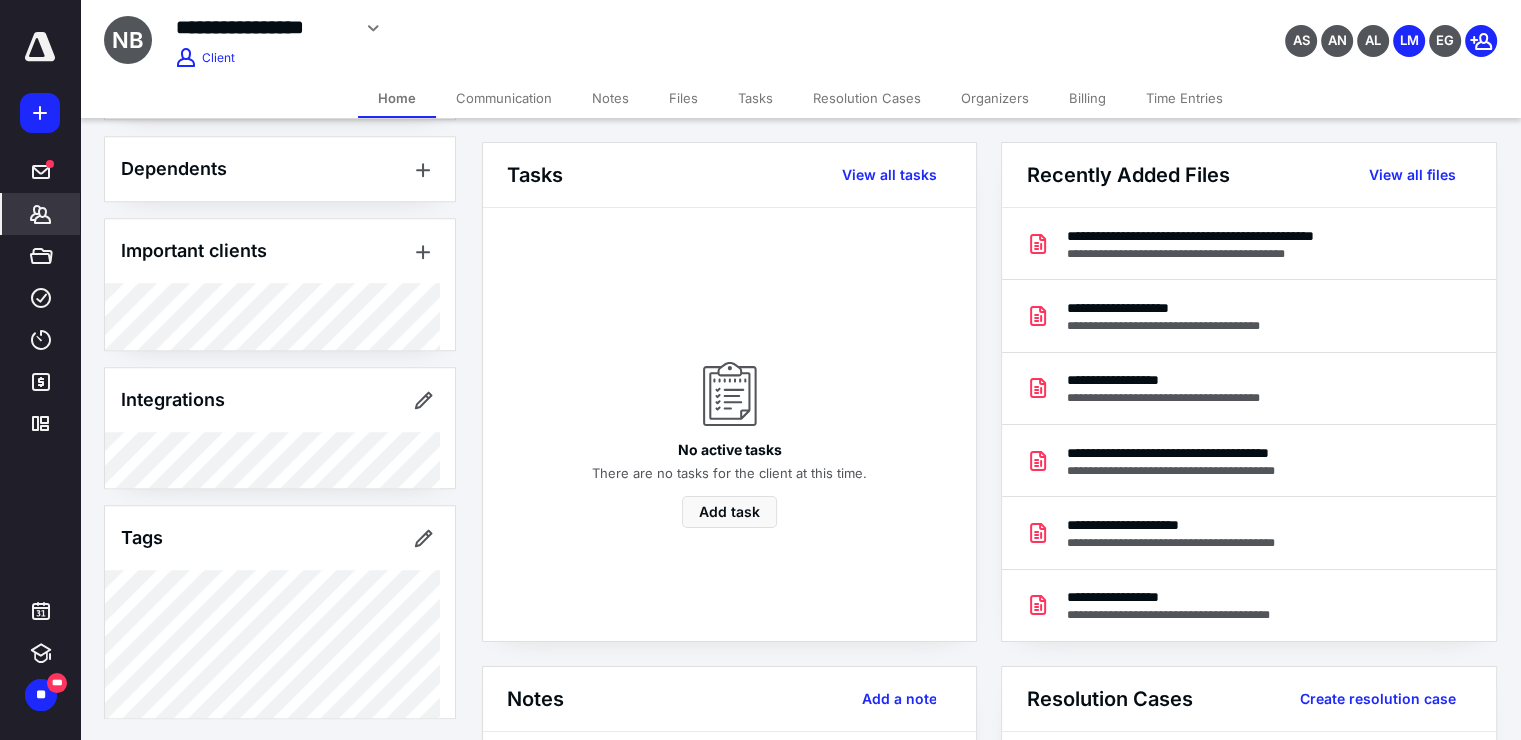 scroll, scrollTop: 1511, scrollLeft: 0, axis: vertical 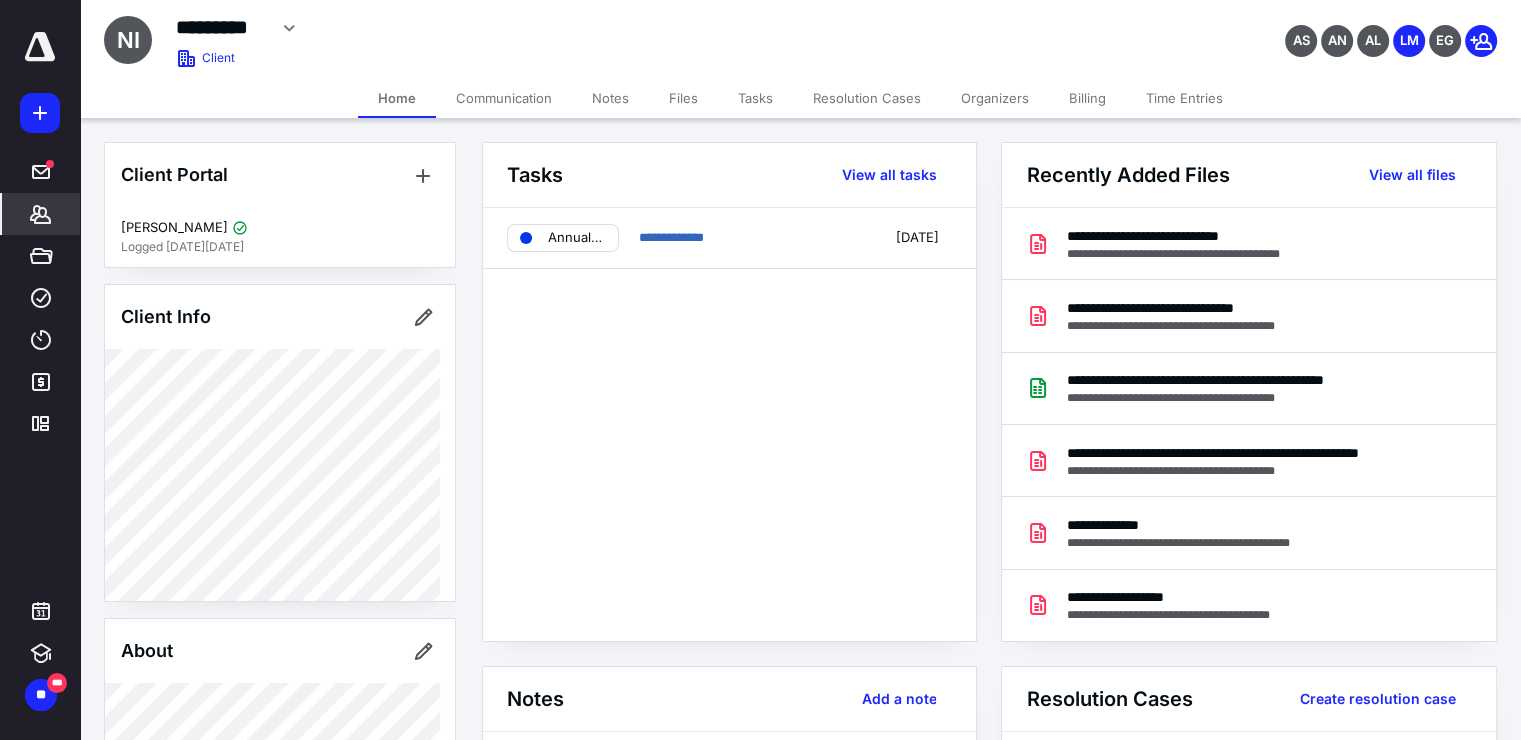 click on "Billing" at bounding box center (1087, 98) 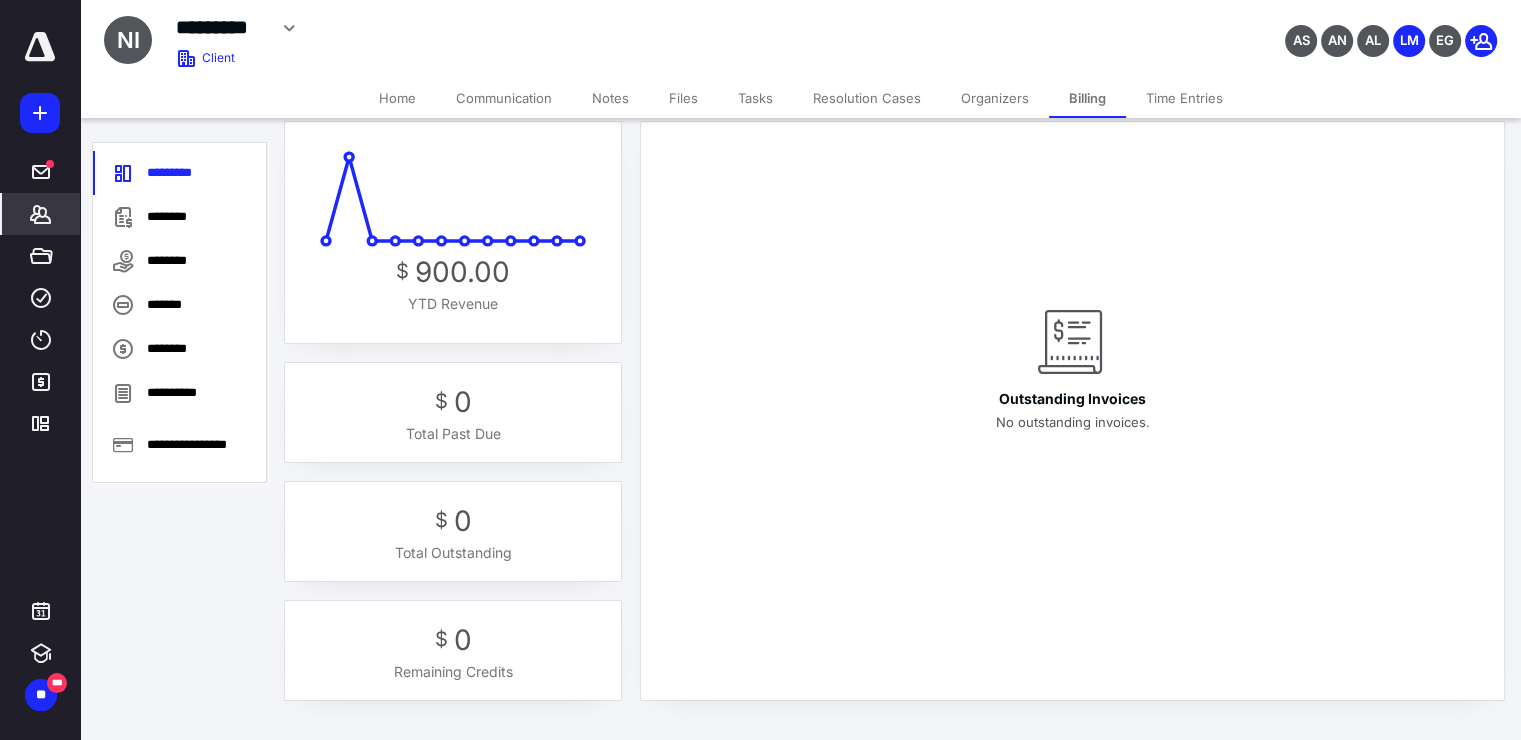 scroll, scrollTop: 21, scrollLeft: 0, axis: vertical 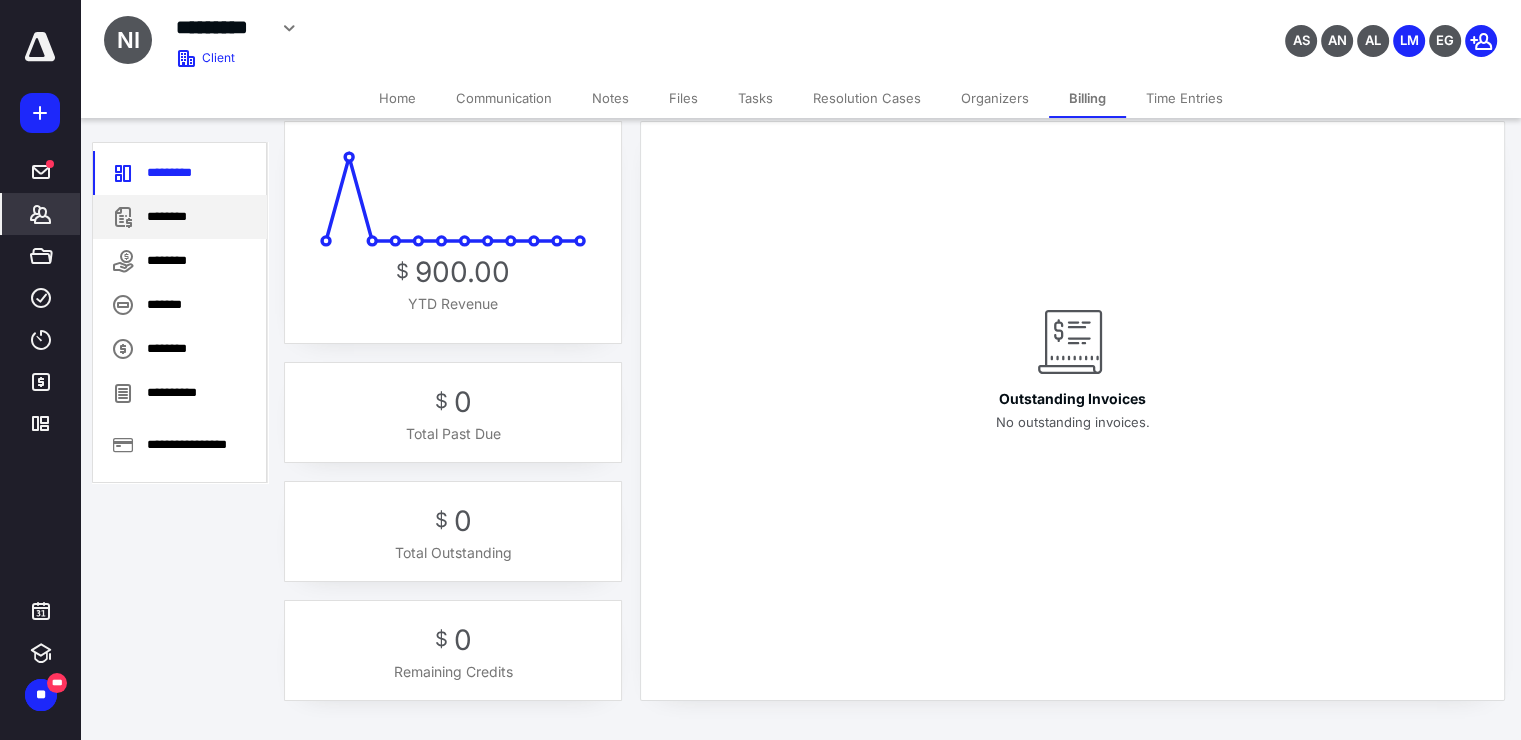 click on "********" at bounding box center (180, 217) 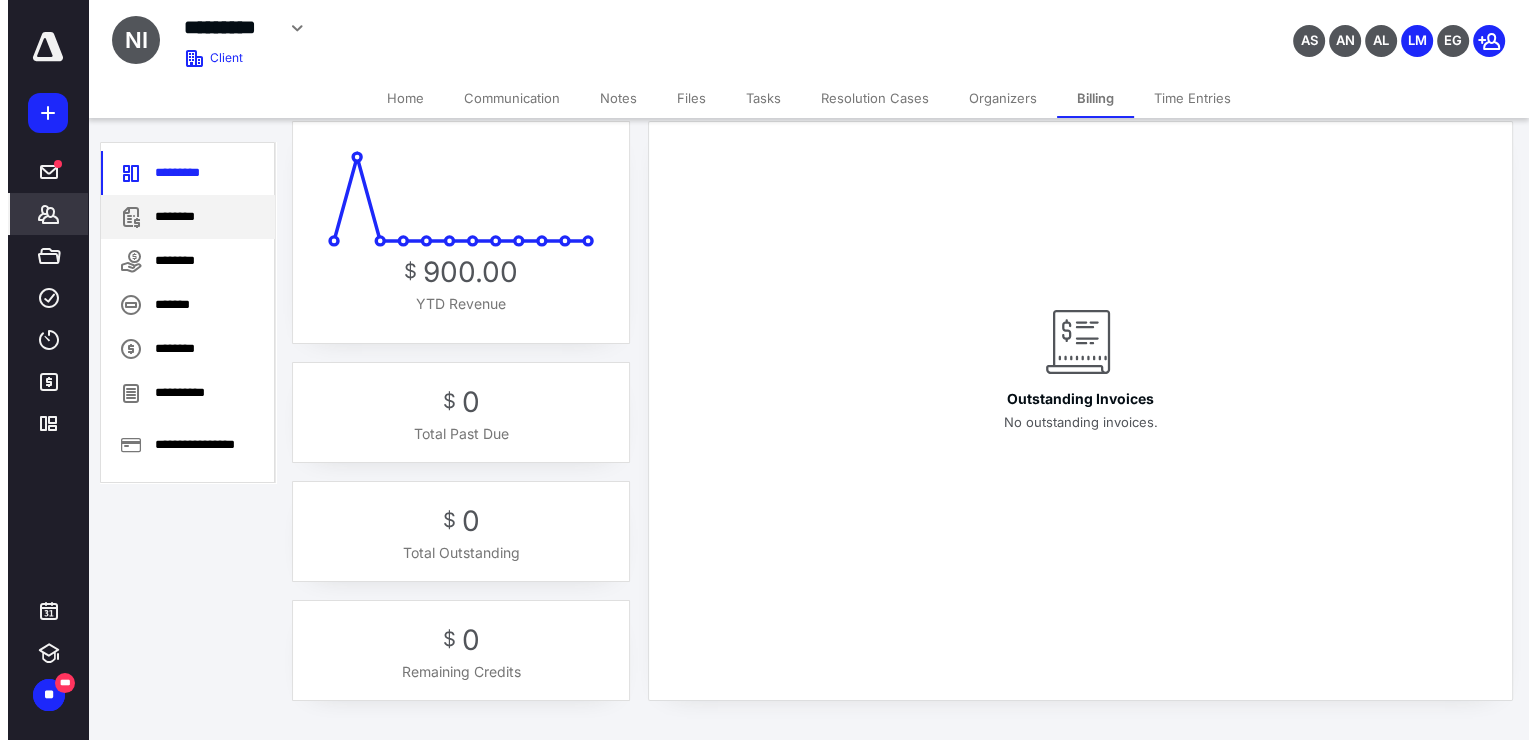 scroll, scrollTop: 0, scrollLeft: 0, axis: both 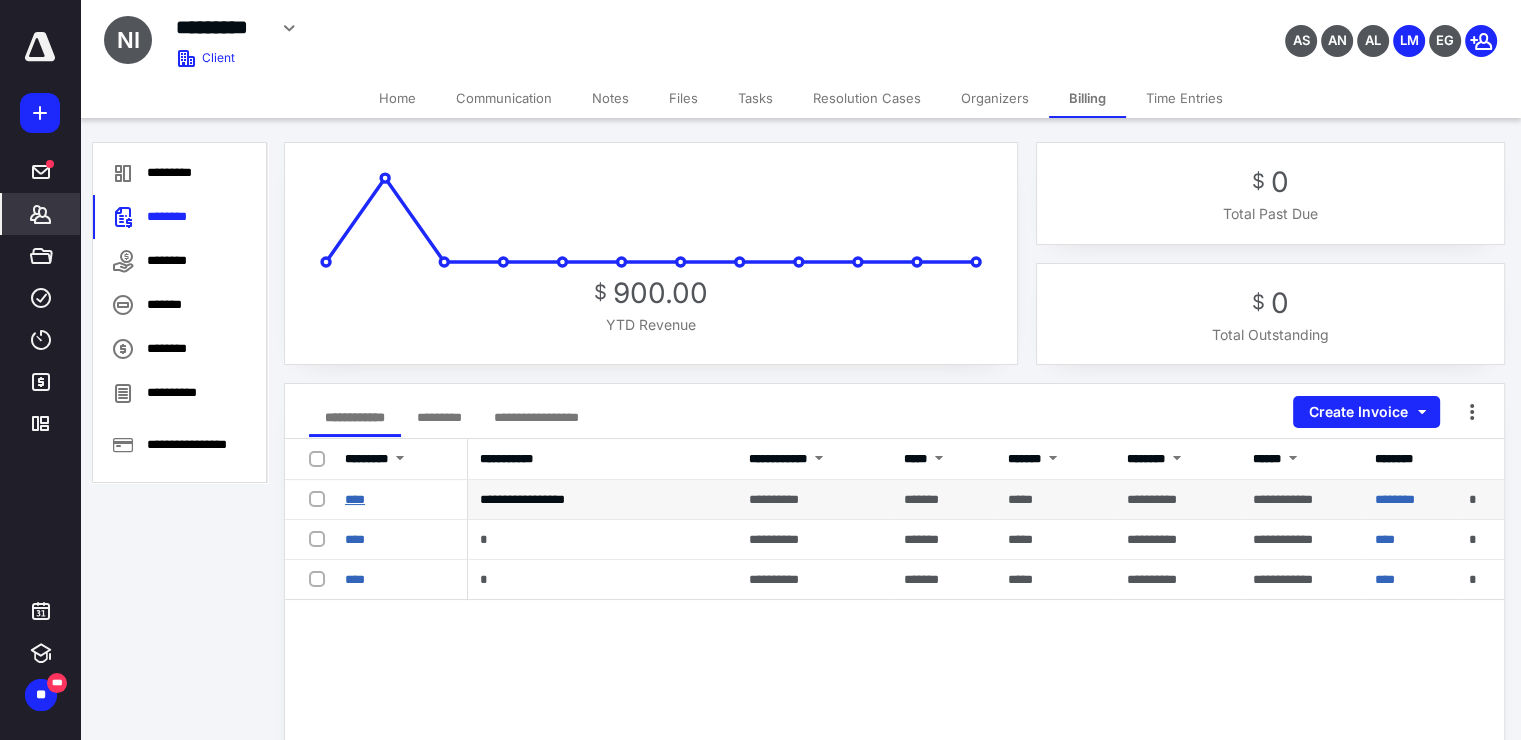 click on "****" at bounding box center [355, 499] 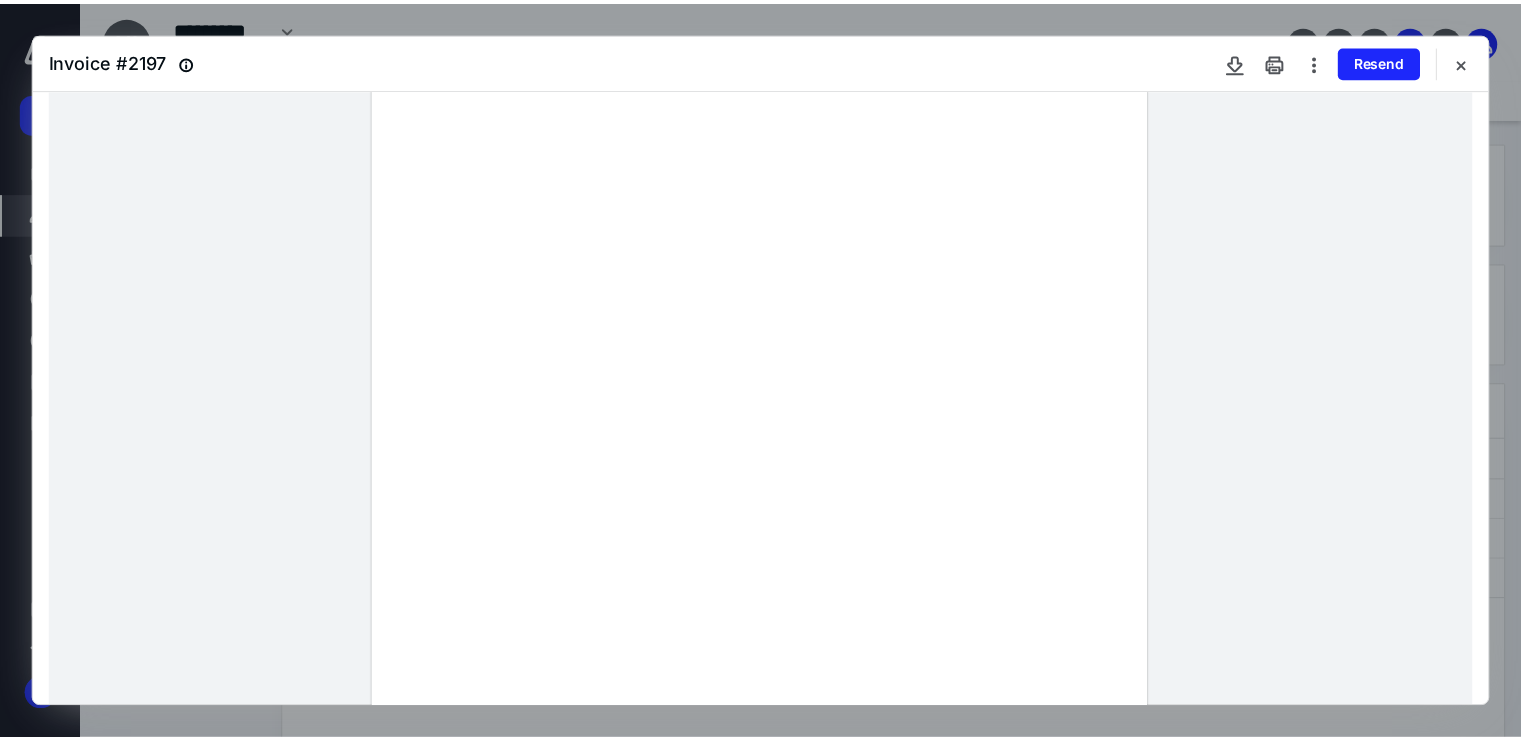scroll, scrollTop: 206, scrollLeft: 0, axis: vertical 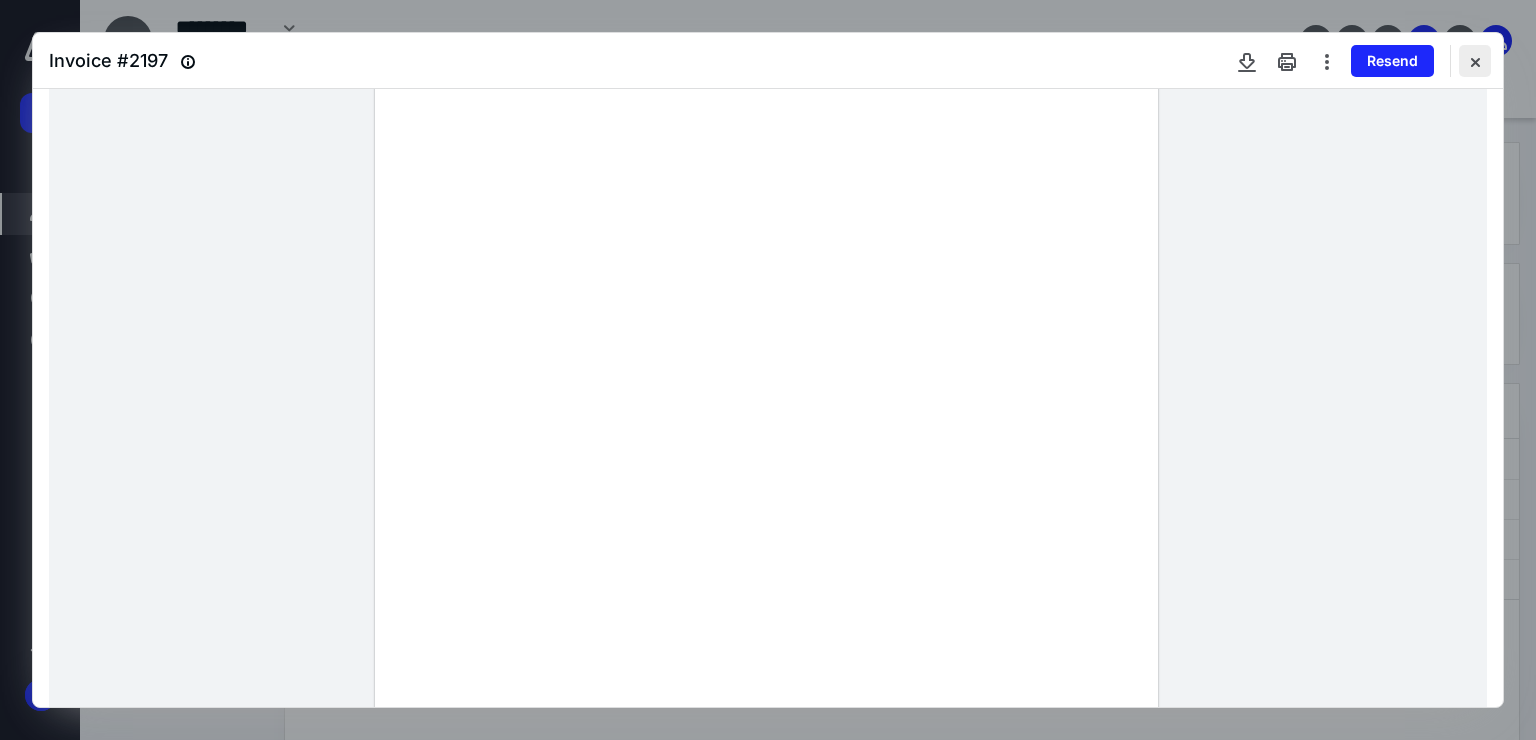 click at bounding box center (1475, 61) 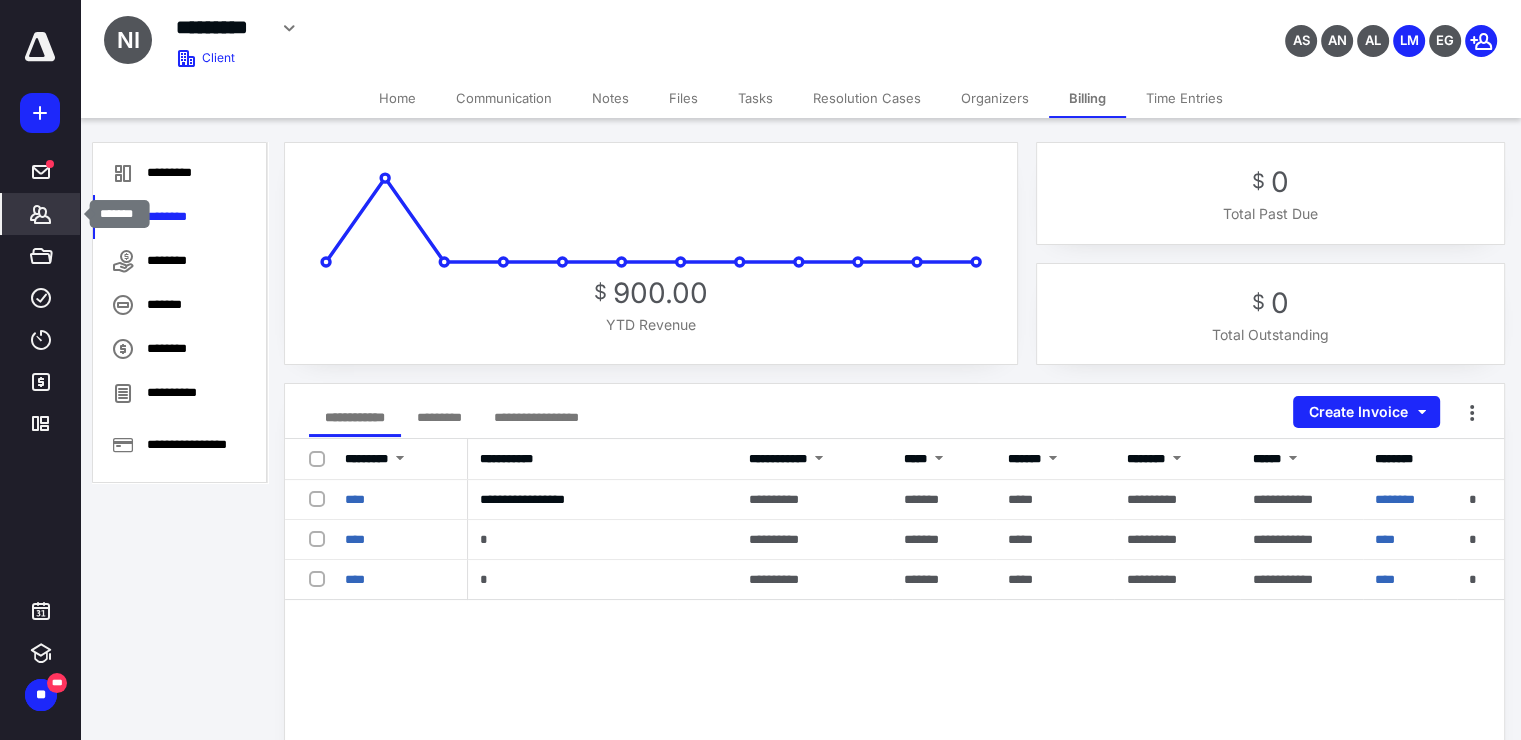 click 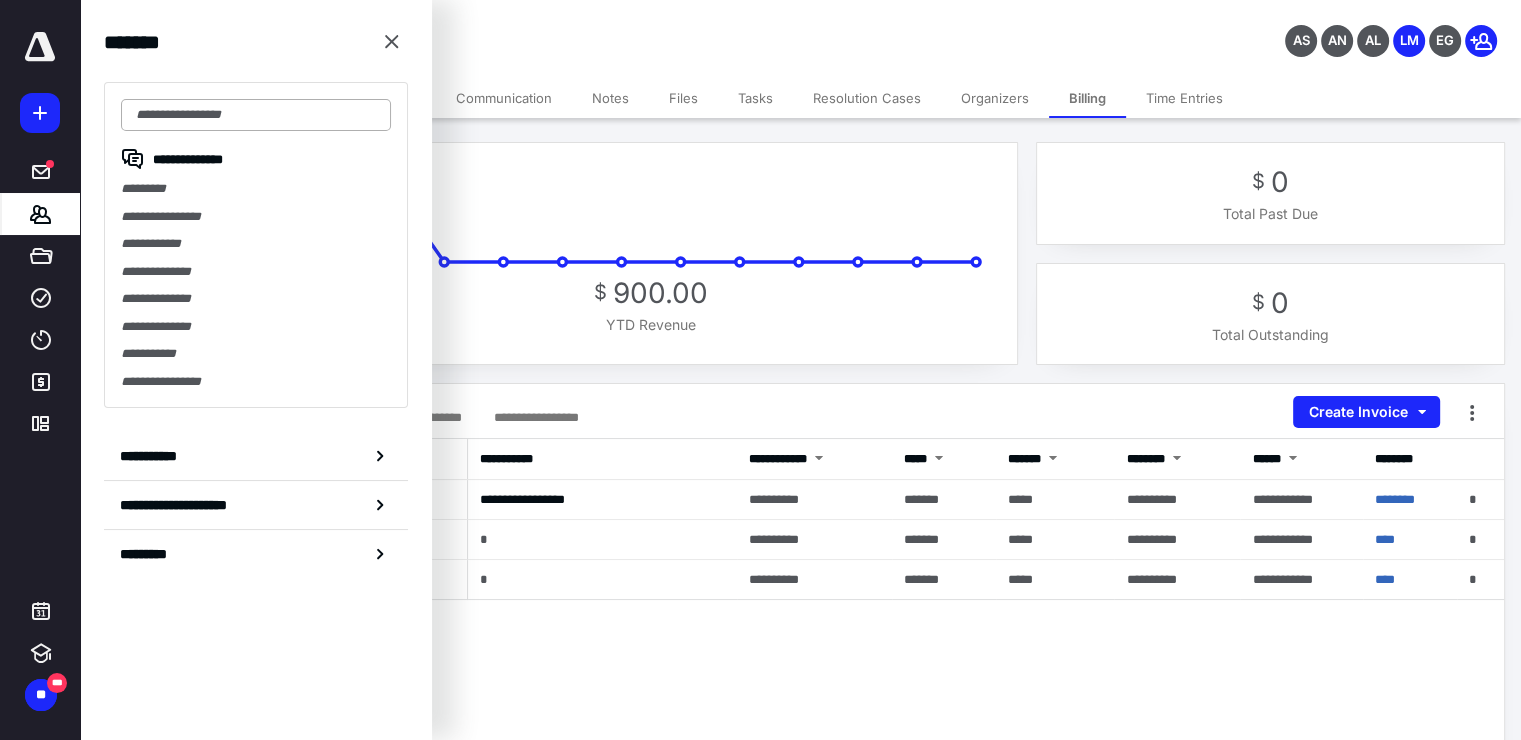 click at bounding box center (256, 115) 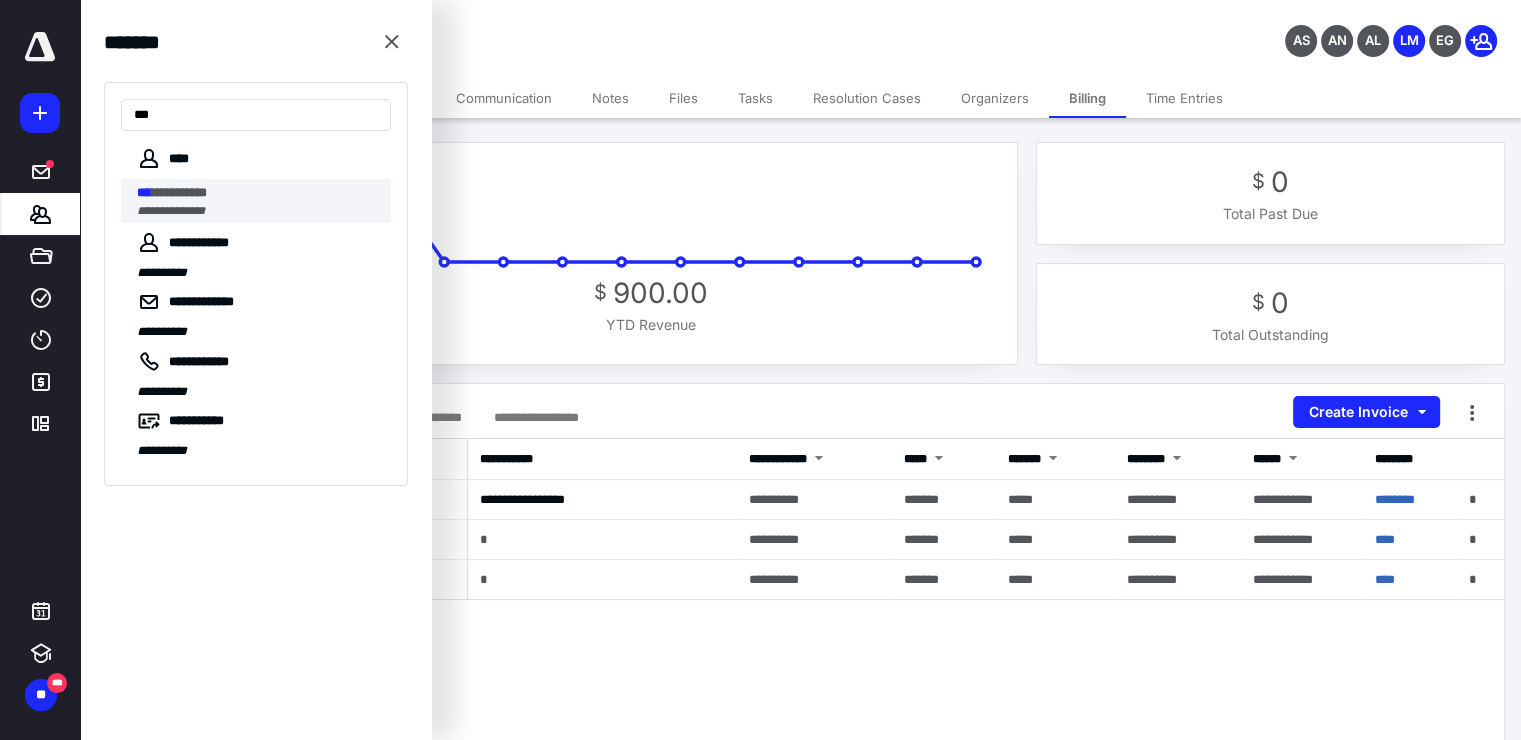 type on "***" 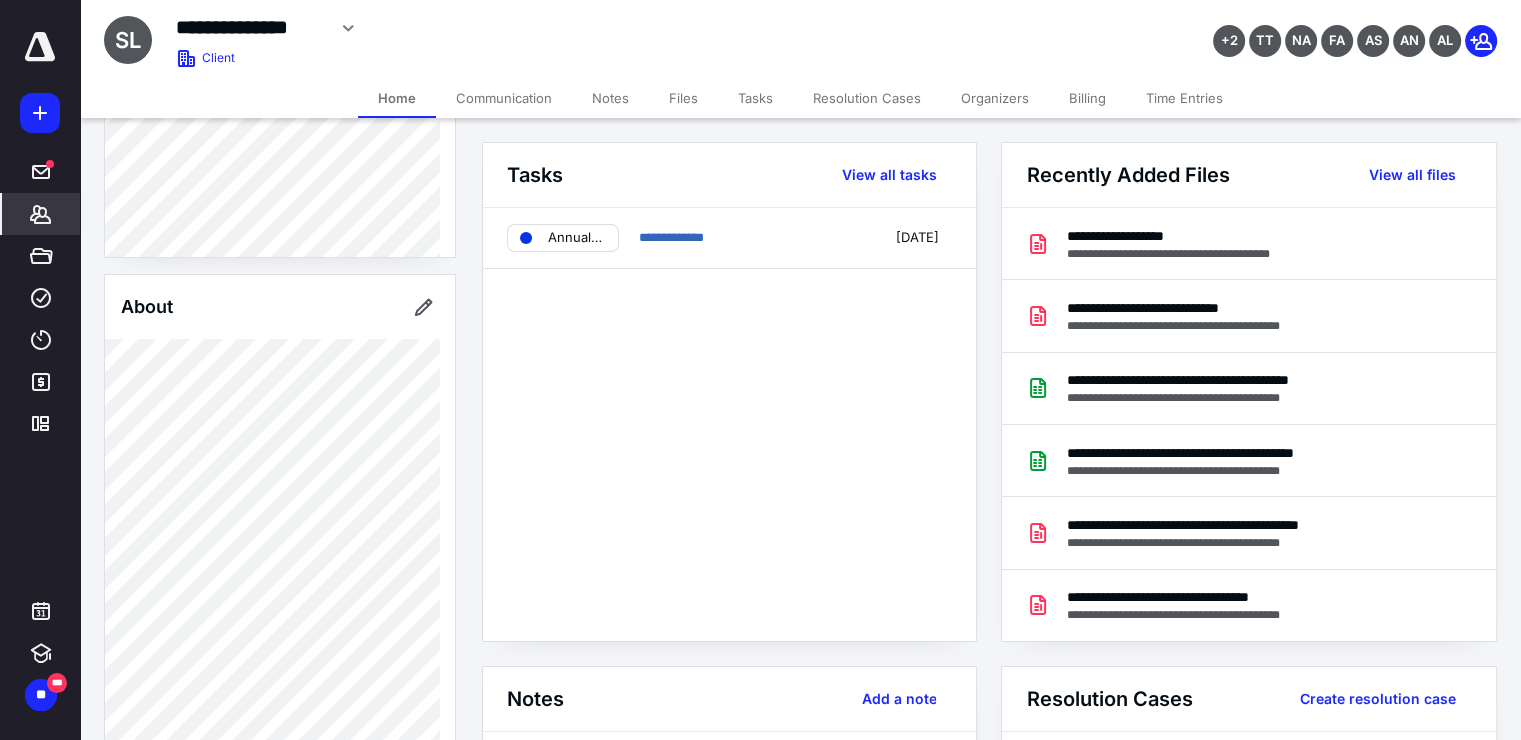 scroll, scrollTop: 786, scrollLeft: 0, axis: vertical 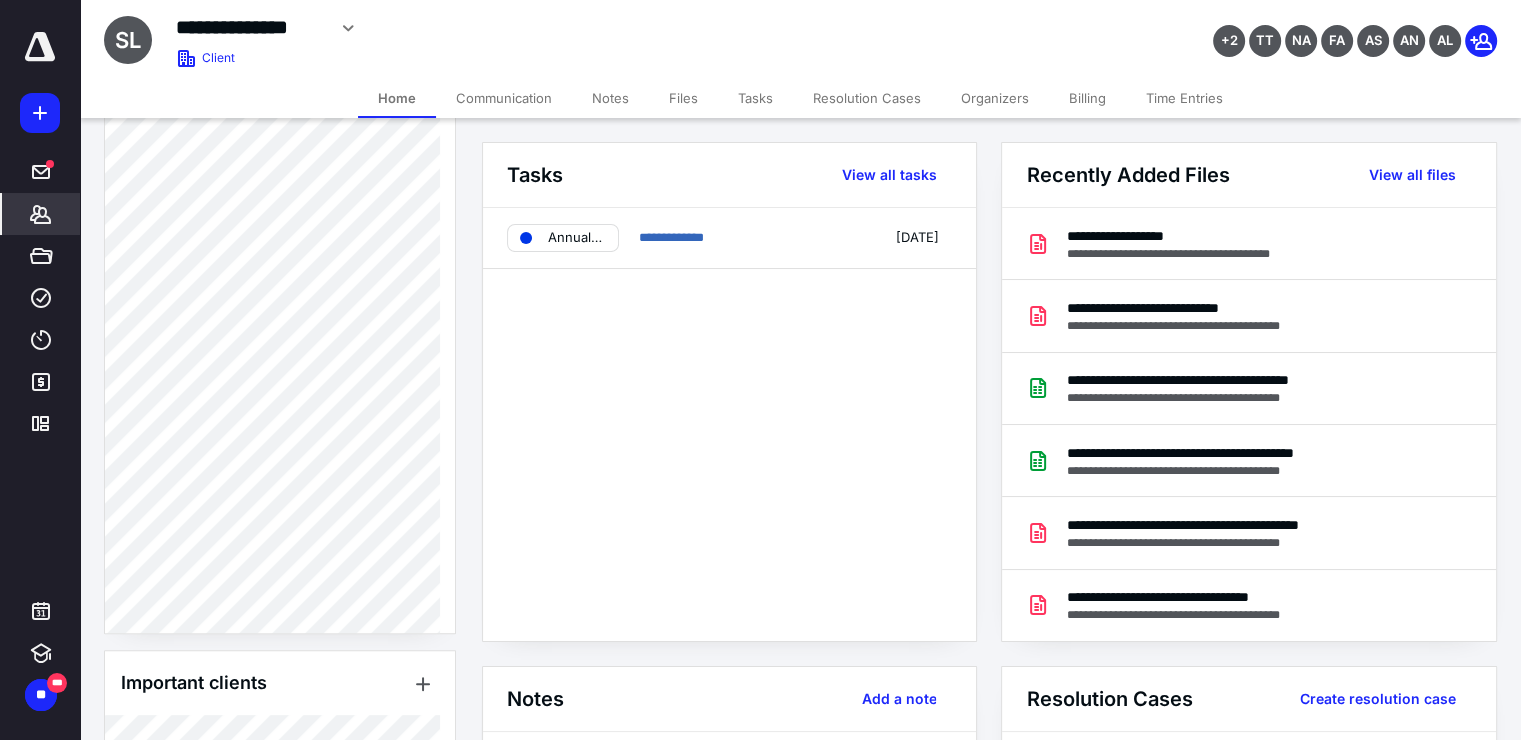 click on "Billing" at bounding box center (1087, 98) 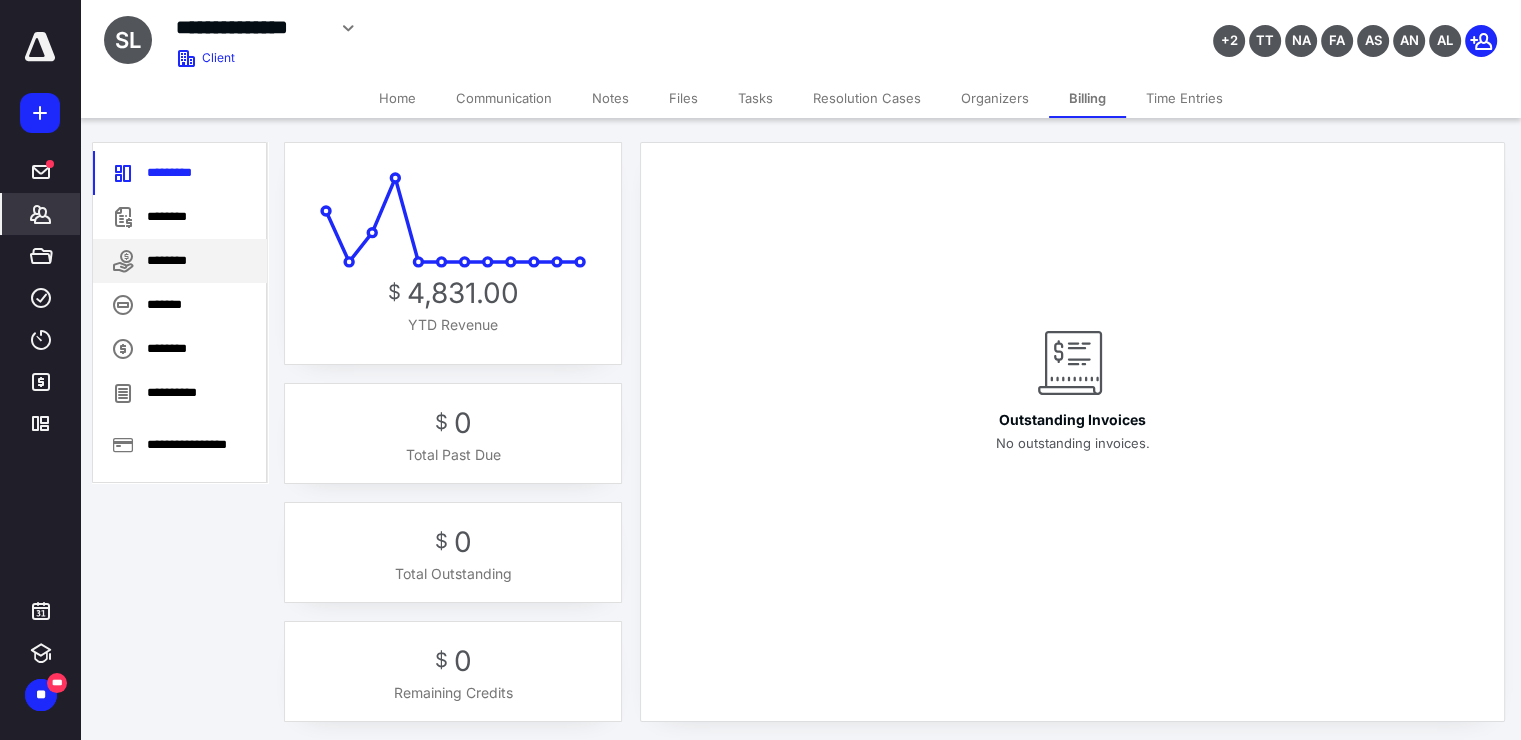 click on "********" at bounding box center (180, 261) 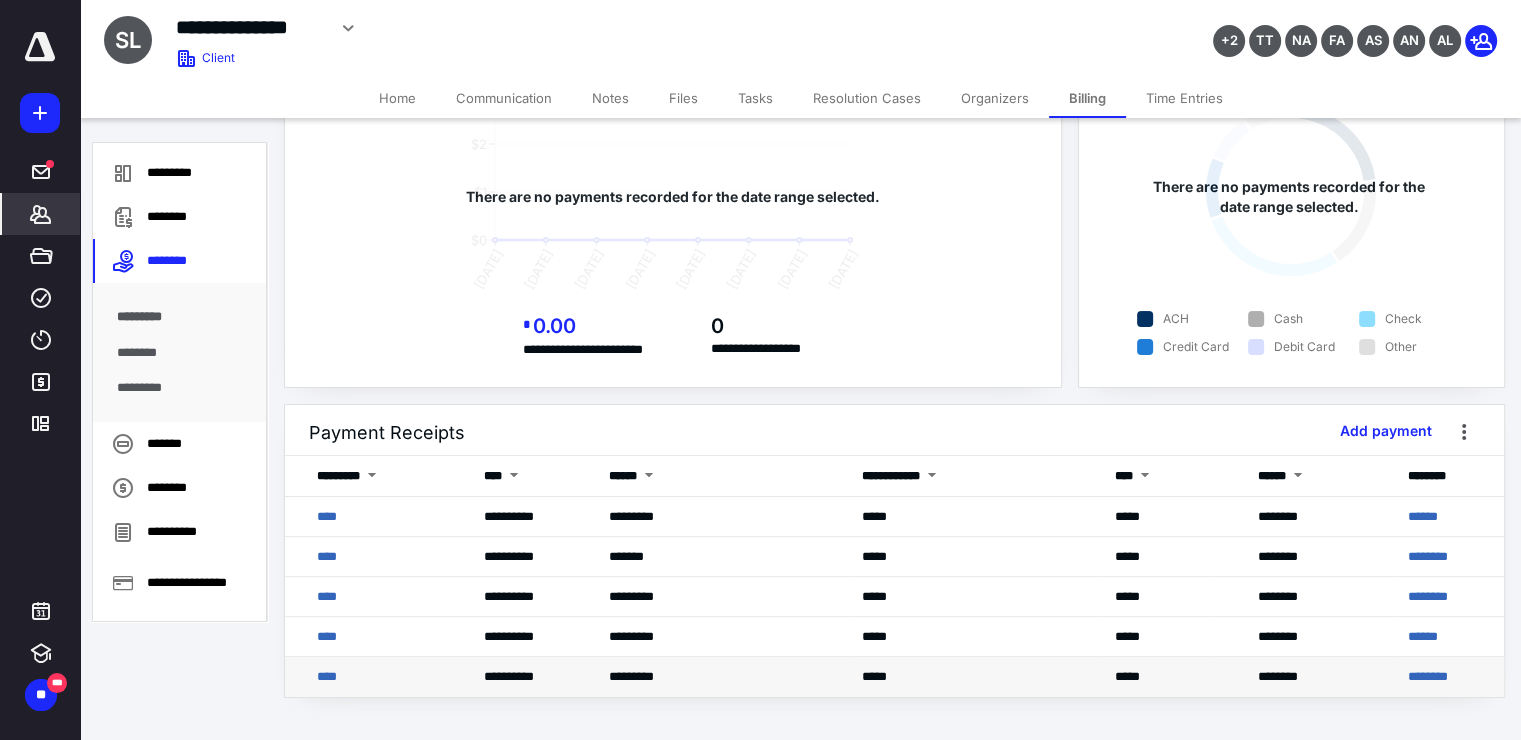 scroll, scrollTop: 124, scrollLeft: 0, axis: vertical 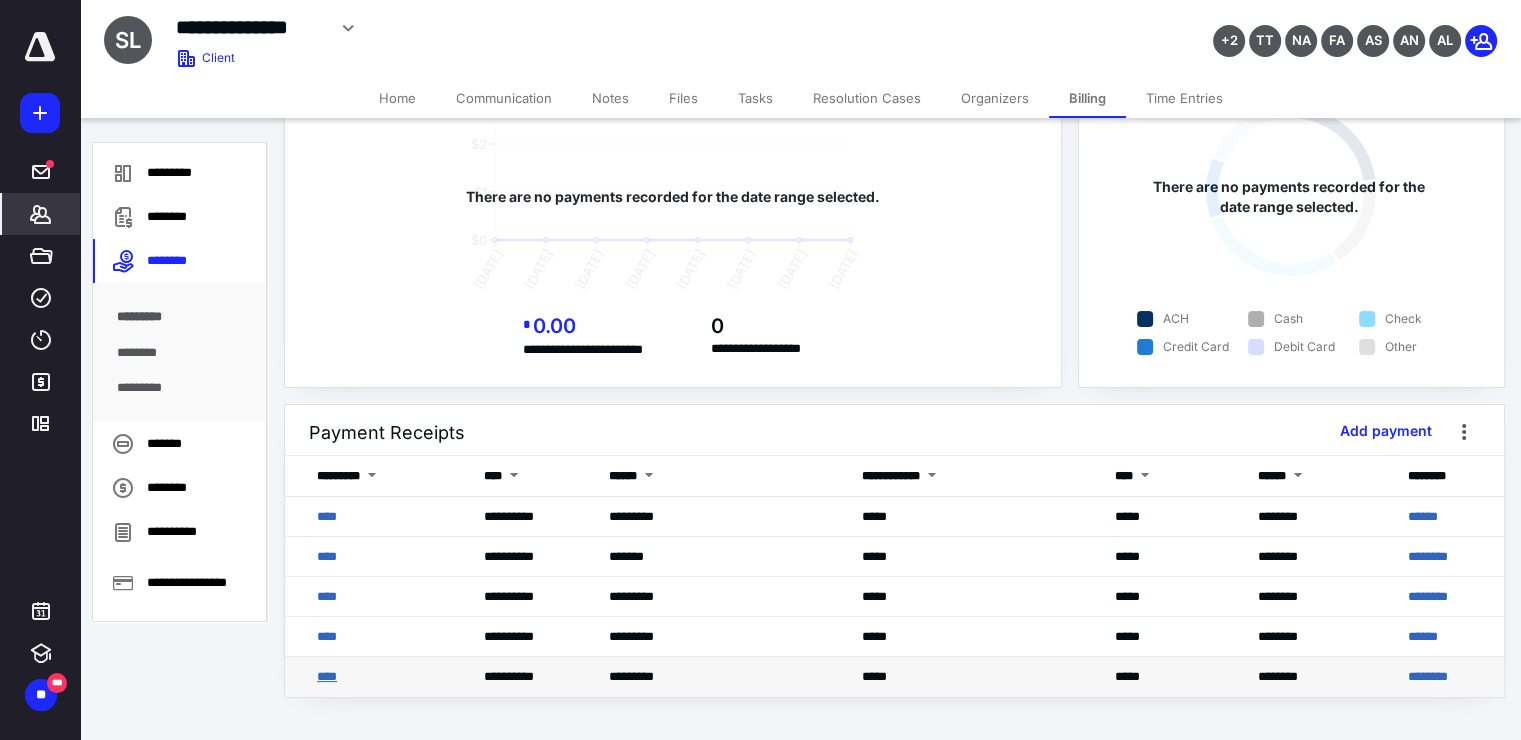 click on "****" at bounding box center (327, 676) 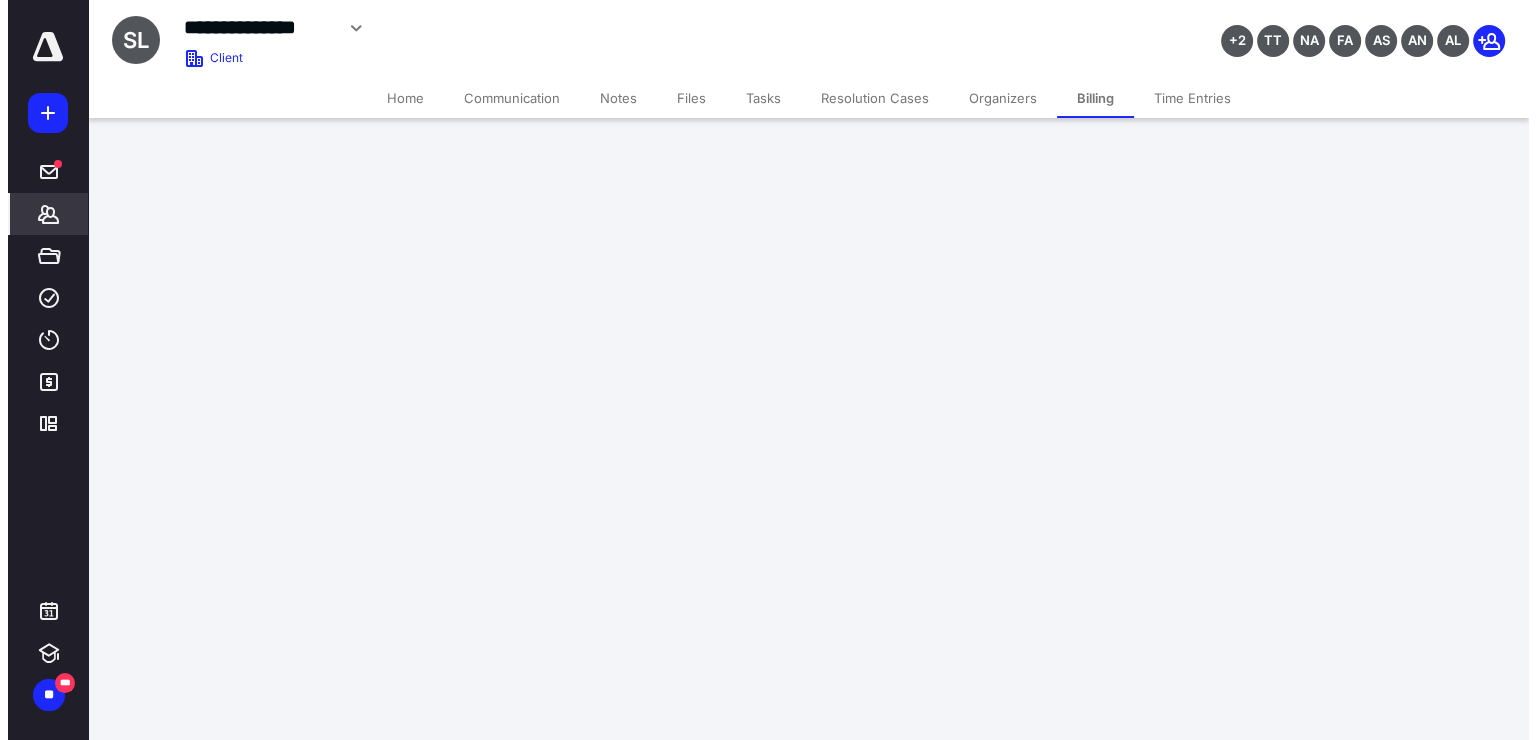 scroll, scrollTop: 0, scrollLeft: 0, axis: both 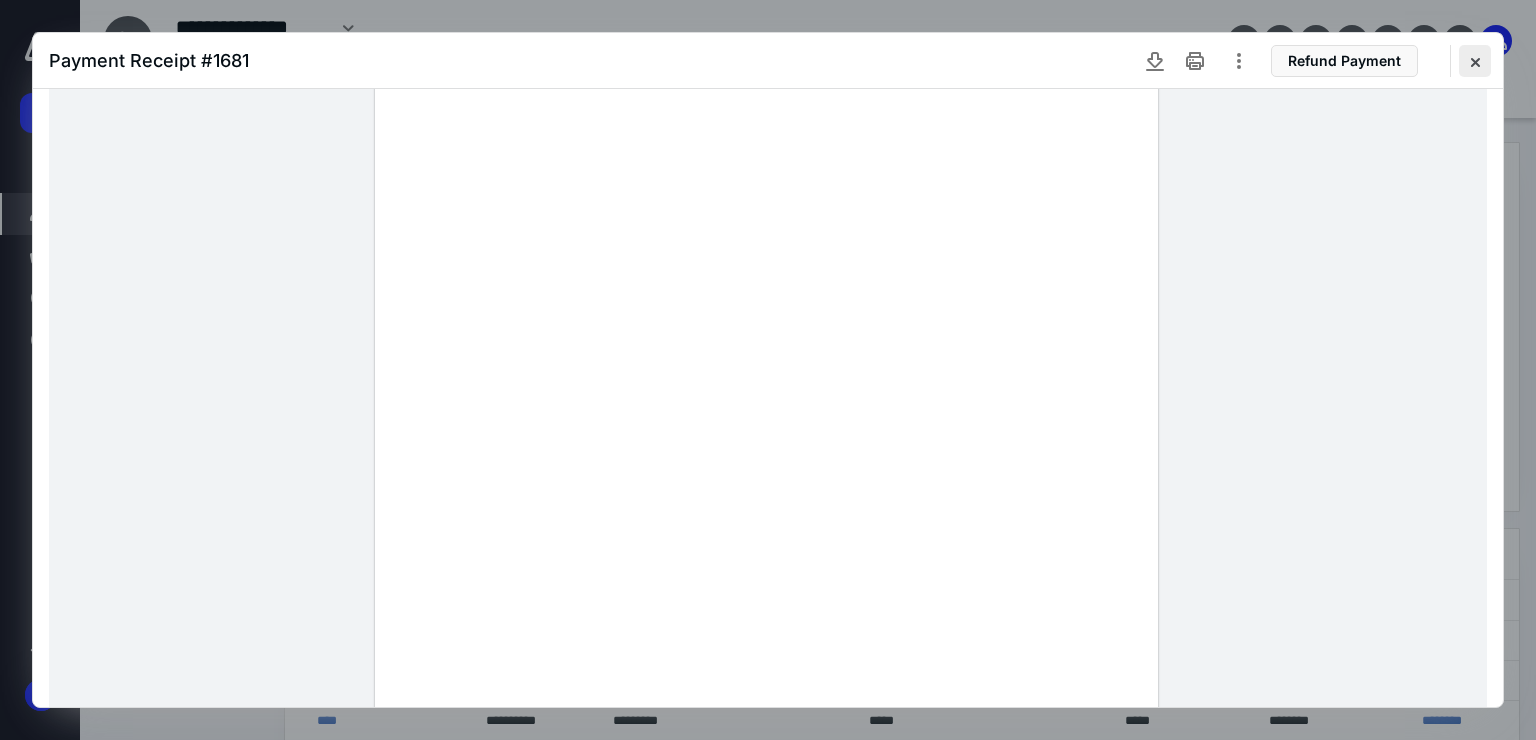 click at bounding box center (1475, 61) 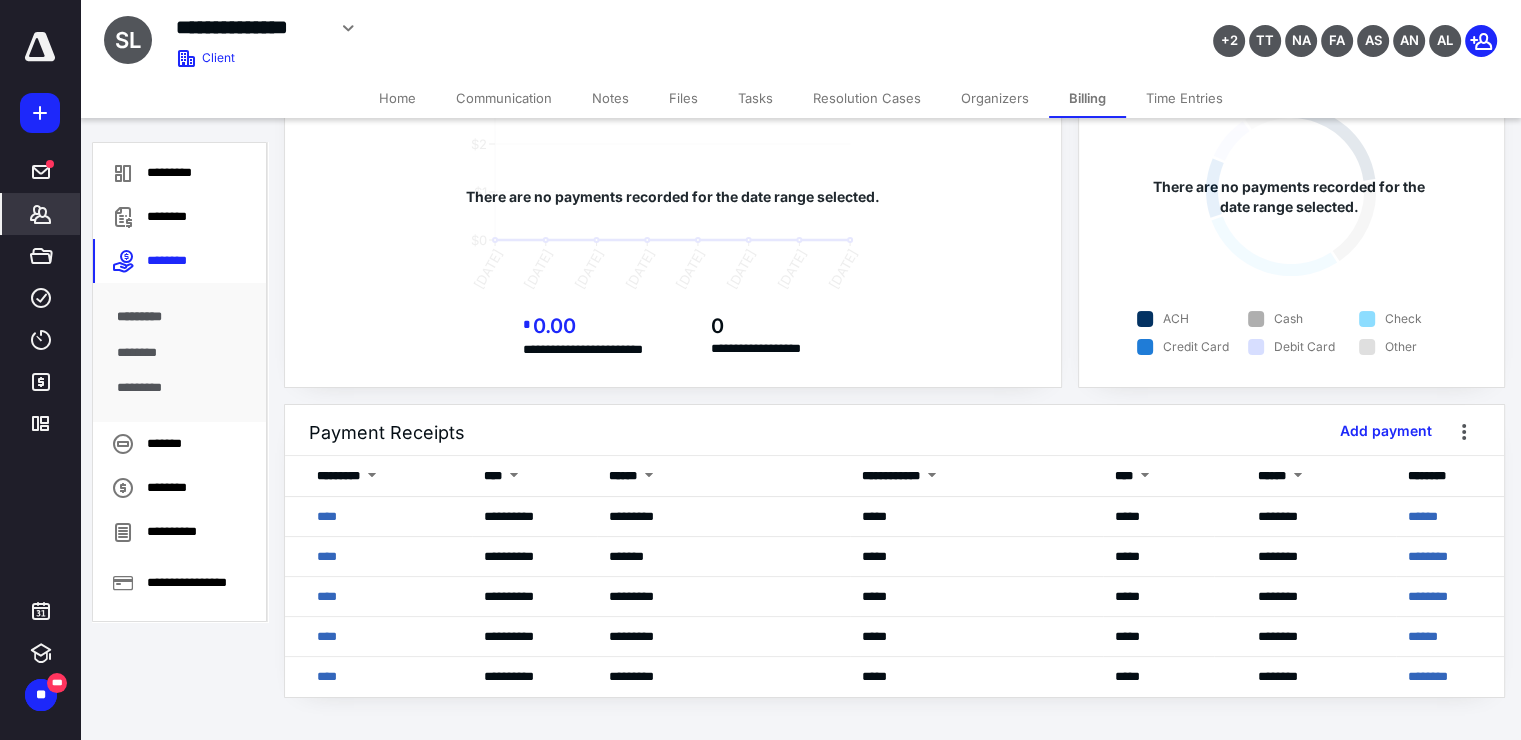 scroll, scrollTop: 124, scrollLeft: 0, axis: vertical 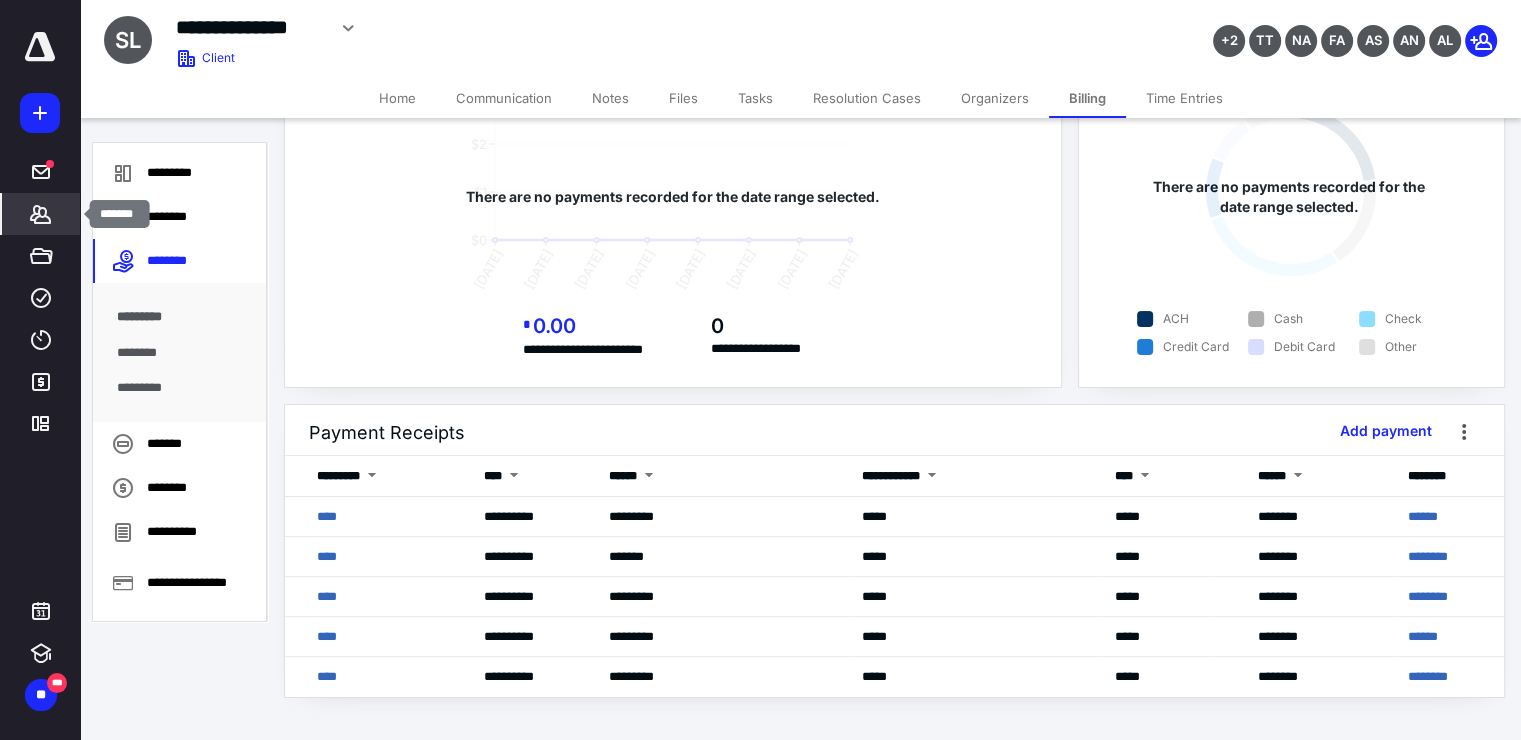 click 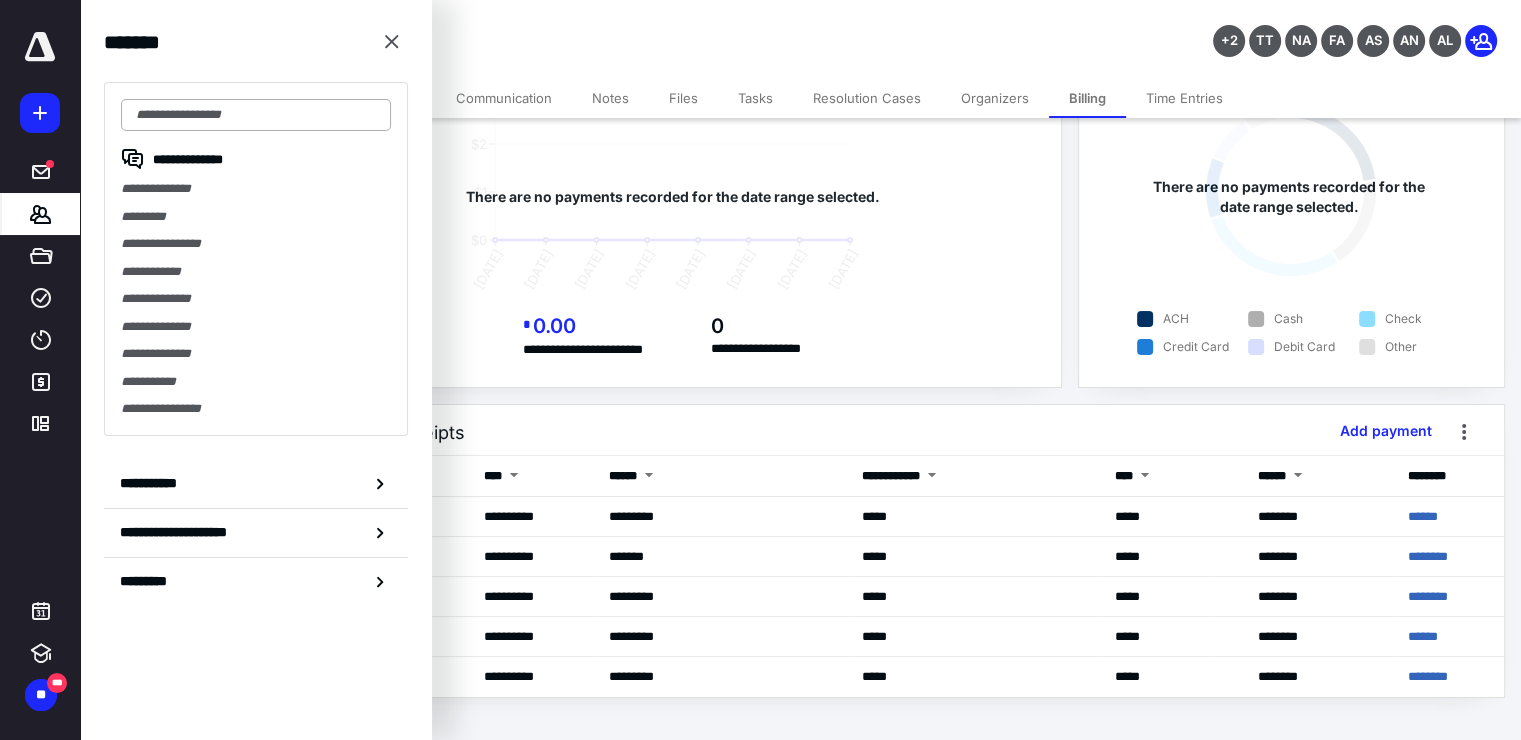 click at bounding box center [256, 115] 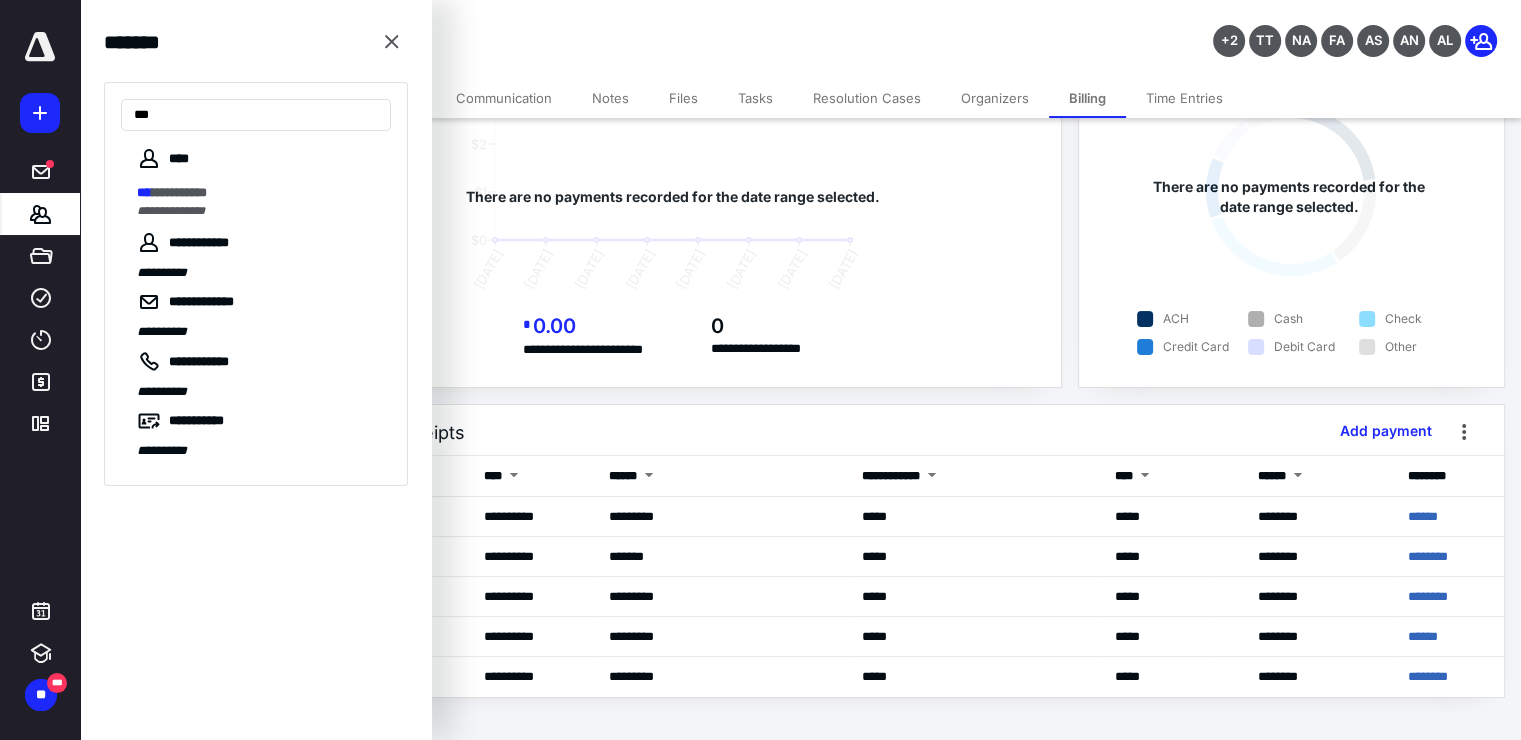 type on "***" 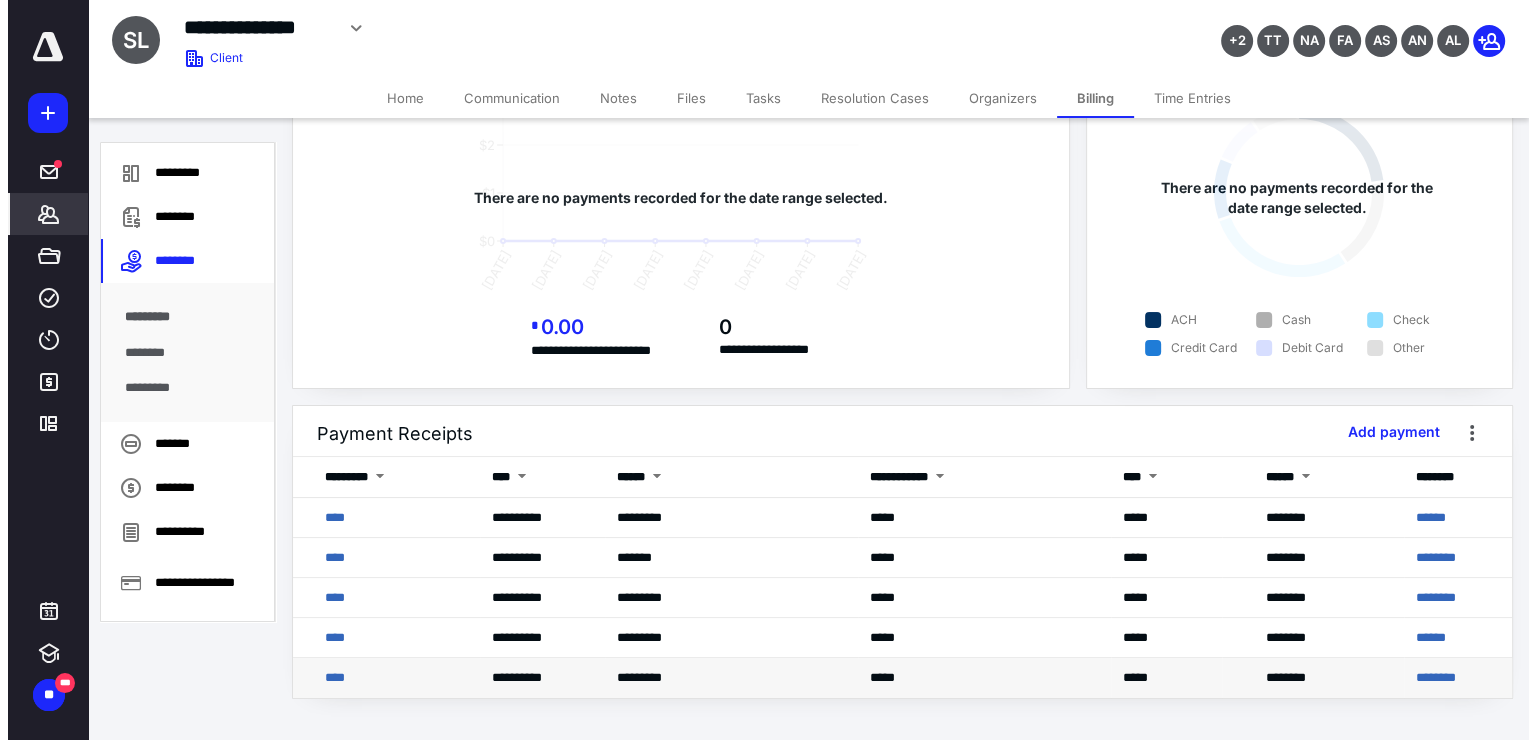 scroll, scrollTop: 124, scrollLeft: 0, axis: vertical 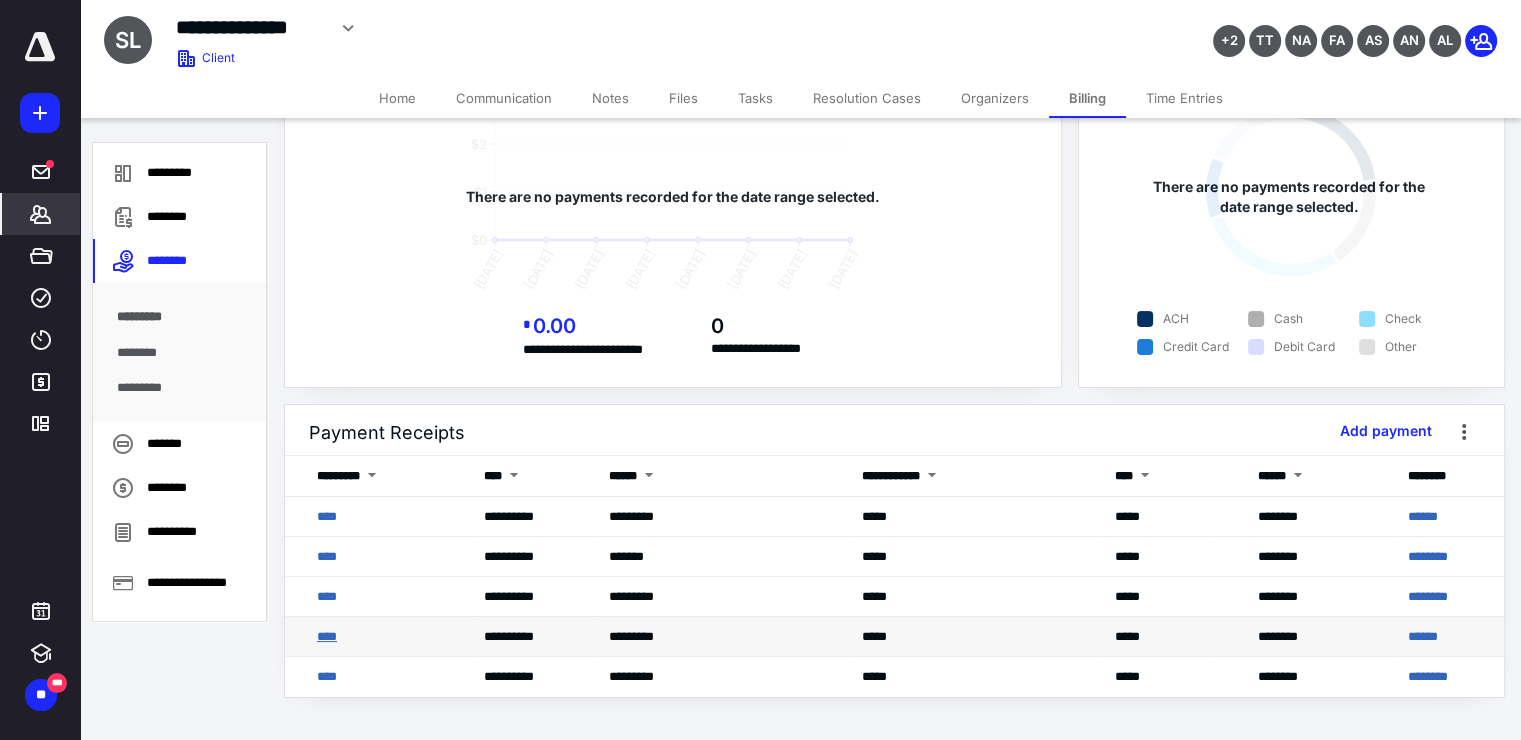 click on "****" at bounding box center (327, 636) 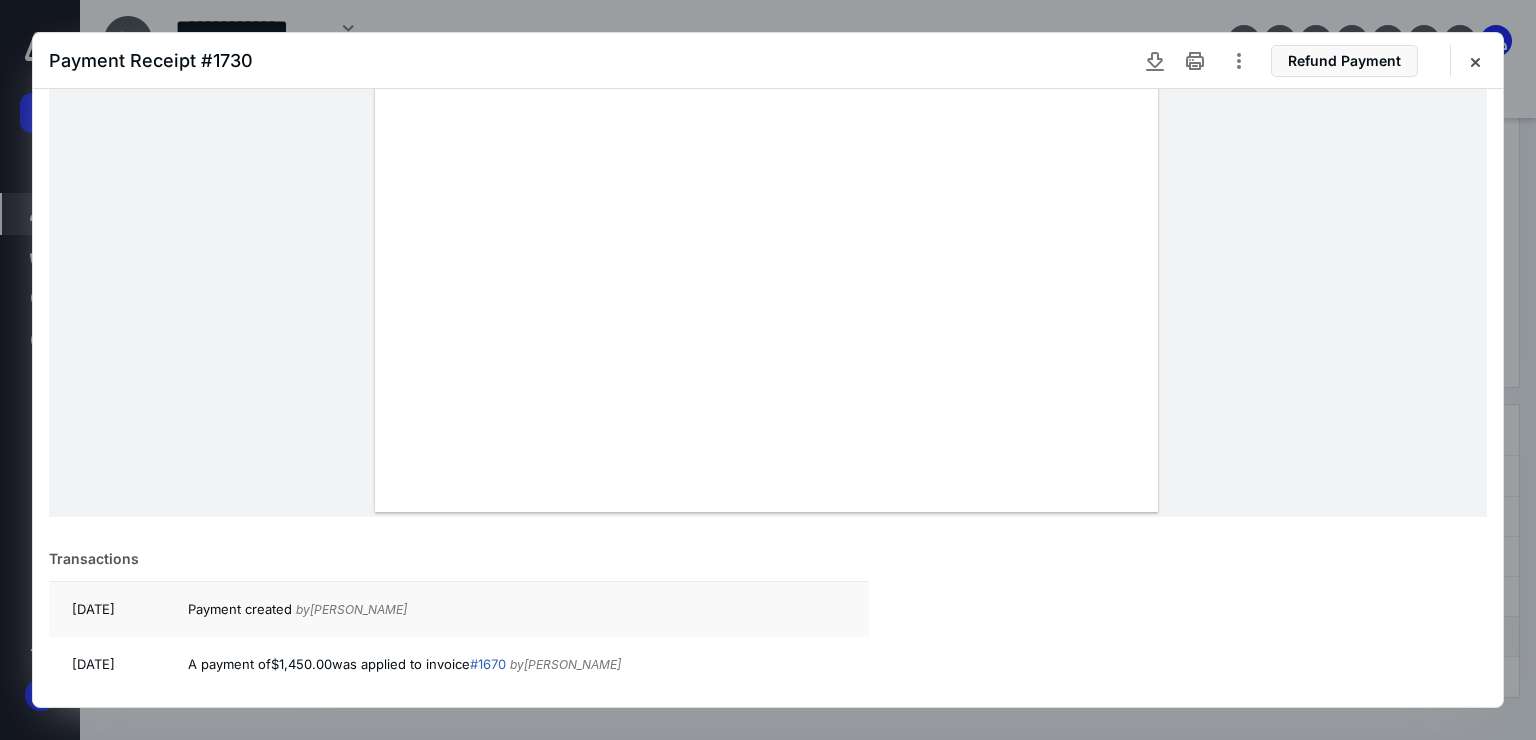 scroll, scrollTop: 611, scrollLeft: 0, axis: vertical 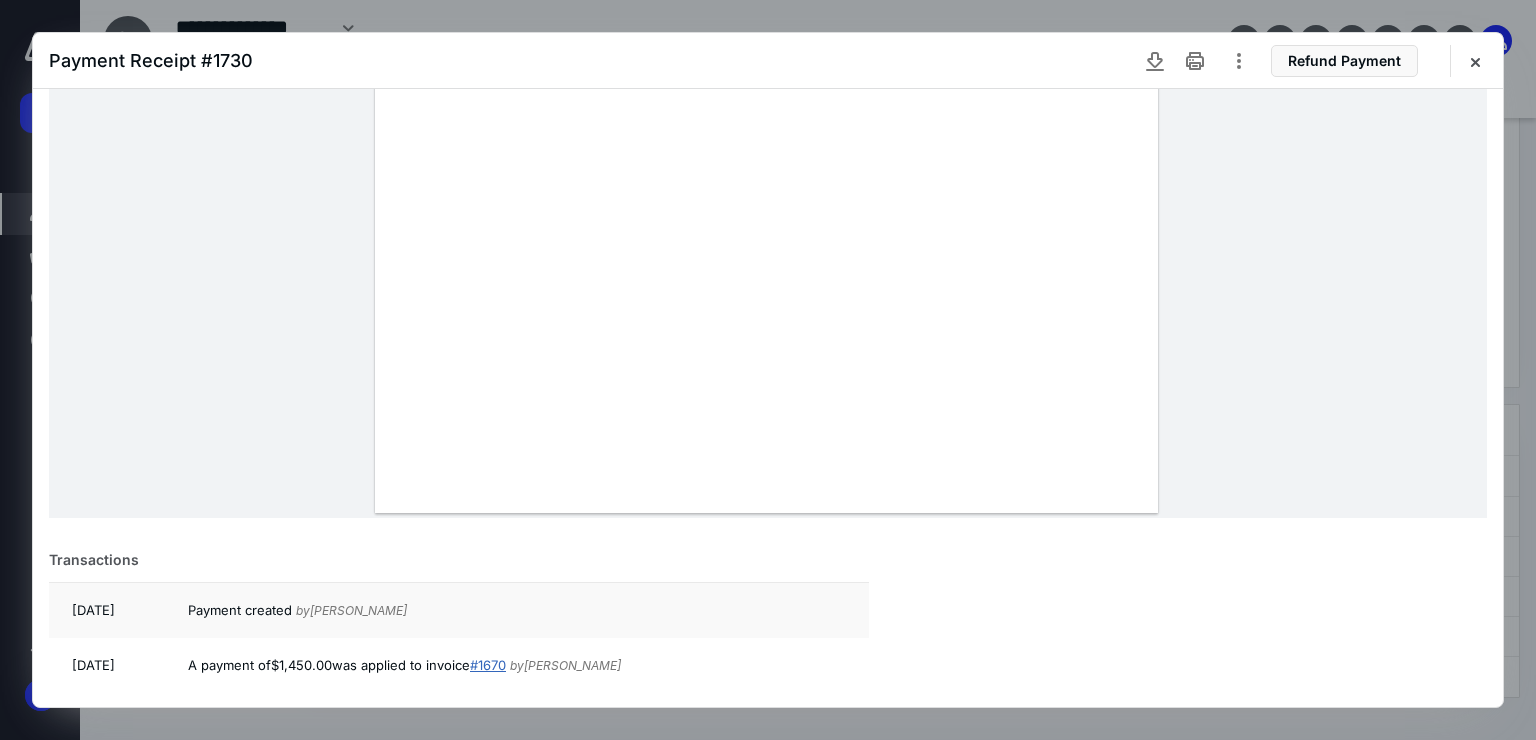 click on "# 1670" at bounding box center (488, 665) 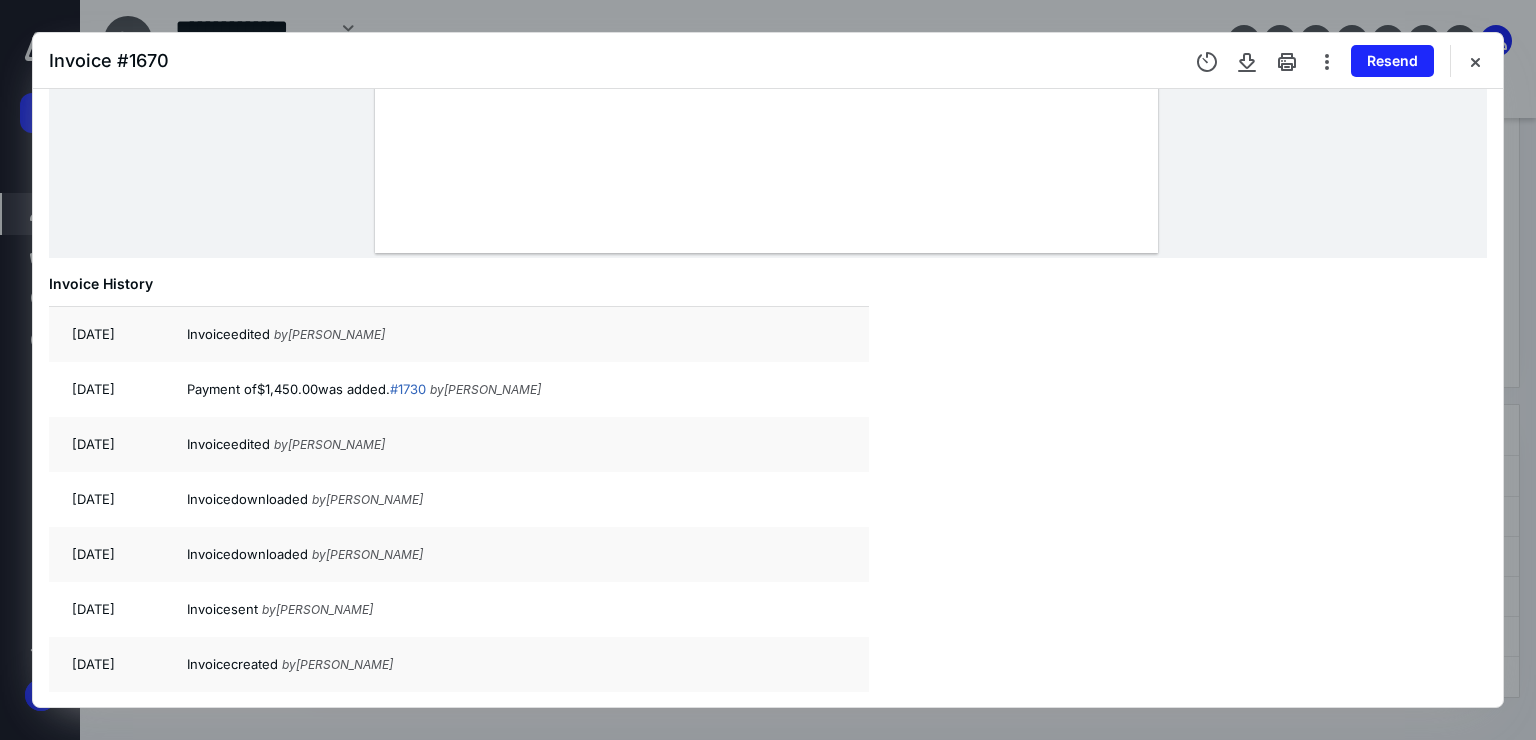 scroll, scrollTop: 871, scrollLeft: 0, axis: vertical 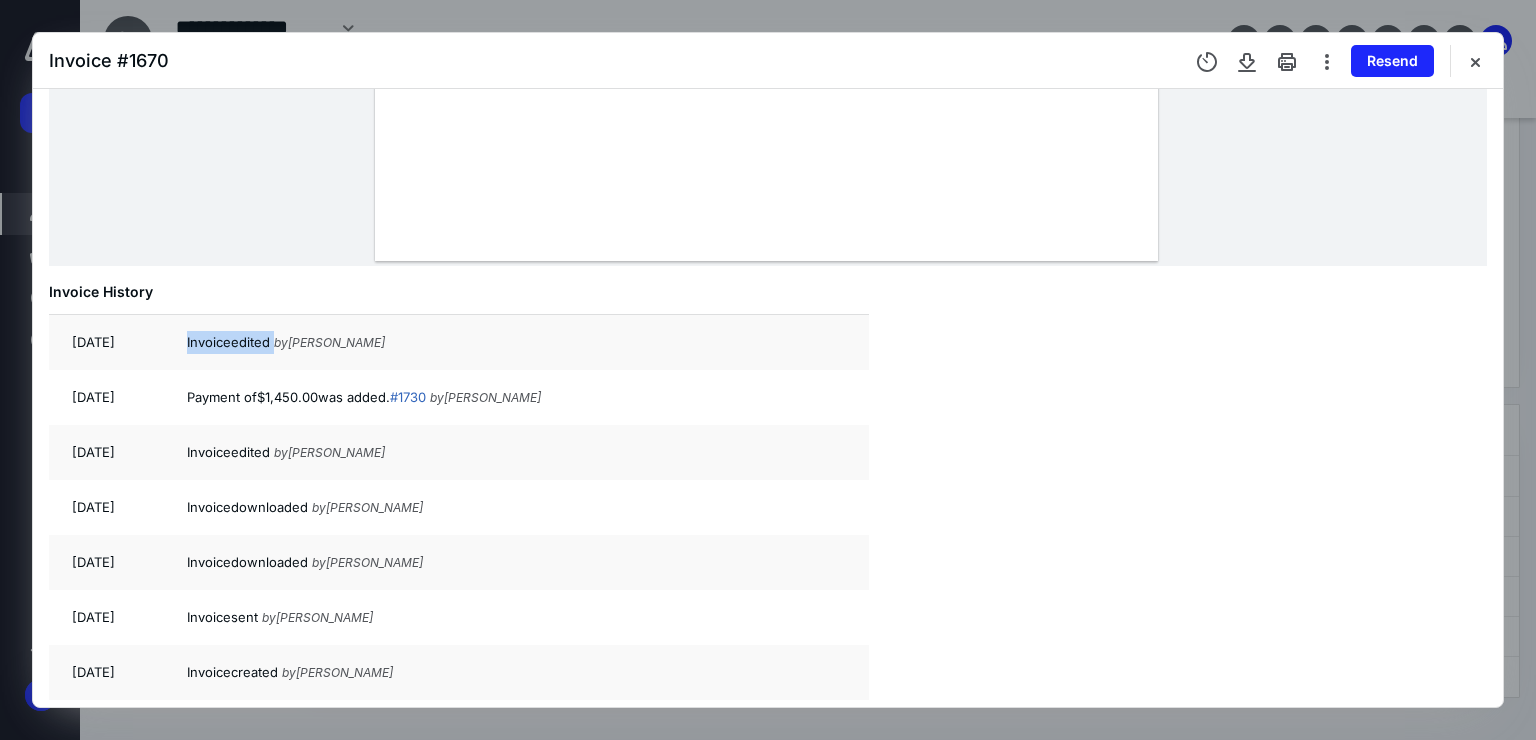 drag, startPoint x: 184, startPoint y: 336, endPoint x: 276, endPoint y: 336, distance: 92 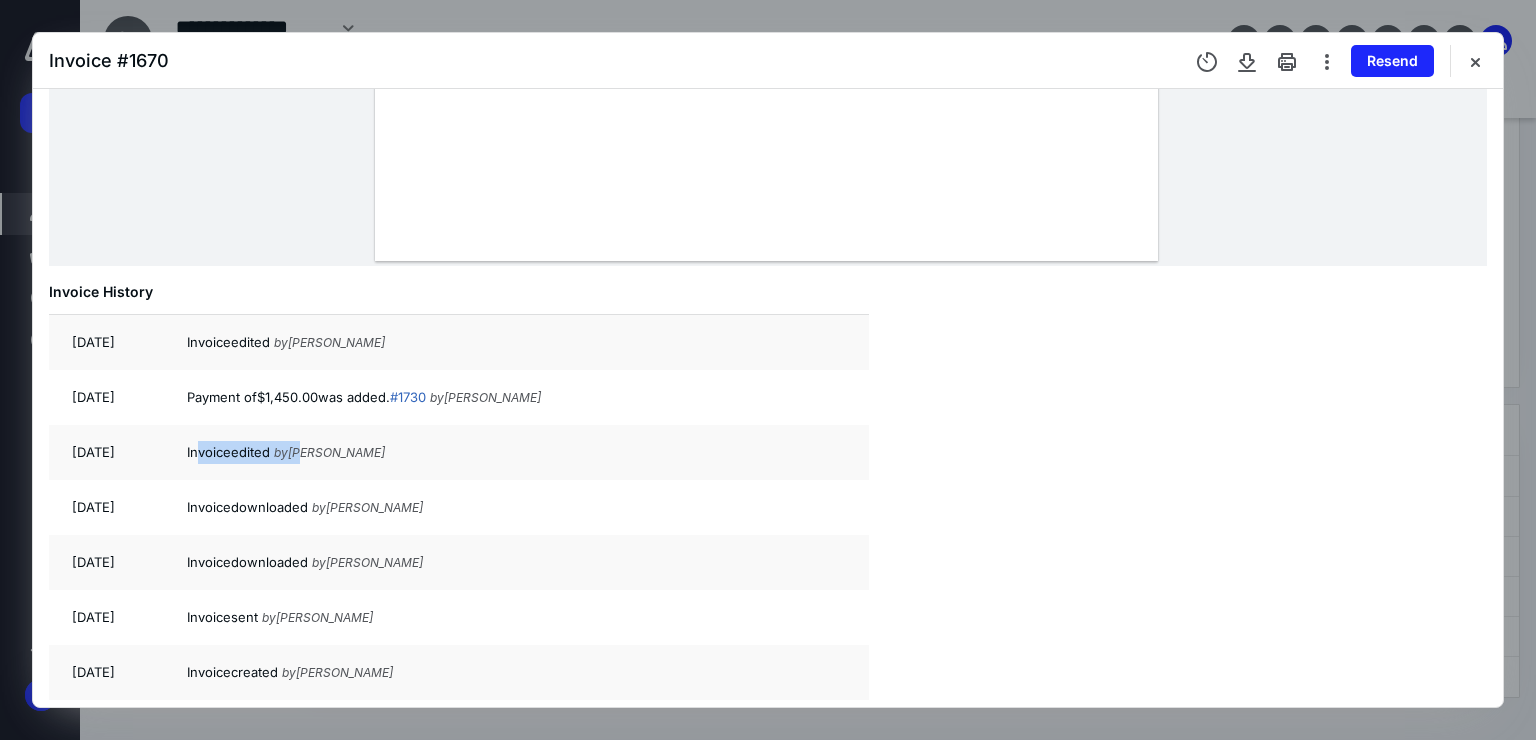 drag, startPoint x: 196, startPoint y: 449, endPoint x: 308, endPoint y: 450, distance: 112.00446 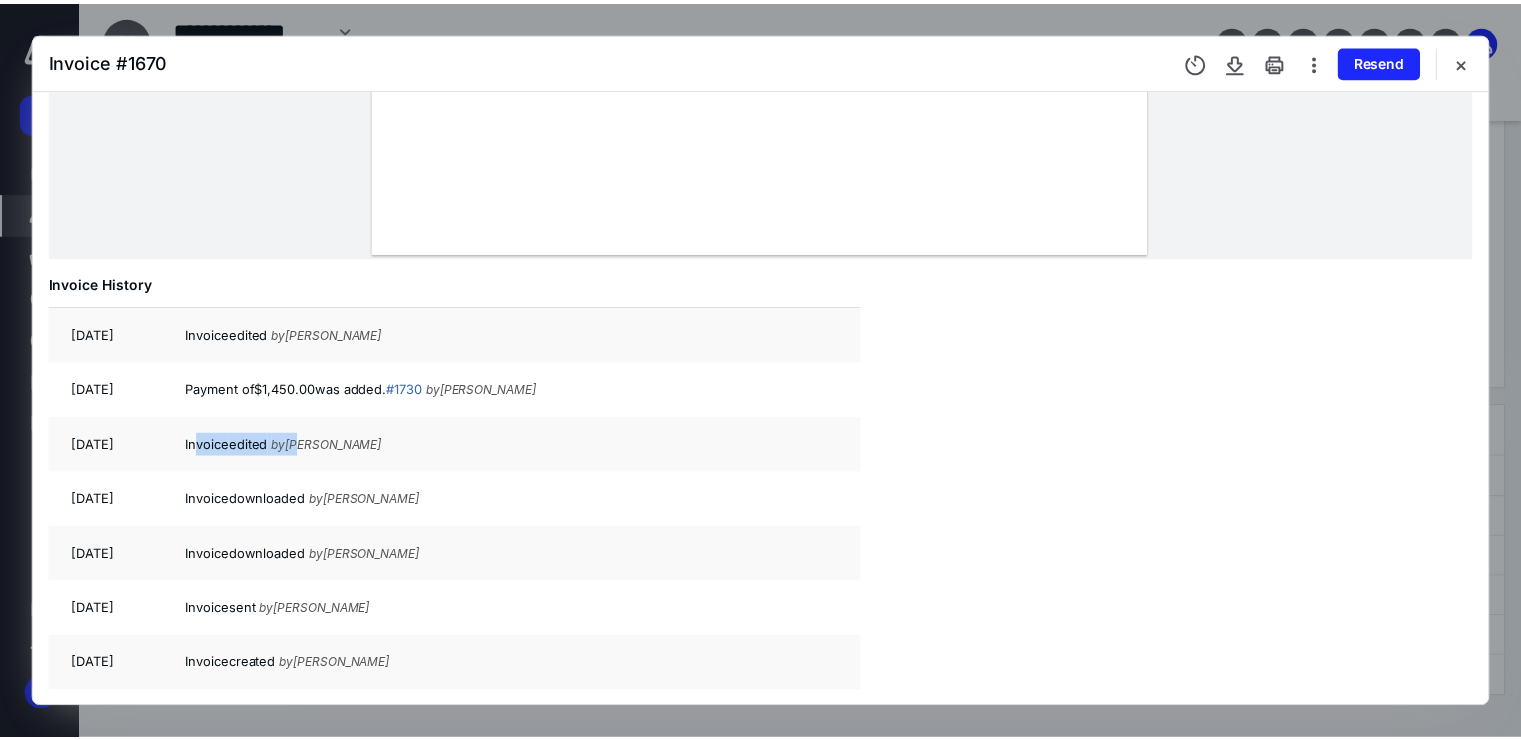 scroll, scrollTop: 0, scrollLeft: 0, axis: both 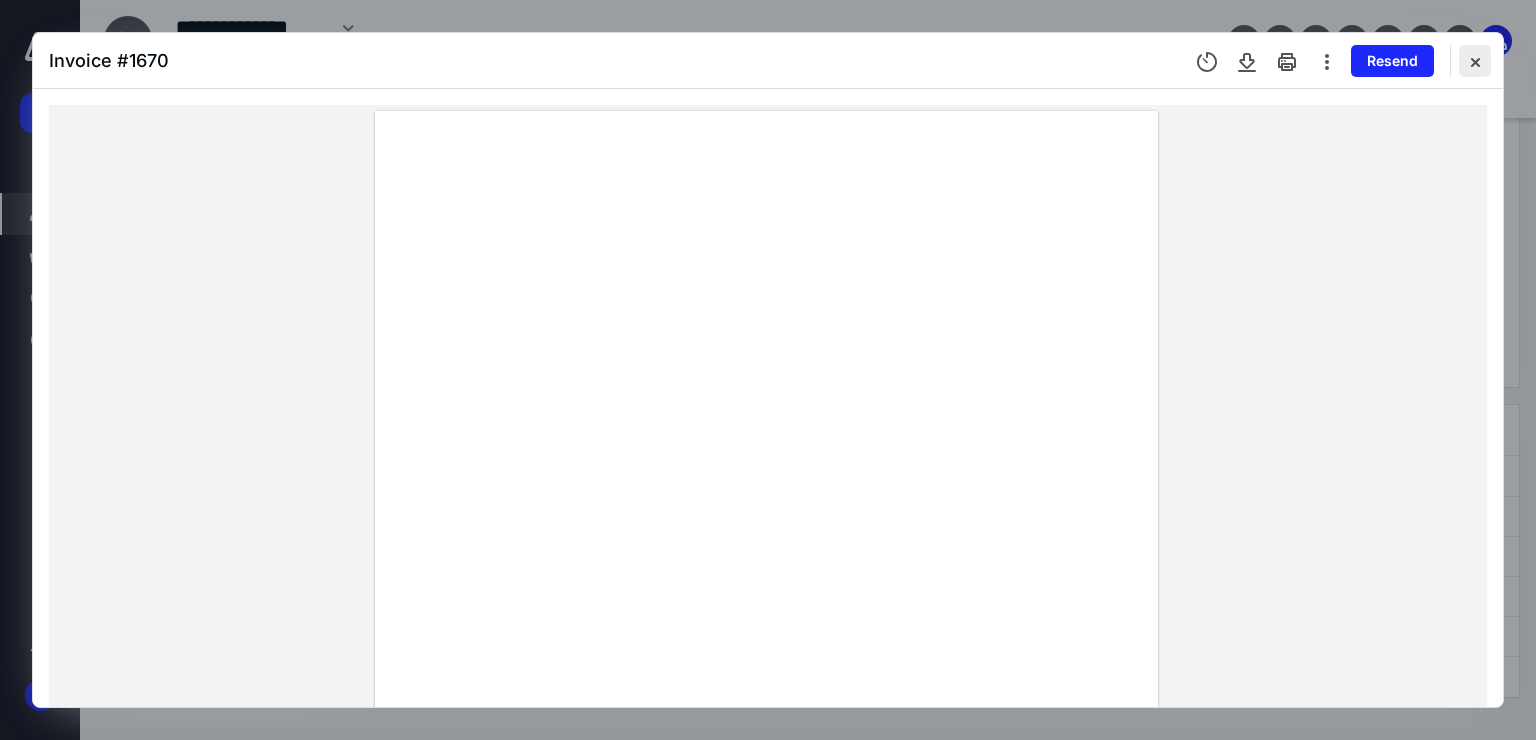 click at bounding box center (1475, 61) 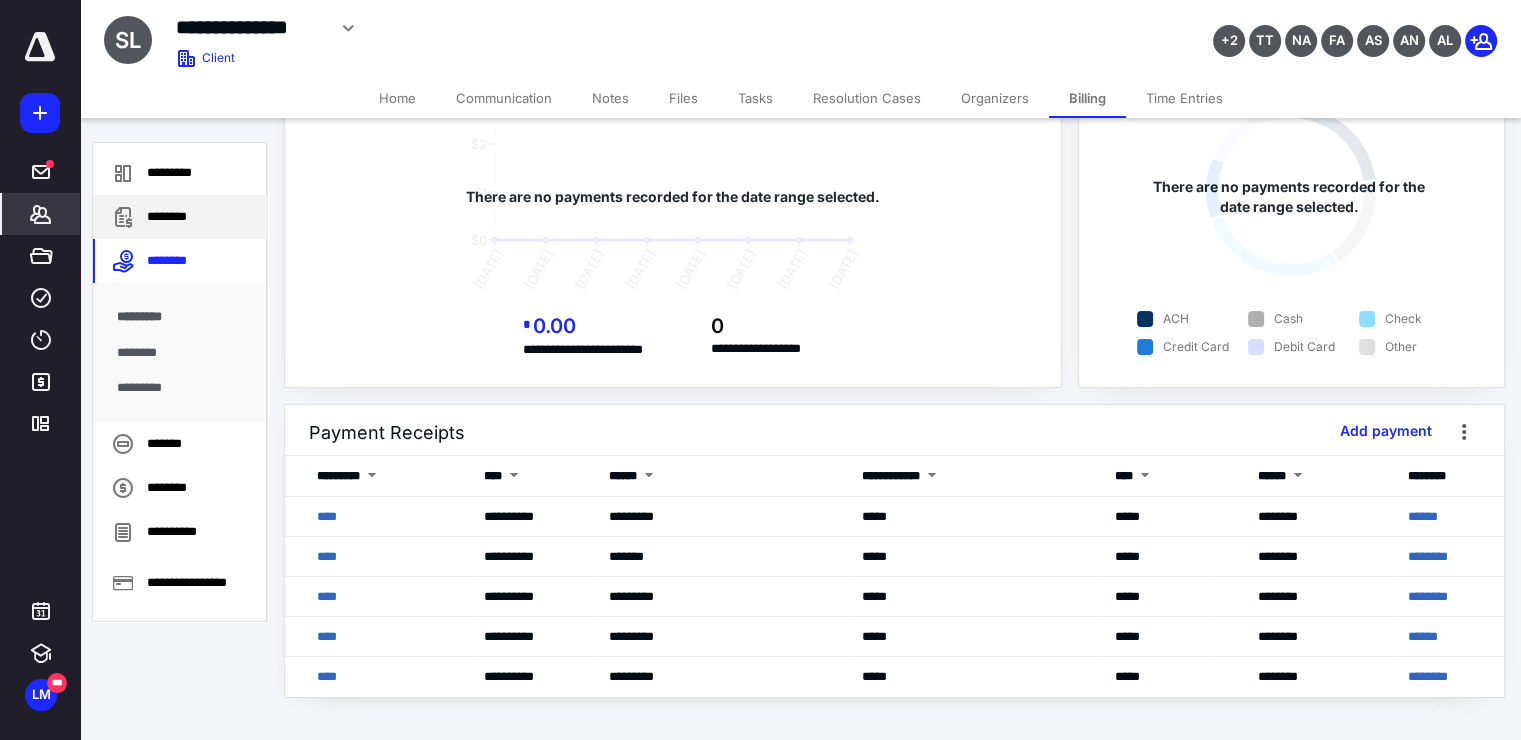 click on "********" at bounding box center [180, 217] 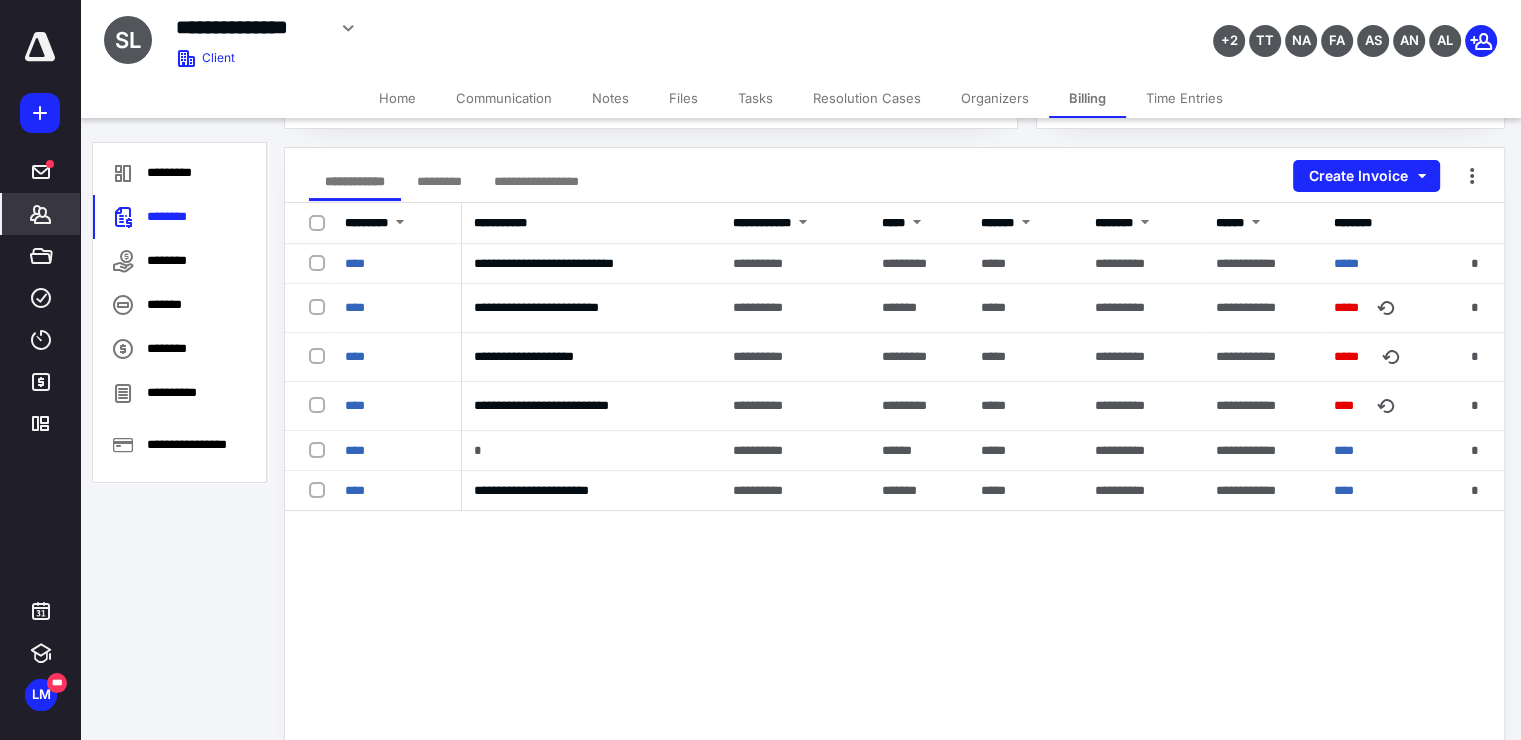 scroll, scrollTop: 230, scrollLeft: 0, axis: vertical 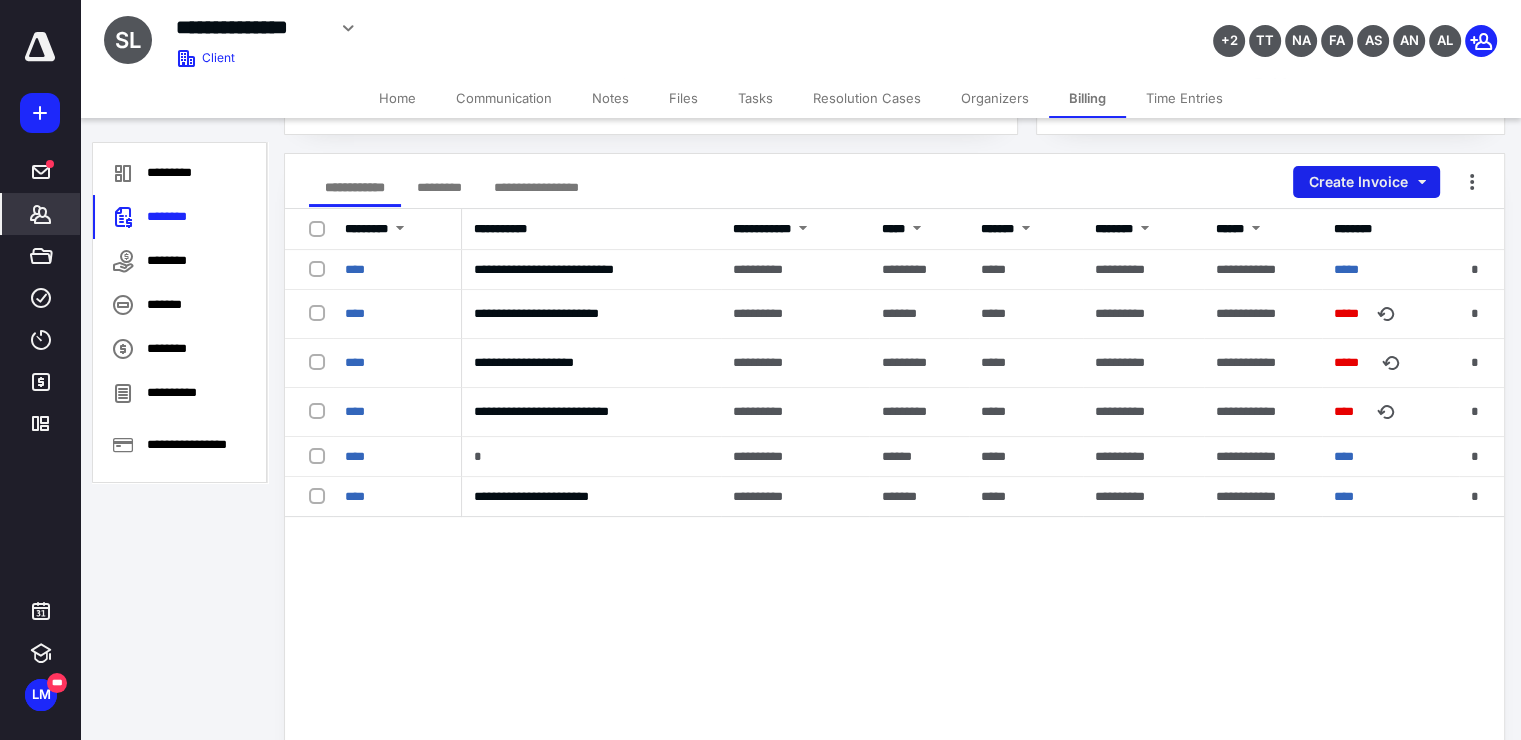 click on "Create Invoice" at bounding box center [1366, 182] 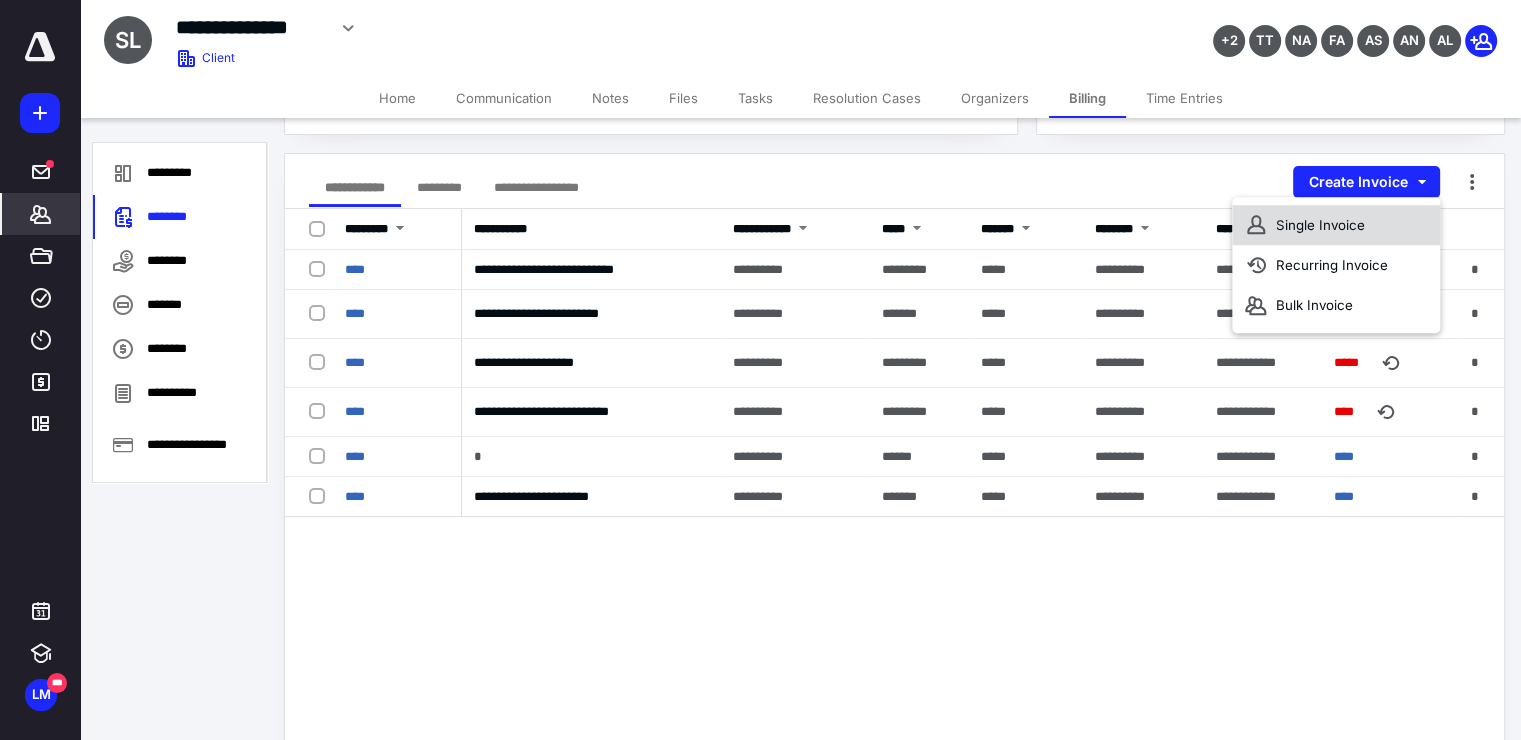 click on "Single Invoice" at bounding box center (1336, 225) 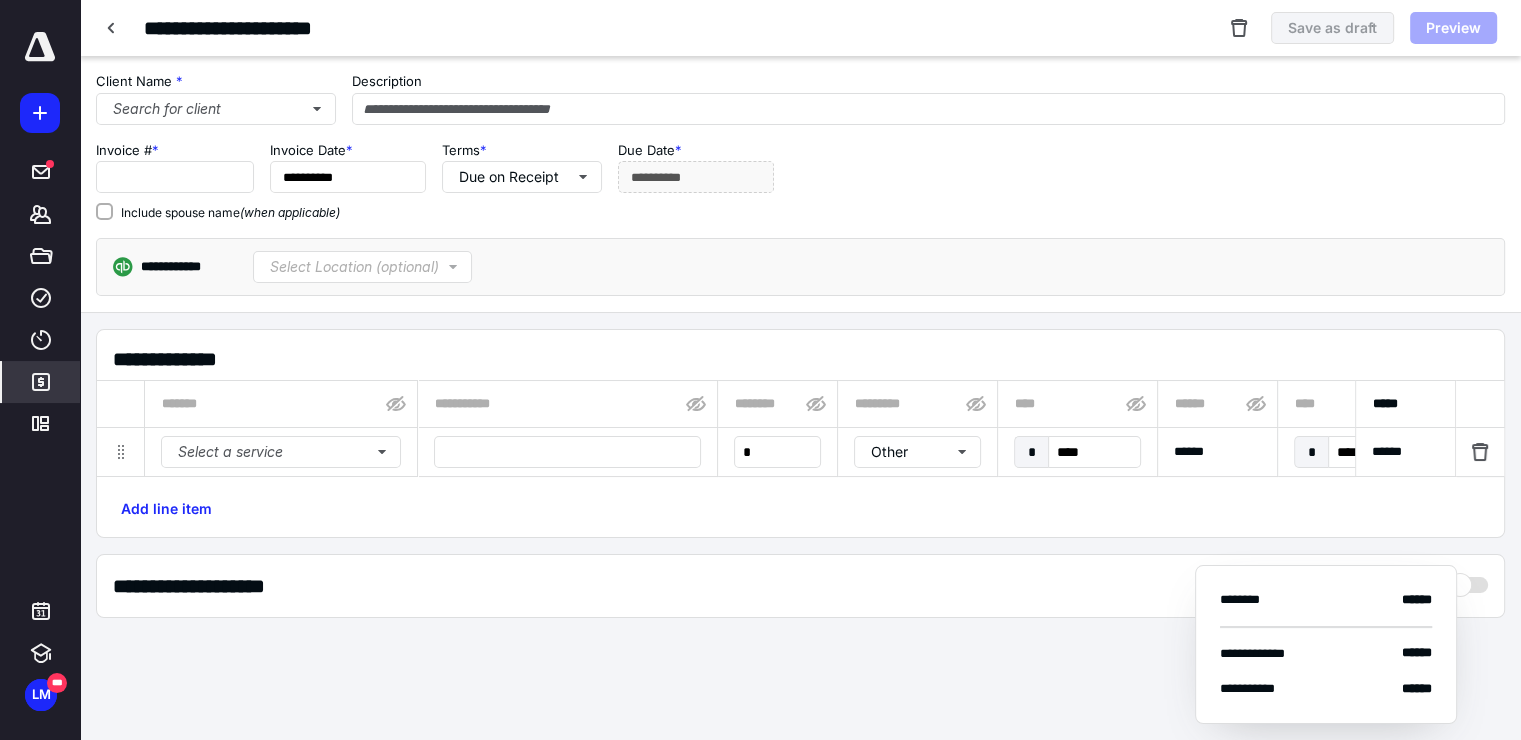 type on "****" 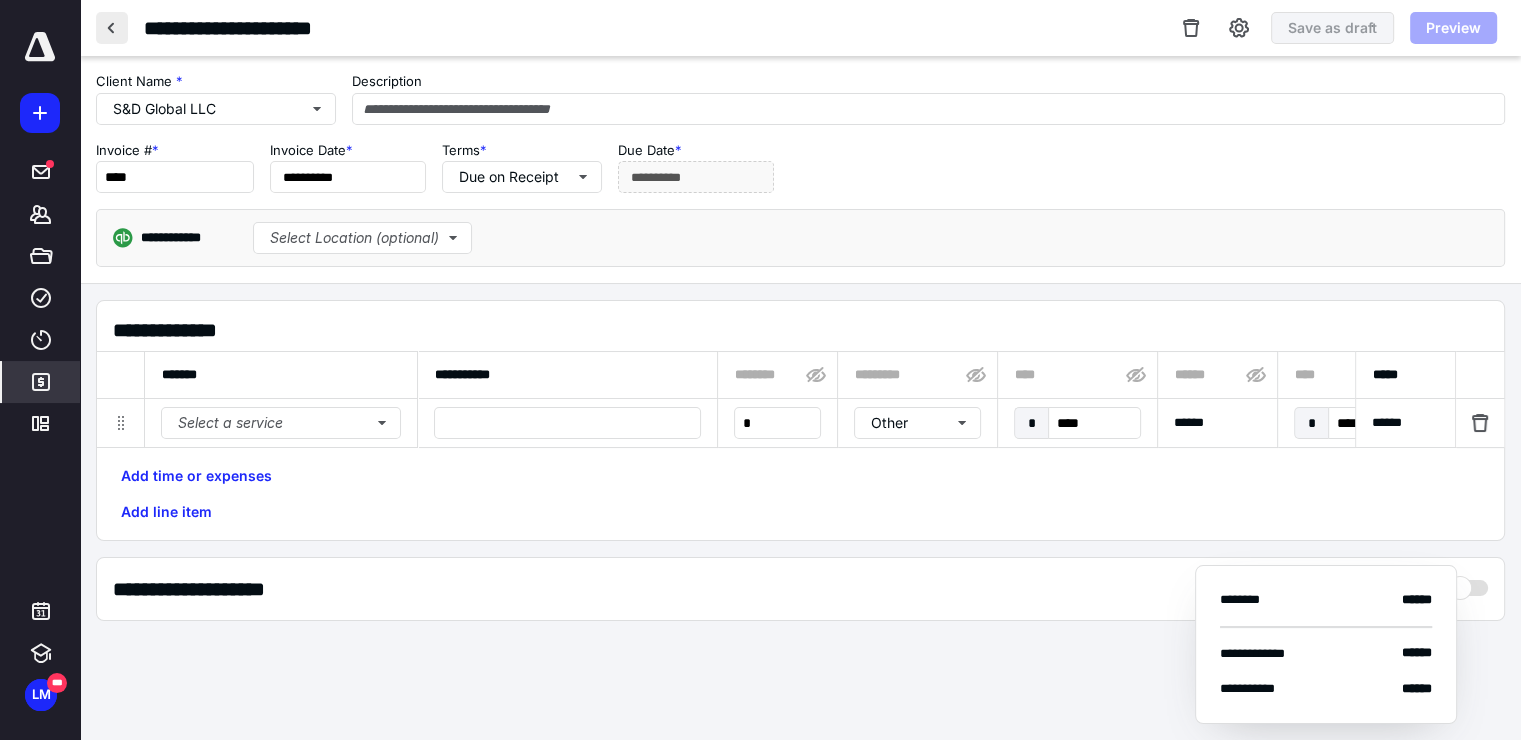 click at bounding box center [112, 28] 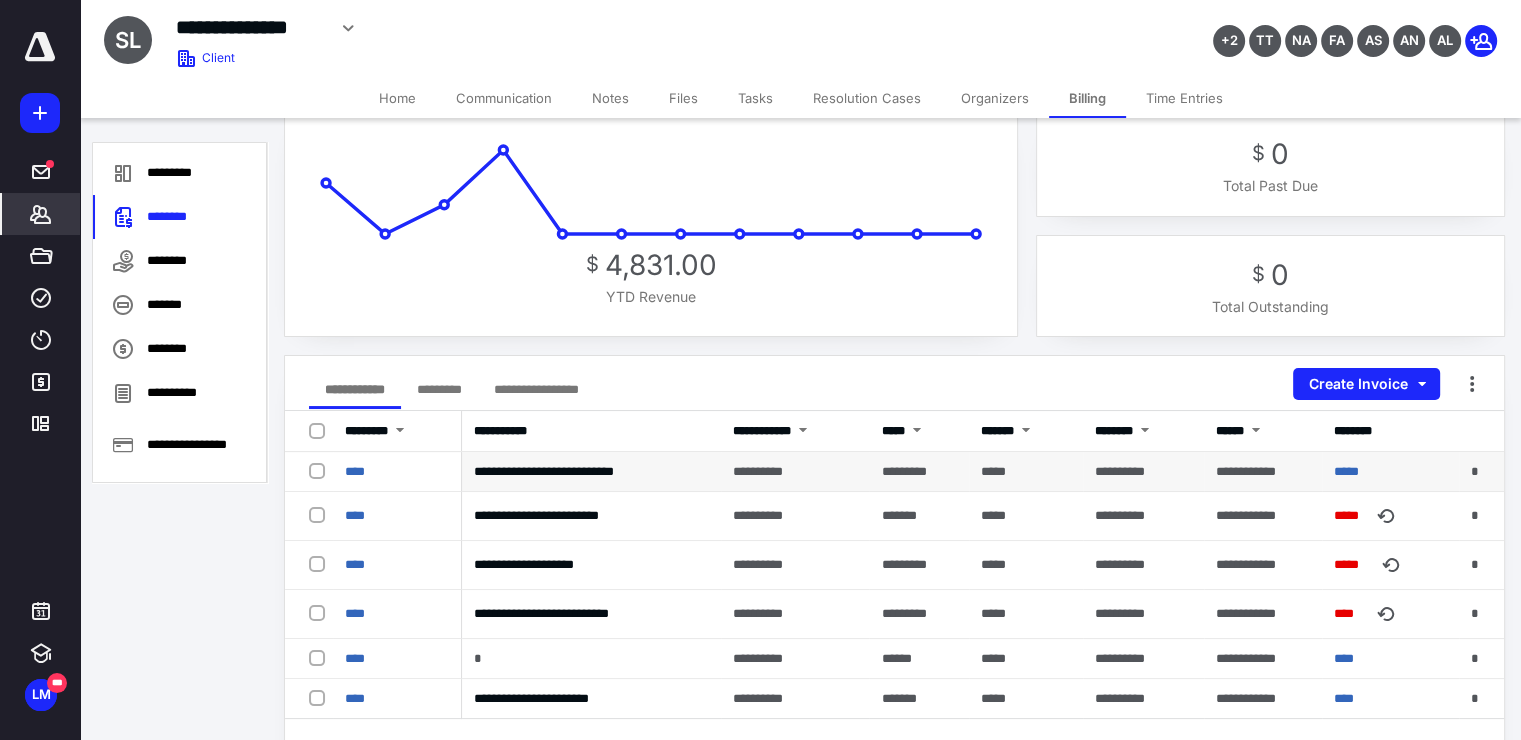 scroll, scrollTop: 28, scrollLeft: 0, axis: vertical 